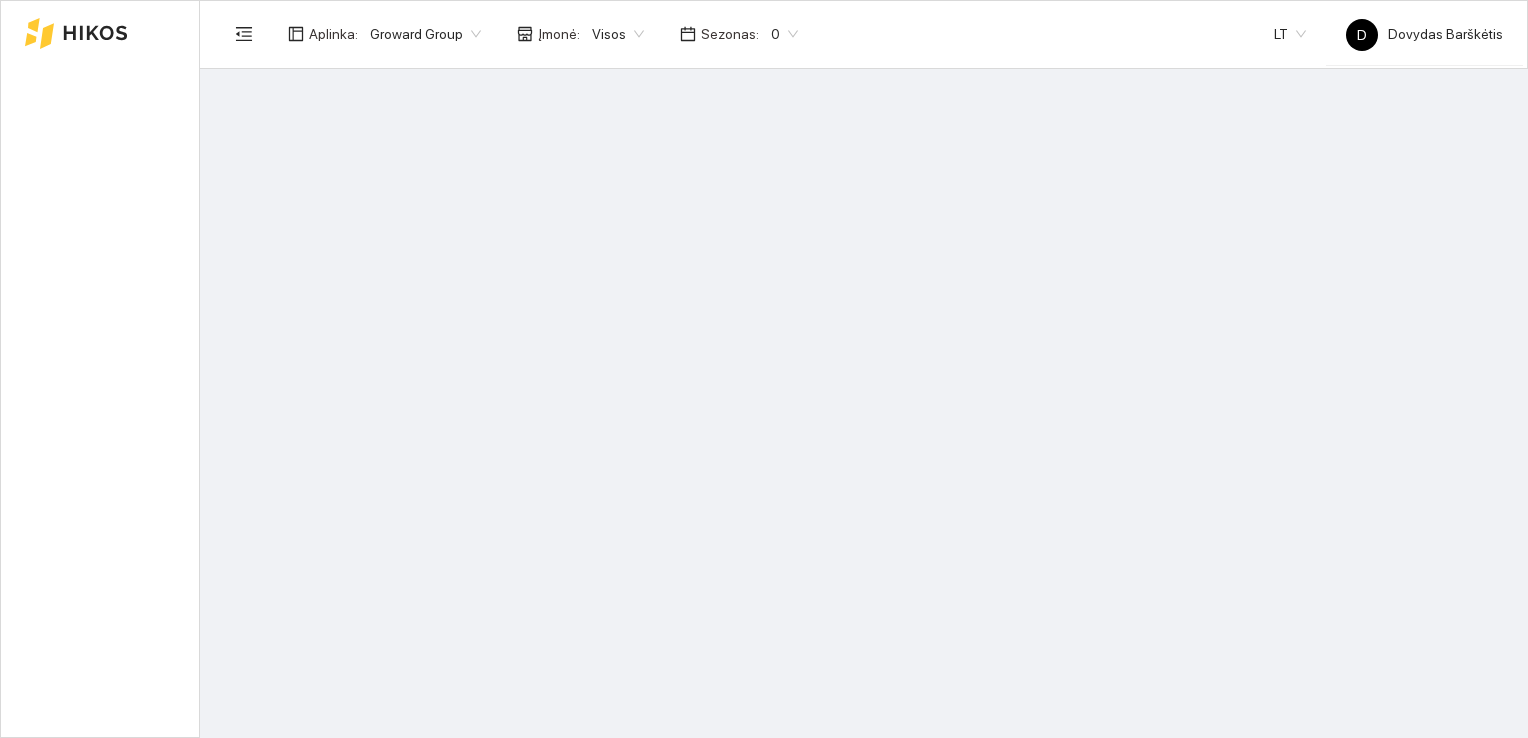 scroll, scrollTop: 0, scrollLeft: 0, axis: both 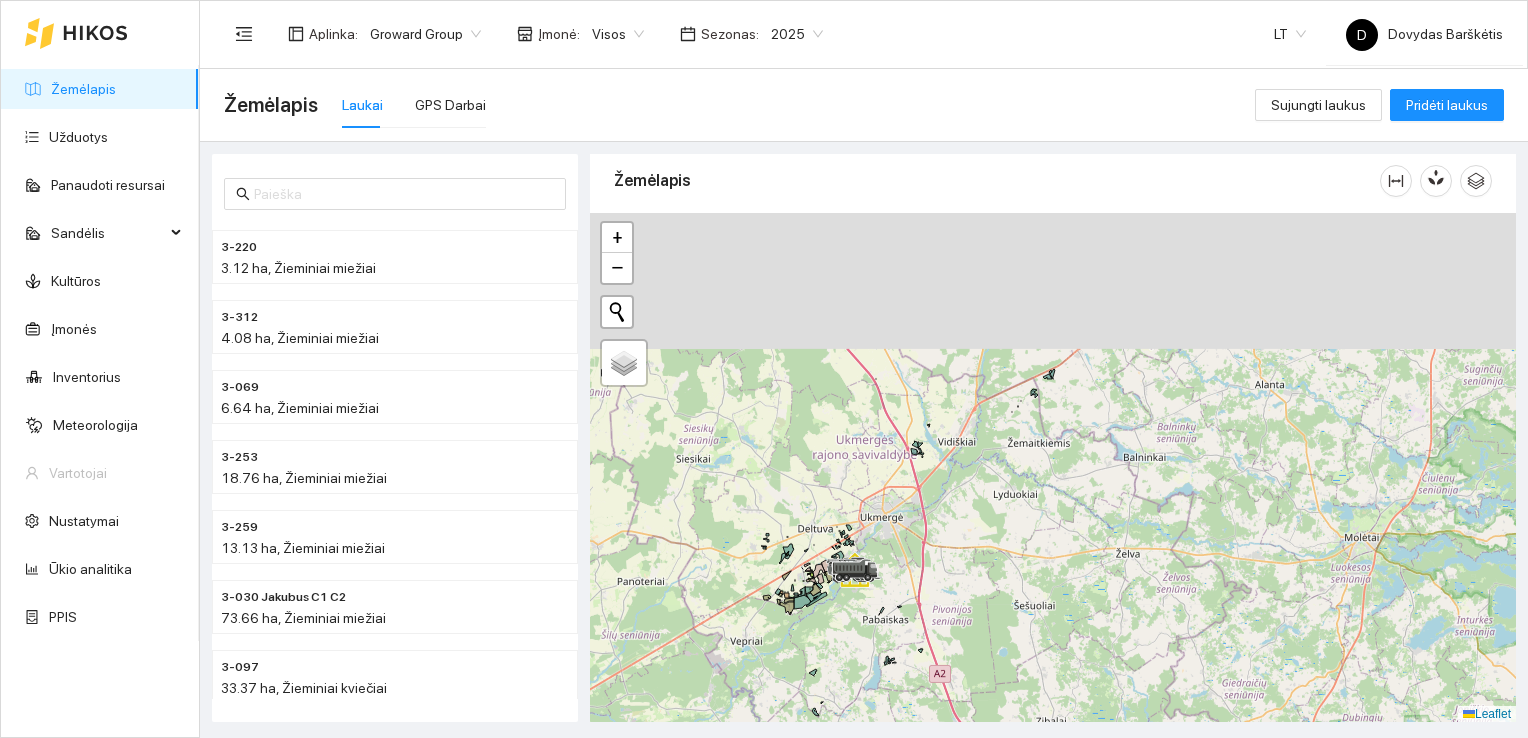 drag, startPoint x: 1138, startPoint y: 587, endPoint x: 931, endPoint y: 765, distance: 273.00732 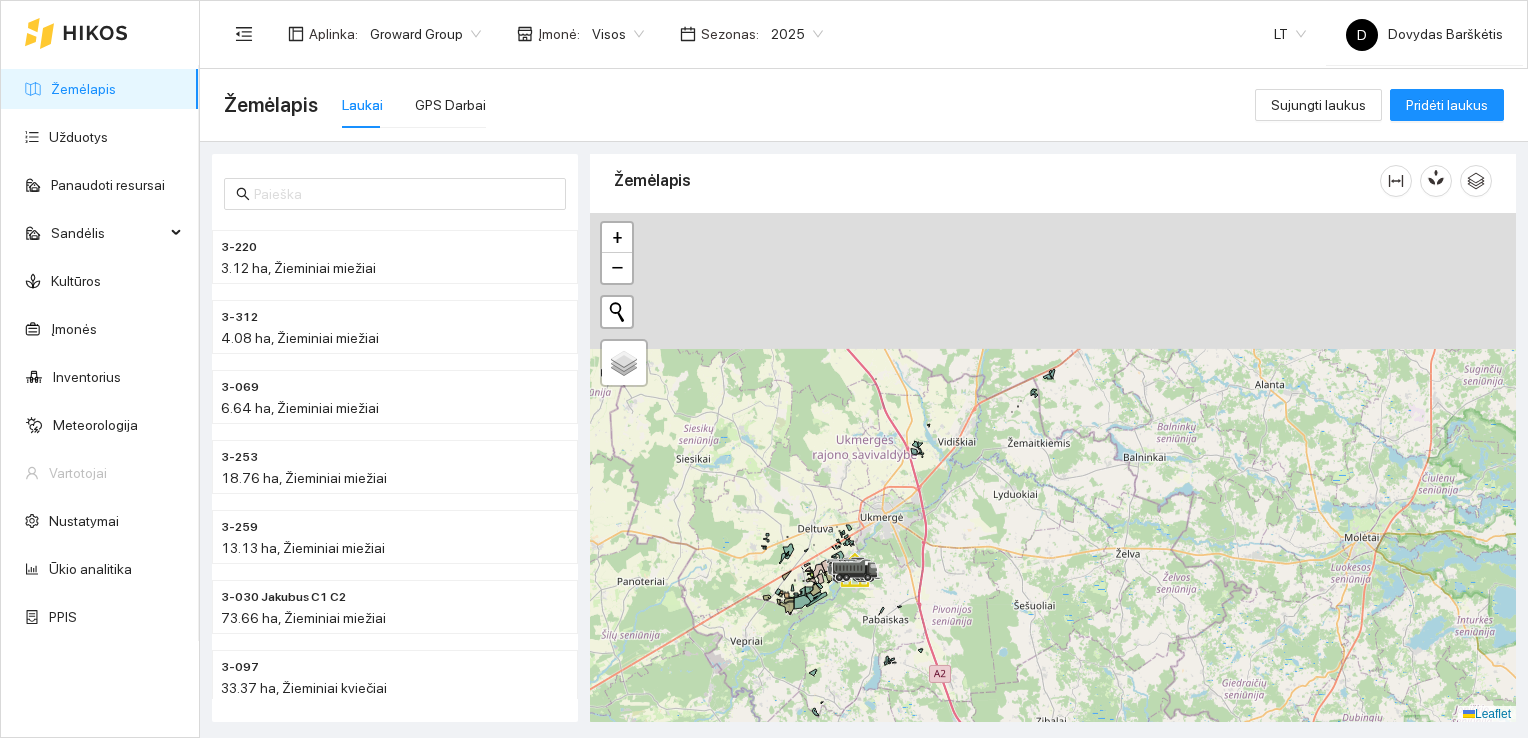 click on "Žemėlapis Užduotys Panaudoti resursai Sandėlis Kultūros Įmonės Inventorius Meteorologija Vartotojai Nustatymai Ūkio analitika PPIS Aplinka : Groward Group Įmonė : Visos Sezonas : 2025 LT D [PERSON_NAME]   Žemėlapis Laukai GPS Darbai Sujungti laukus Pridėti laukus 3-220 3.12 ha, Žieminiai miežiai 3-312 4.08 ha, Žieminiai miežiai 3-069 6.64 ha, Žieminiai miežiai 3-253 18.76 ha, Žieminiai miežiai 3-259 13.13 ha, Žieminiai miežiai 3-030 Jakubus C1 C2 73.66 ha, Žieminiai miežiai 3-097  33.37 ha, Žieminiai kviečiai 3-111 Keramik C2 125.65 ha, Žieminiai kviečiai Žemėlapis" at bounding box center [764, 369] 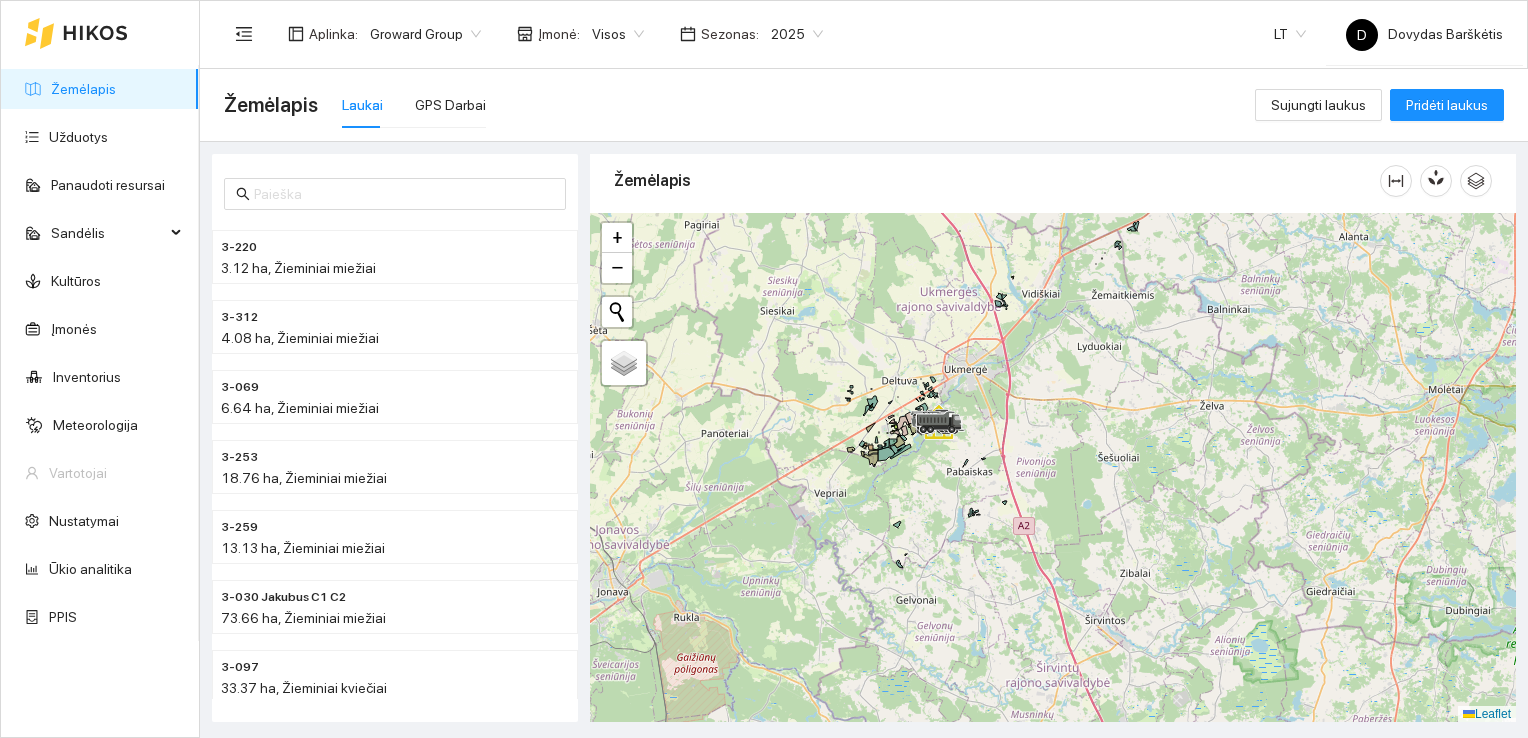 drag, startPoint x: 1015, startPoint y: 647, endPoint x: 1142, endPoint y: 465, distance: 221.93018 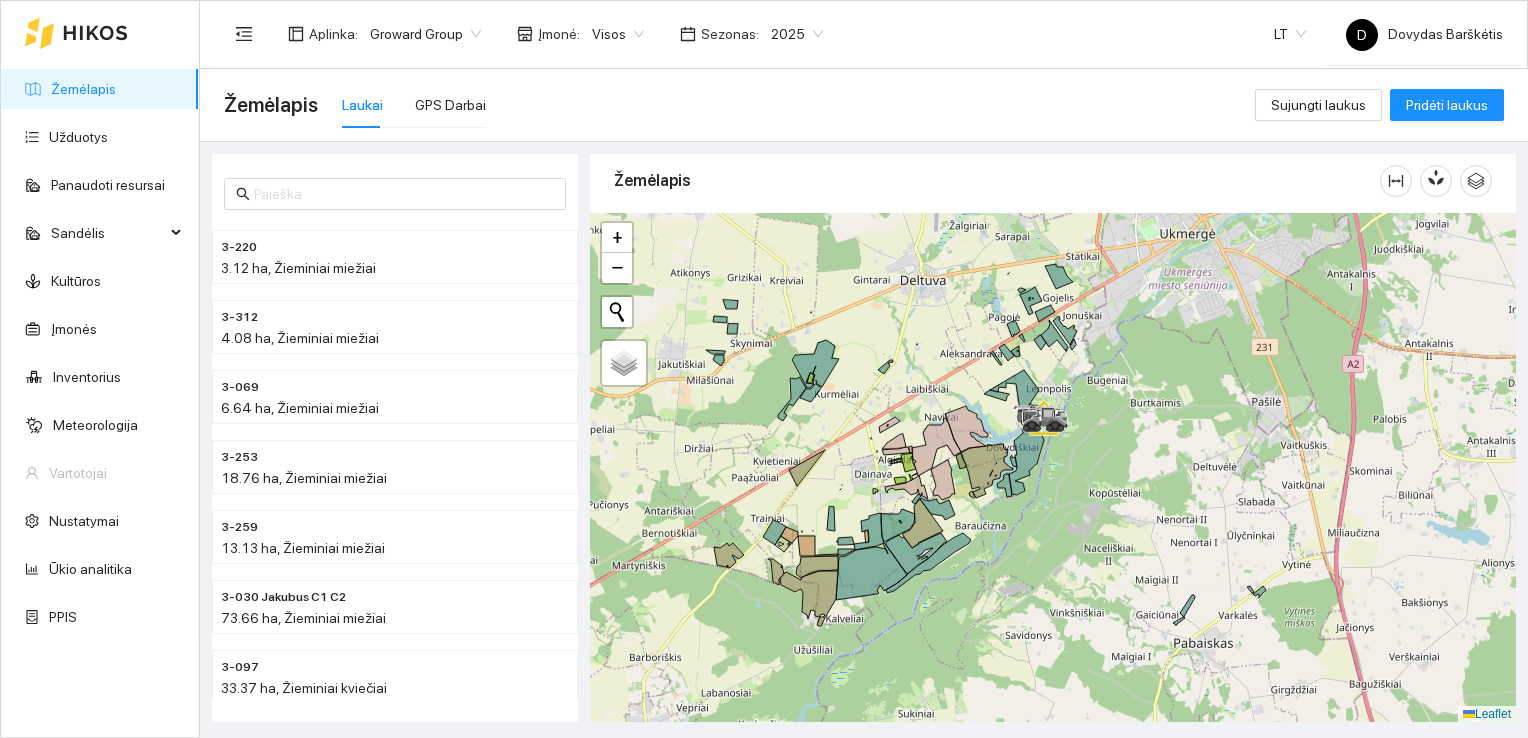 drag, startPoint x: 932, startPoint y: 431, endPoint x: 985, endPoint y: 533, distance: 114.947815 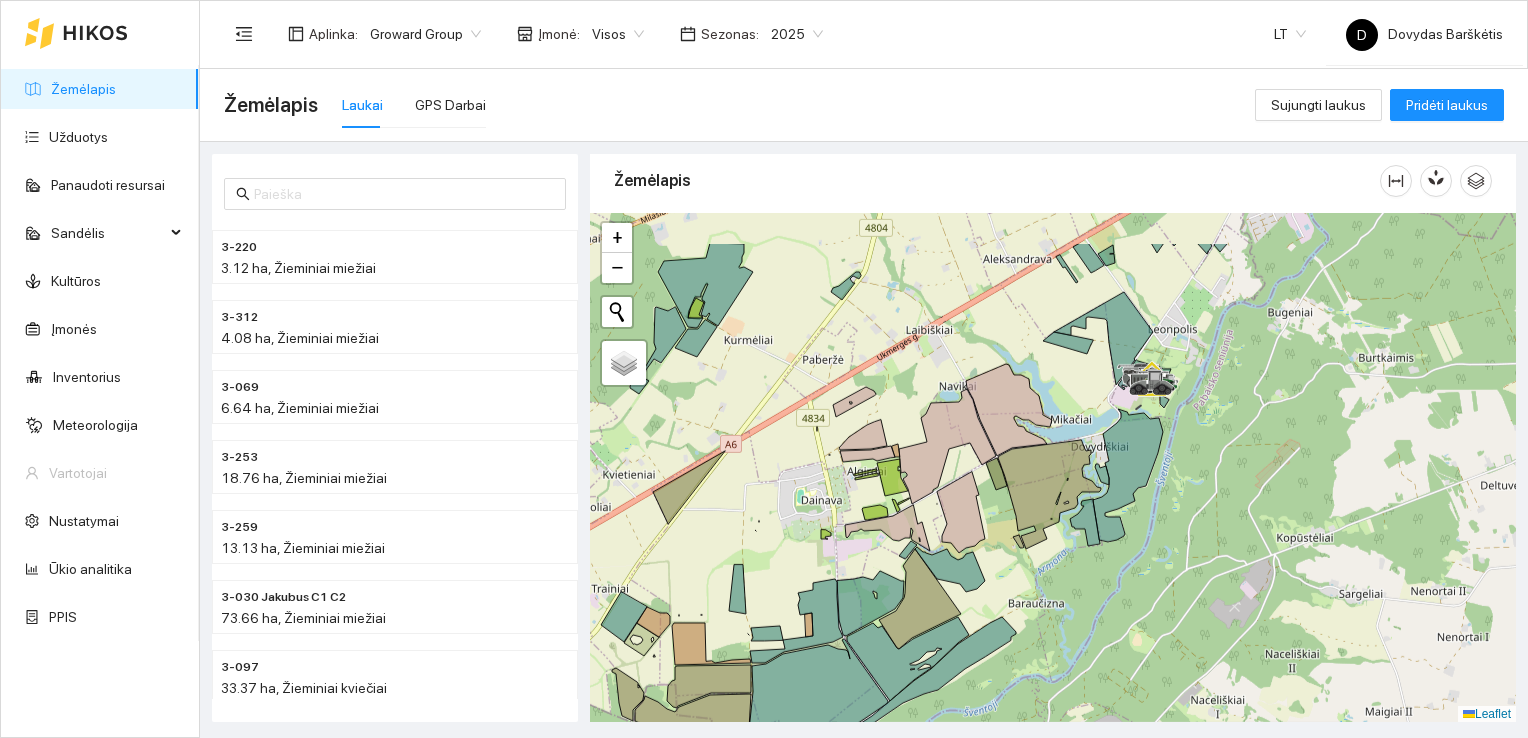 drag, startPoint x: 985, startPoint y: 533, endPoint x: 1043, endPoint y: 616, distance: 101.257095 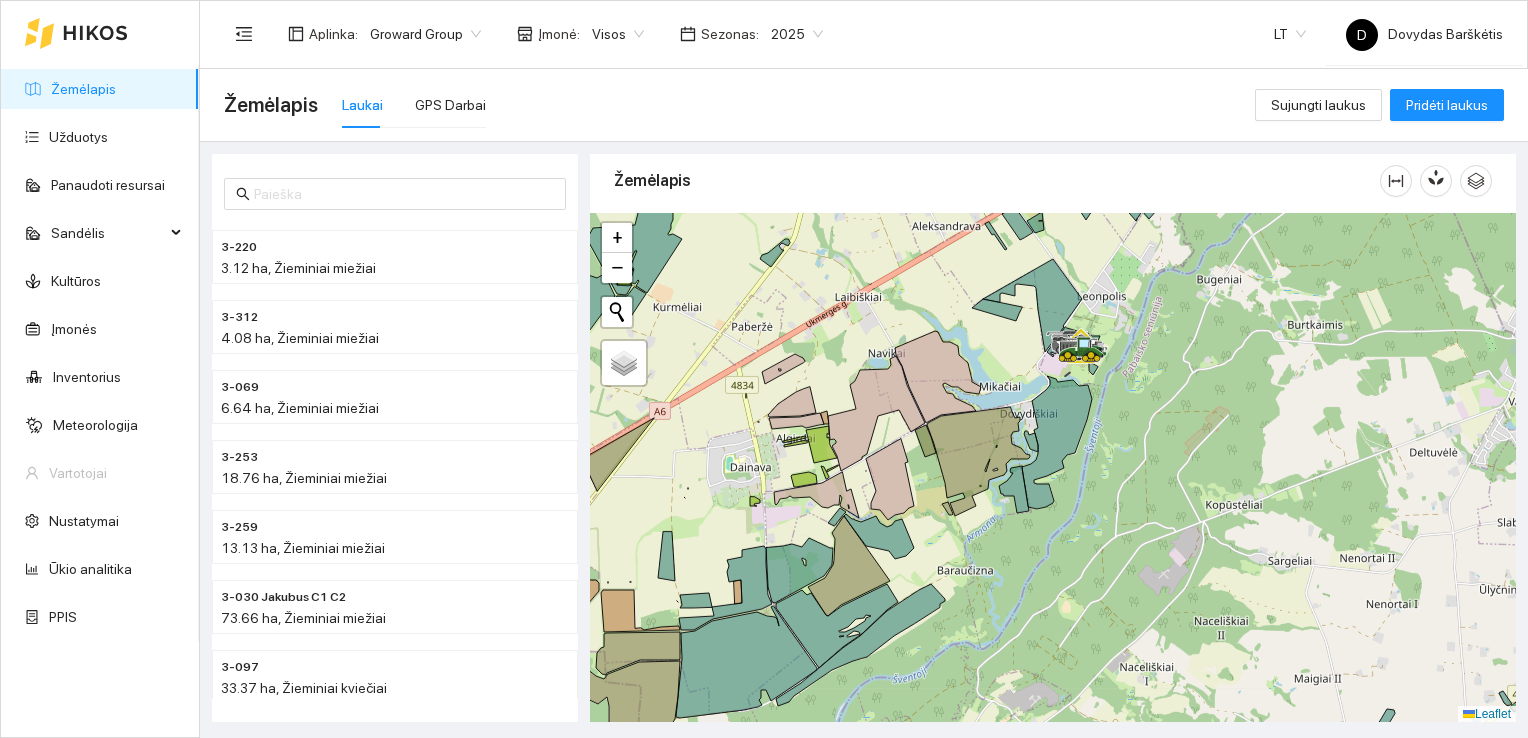 drag, startPoint x: 1043, startPoint y: 616, endPoint x: 968, endPoint y: 581, distance: 82.764725 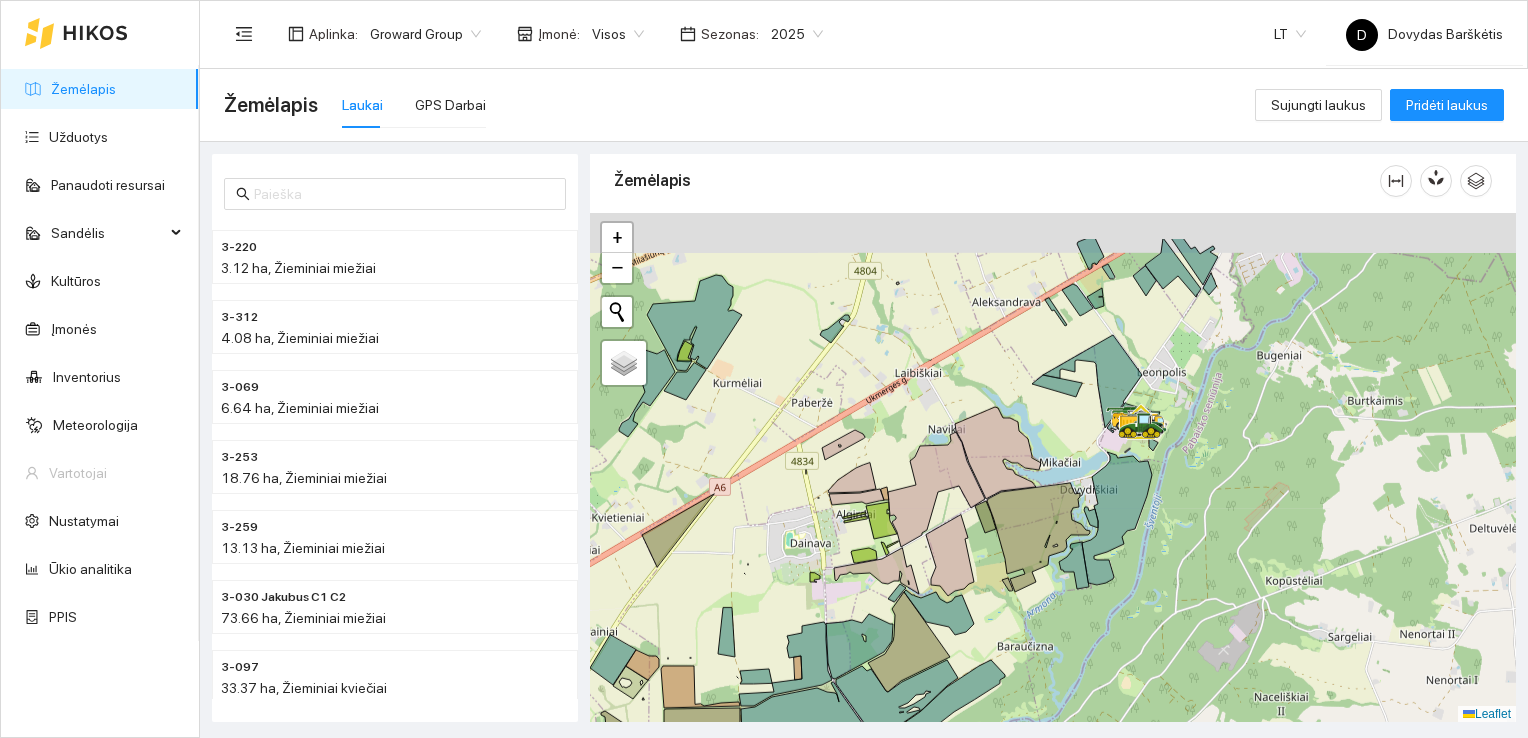 drag, startPoint x: 982, startPoint y: 568, endPoint x: 1050, endPoint y: 651, distance: 107.298645 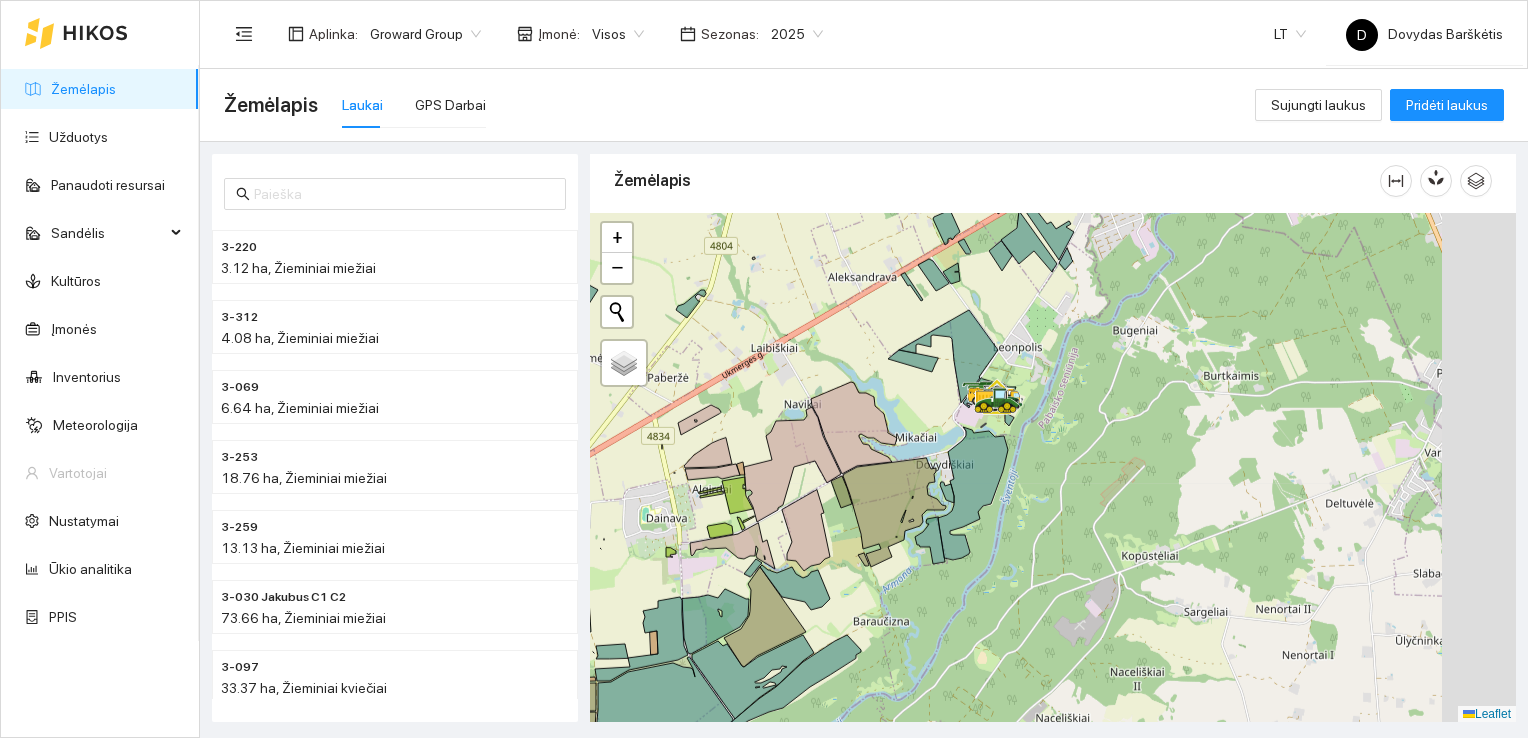 drag, startPoint x: 1076, startPoint y: 625, endPoint x: 920, endPoint y: 593, distance: 159.24823 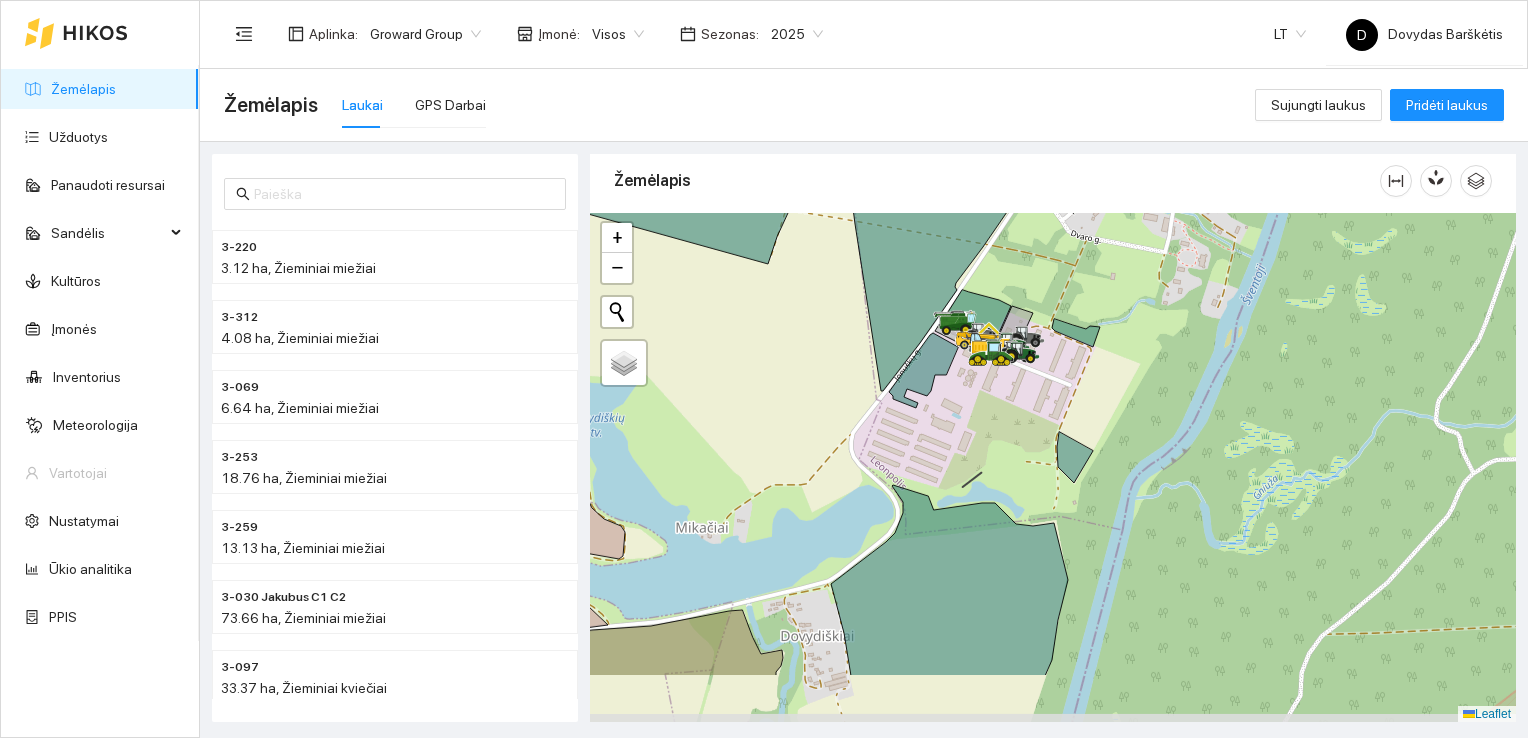 drag, startPoint x: 1002, startPoint y: 376, endPoint x: 1024, endPoint y: 277, distance: 101.414986 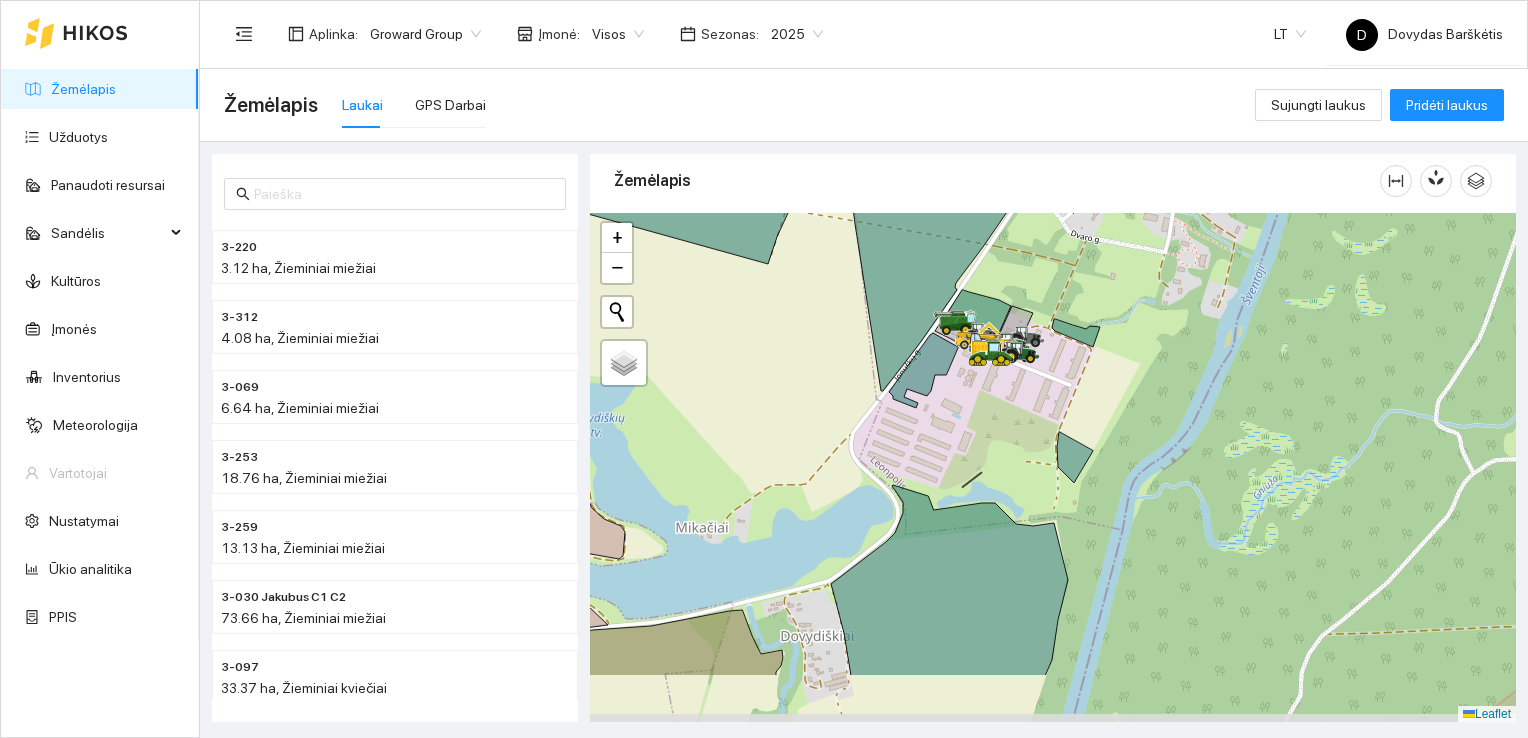 click at bounding box center (1053, 468) 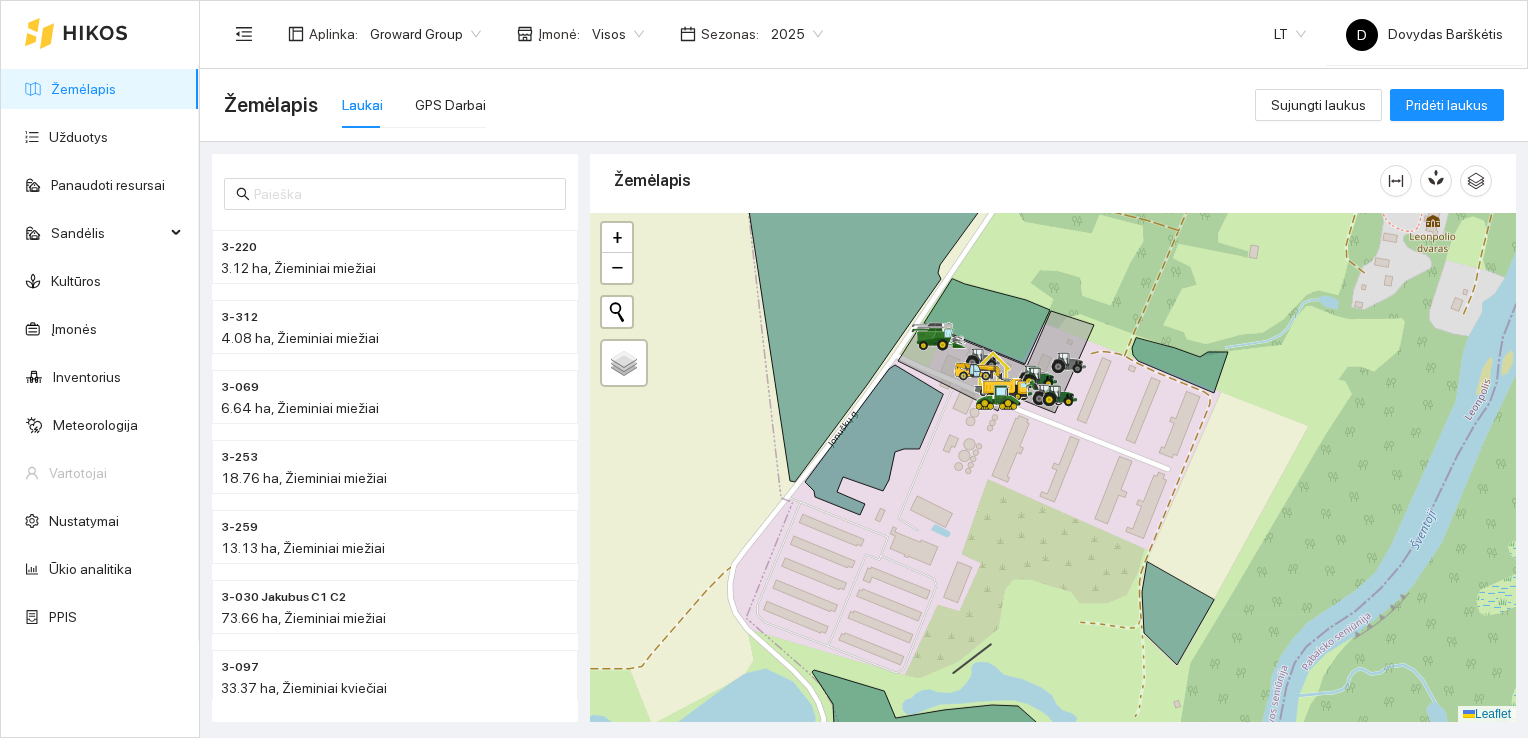 drag, startPoint x: 1033, startPoint y: 428, endPoint x: 1068, endPoint y: 487, distance: 68.60029 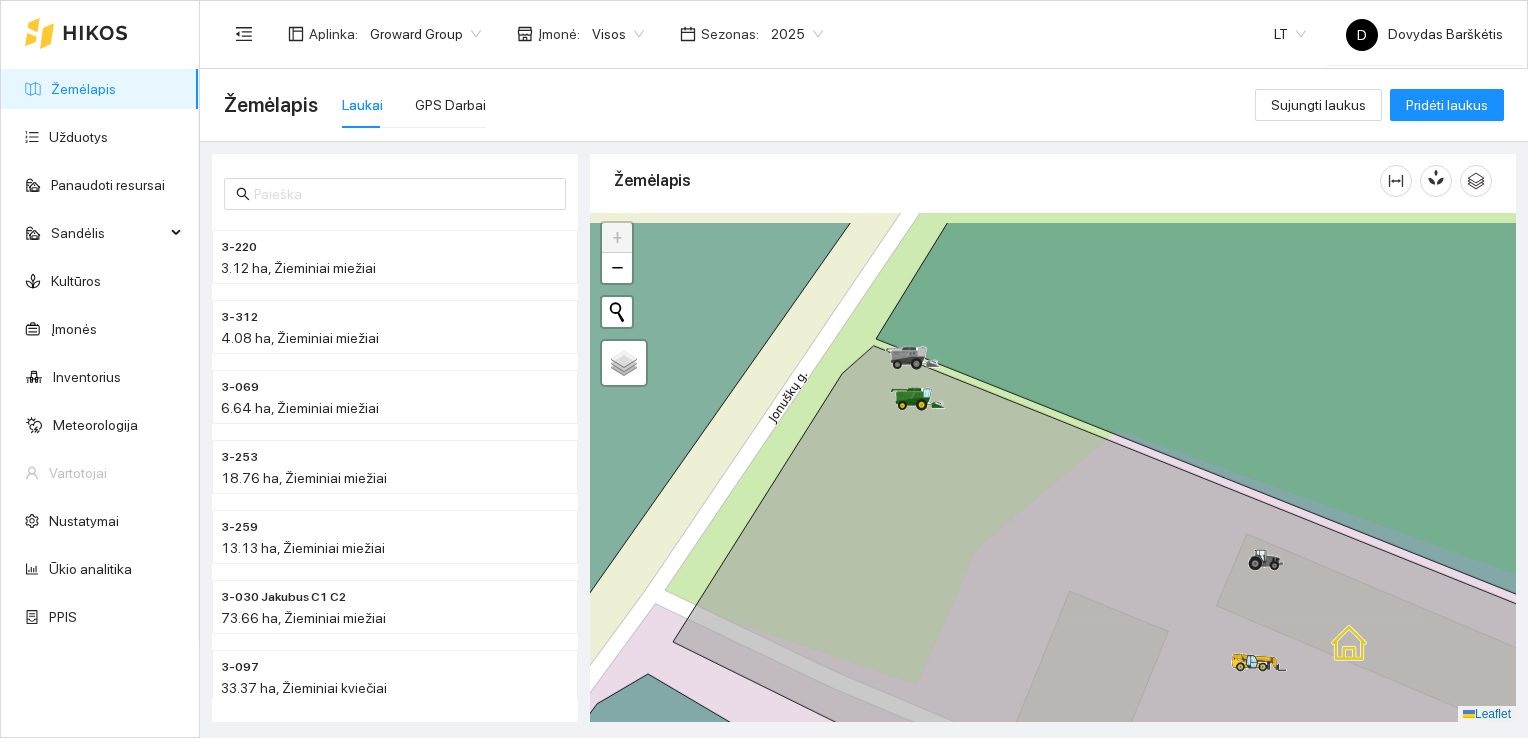 drag, startPoint x: 782, startPoint y: 292, endPoint x: 814, endPoint y: 354, distance: 69.77106 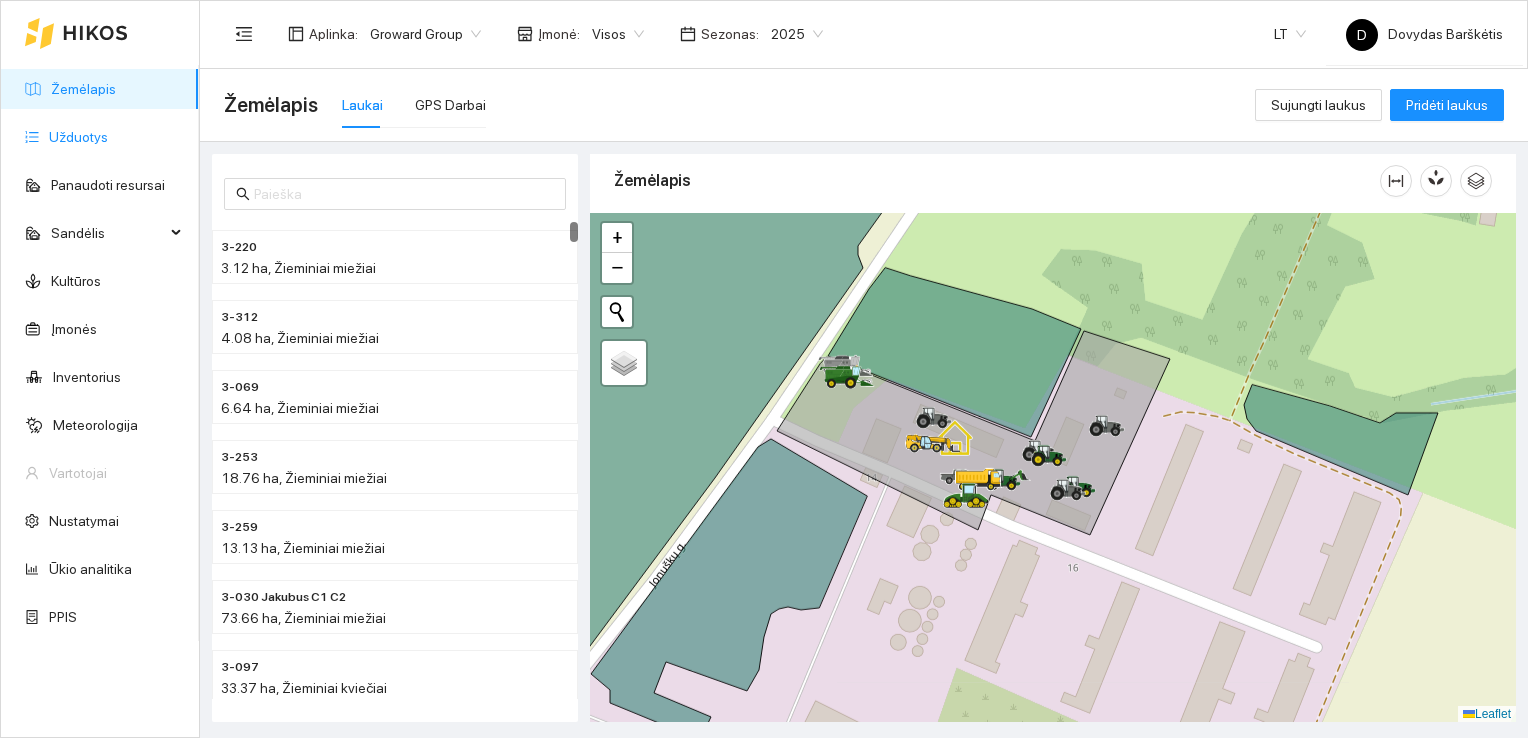 click on "Užduotys" at bounding box center (78, 137) 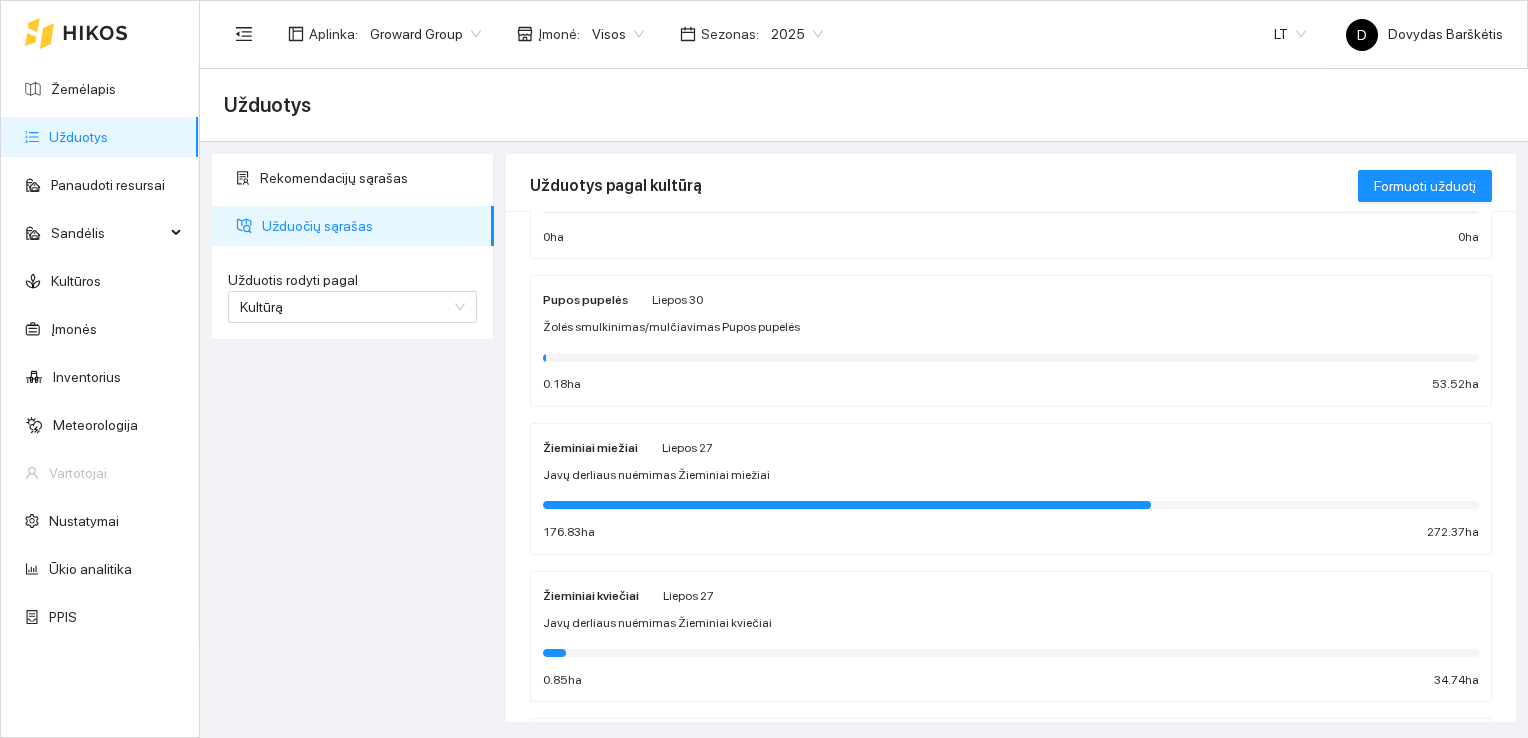 scroll, scrollTop: 292, scrollLeft: 0, axis: vertical 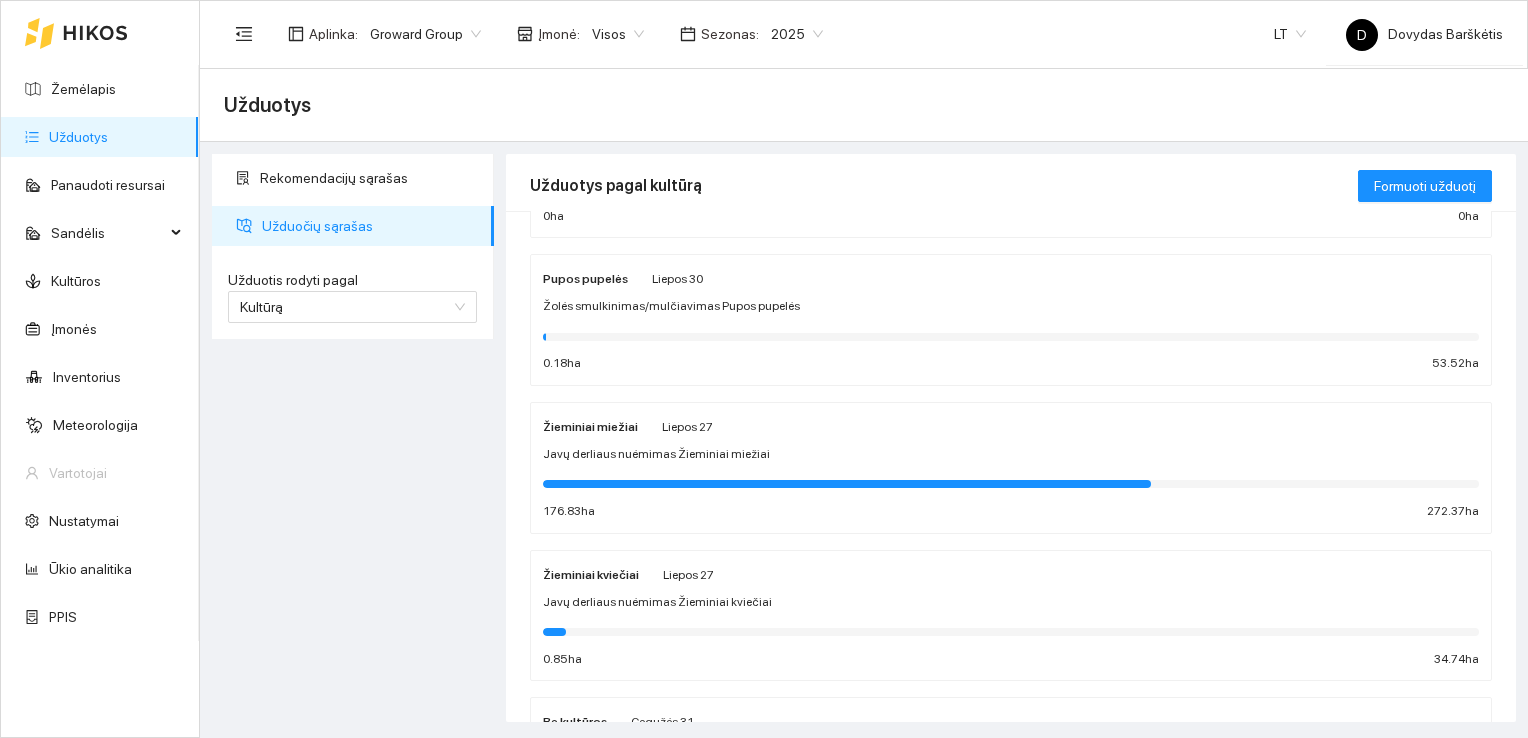 click on "Žieminiai miežiai Liepos 27" at bounding box center [1011, 426] 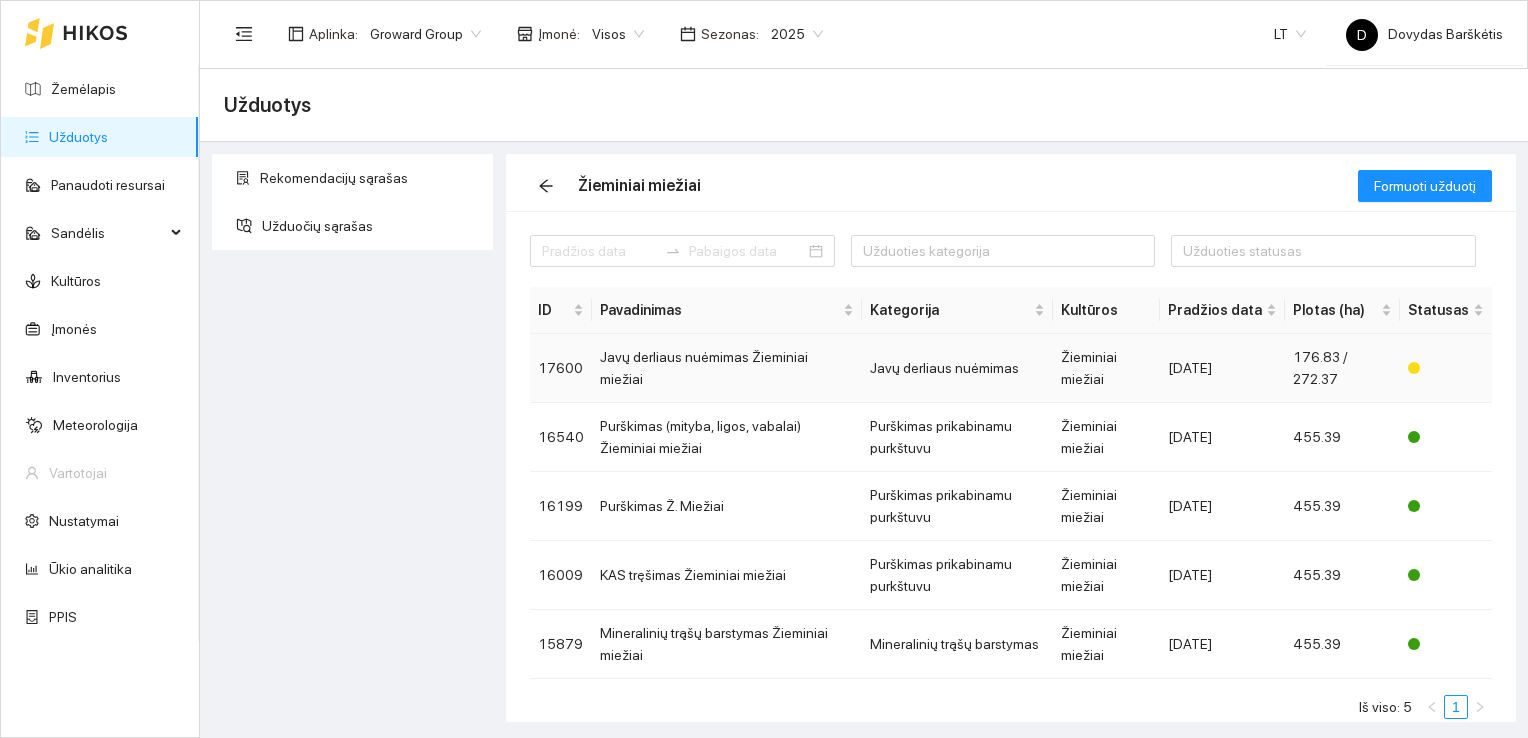 click on "Javų derliaus nuėmimas Žieminiai miežiai" at bounding box center [727, 368] 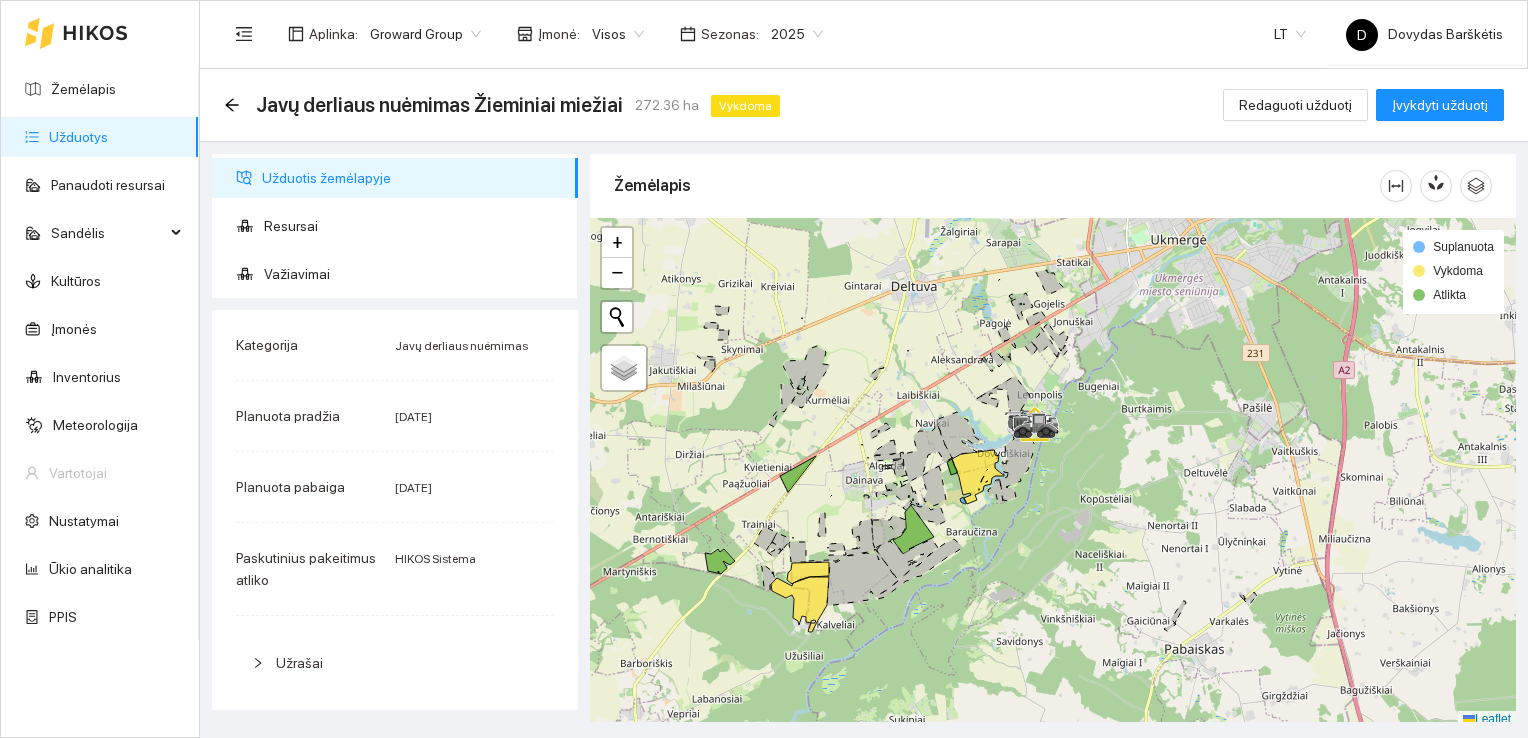 scroll, scrollTop: 5, scrollLeft: 0, axis: vertical 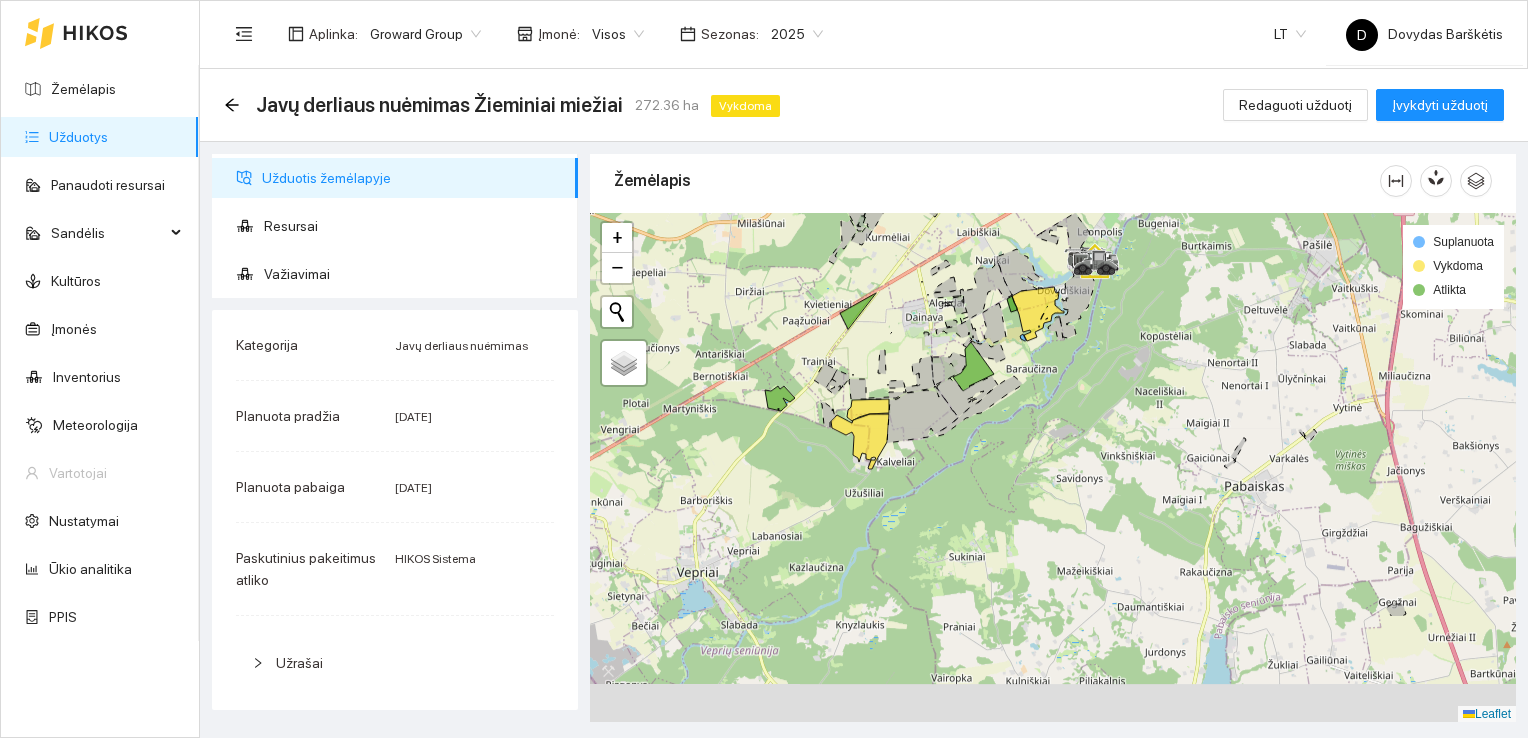 drag, startPoint x: 1052, startPoint y: 602, endPoint x: 1112, endPoint y: 444, distance: 169.00888 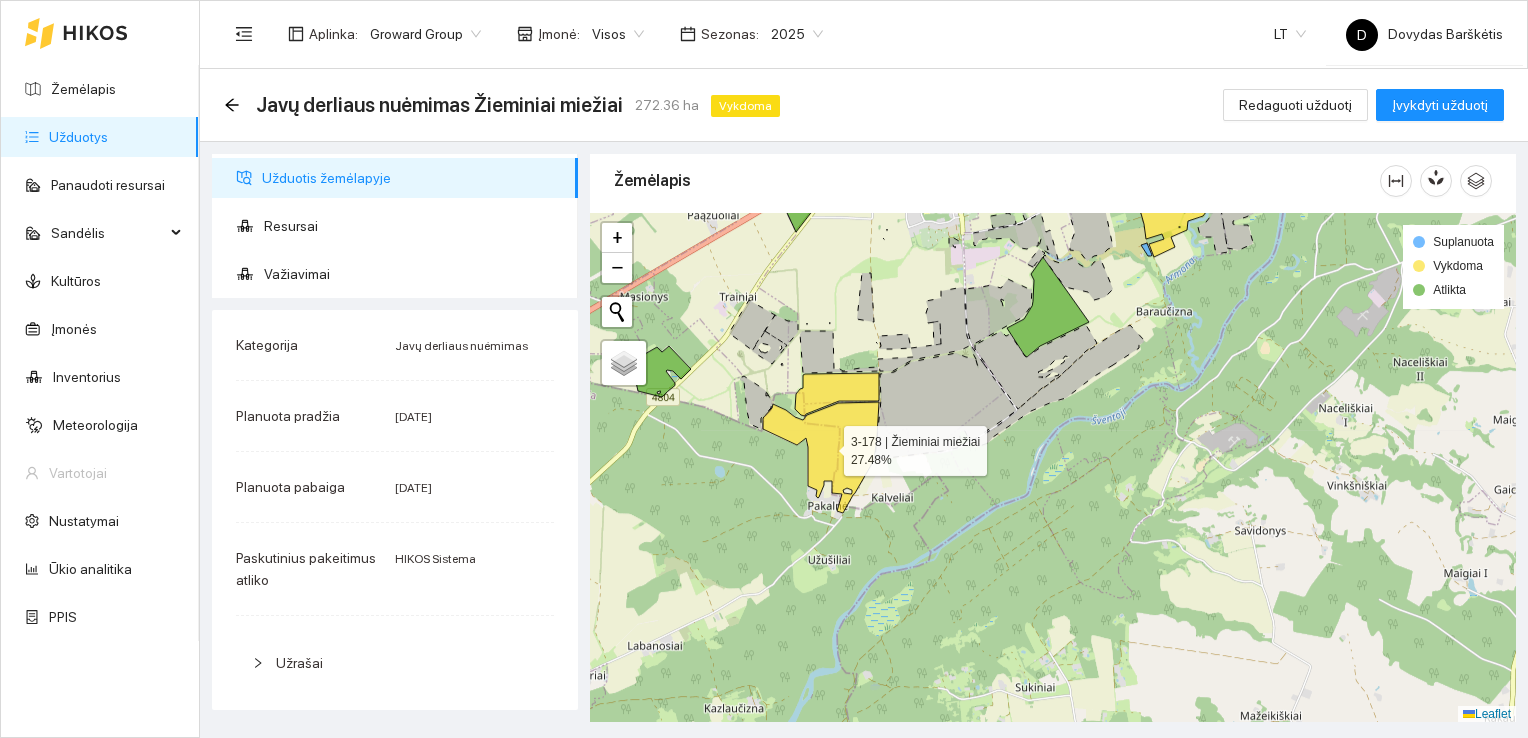click 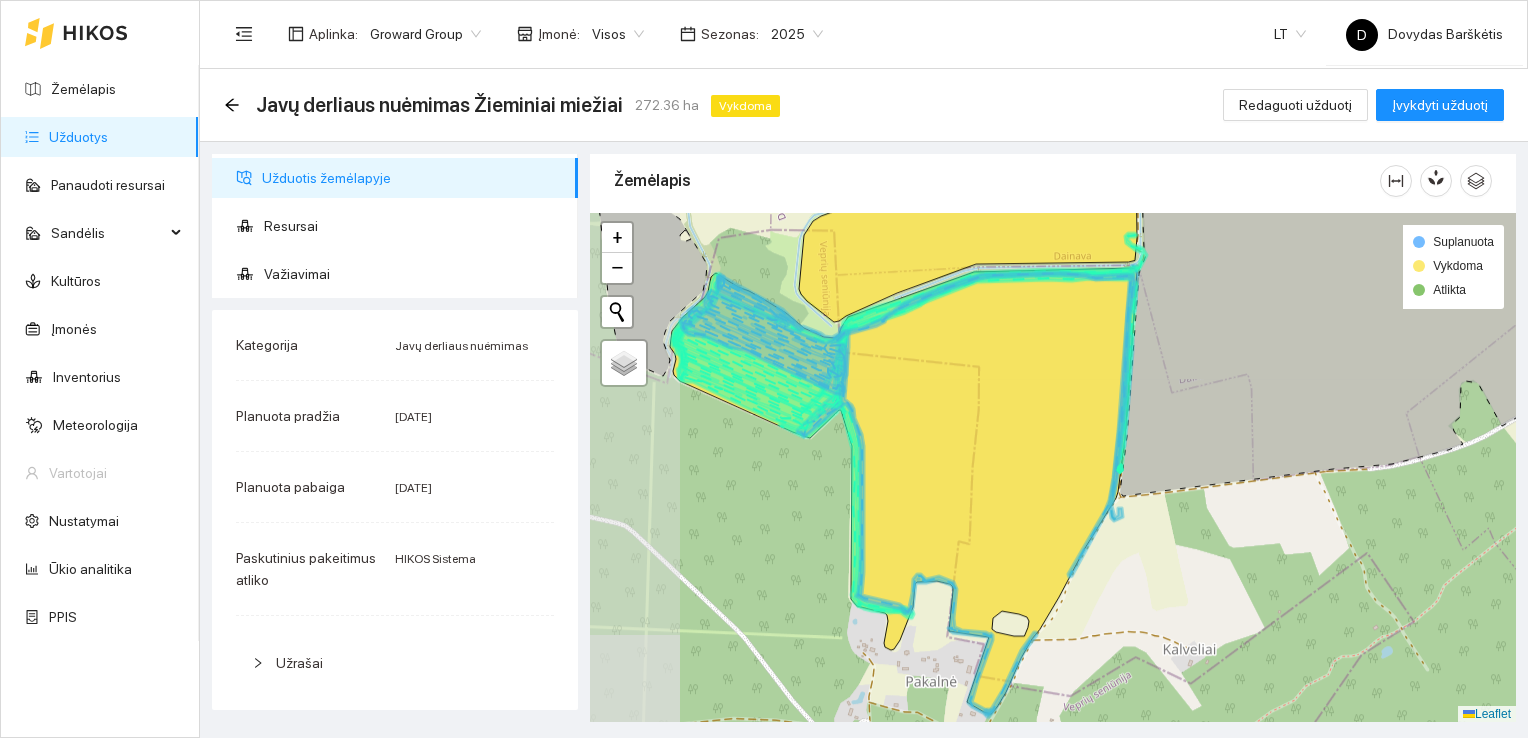 drag, startPoint x: 722, startPoint y: 482, endPoint x: 820, endPoint y: 479, distance: 98.045906 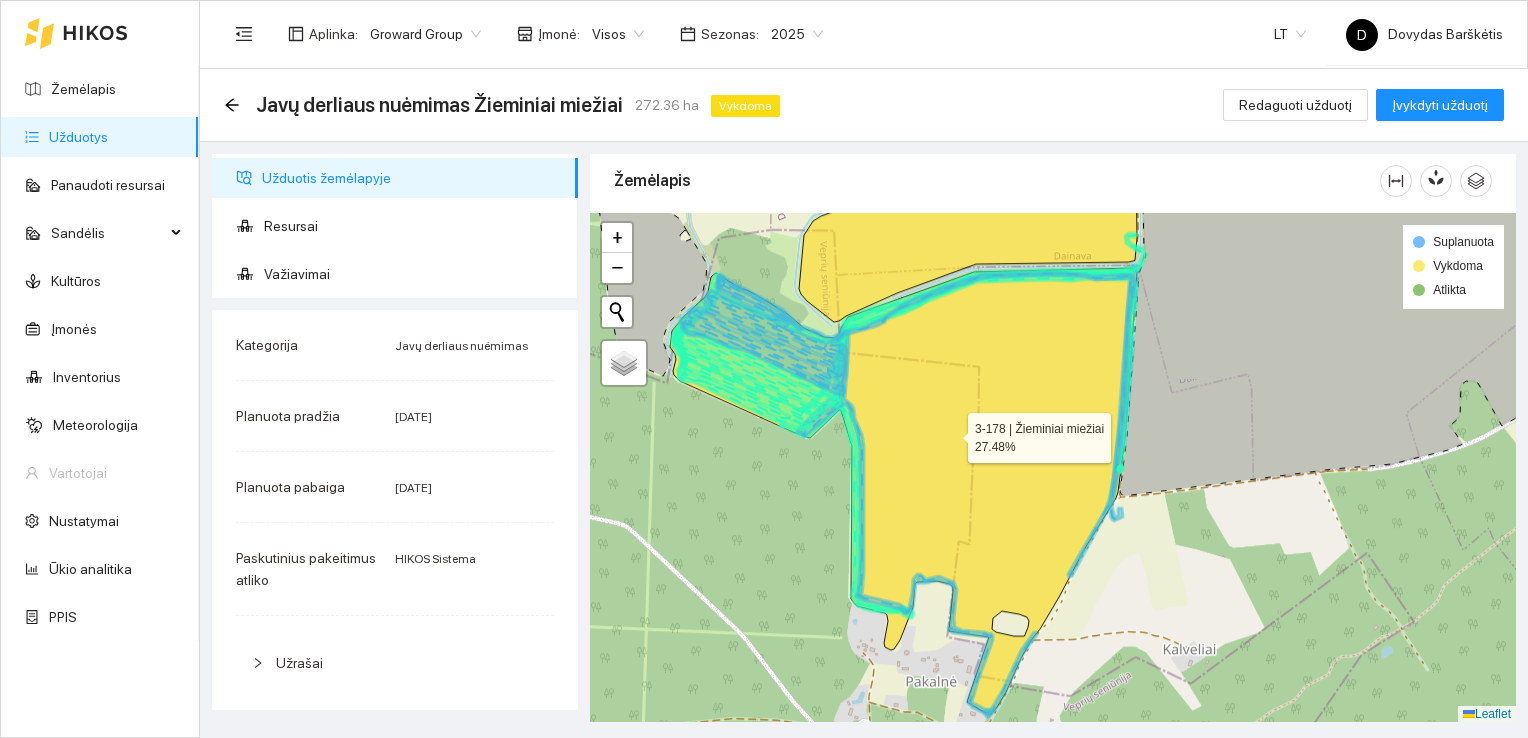 click 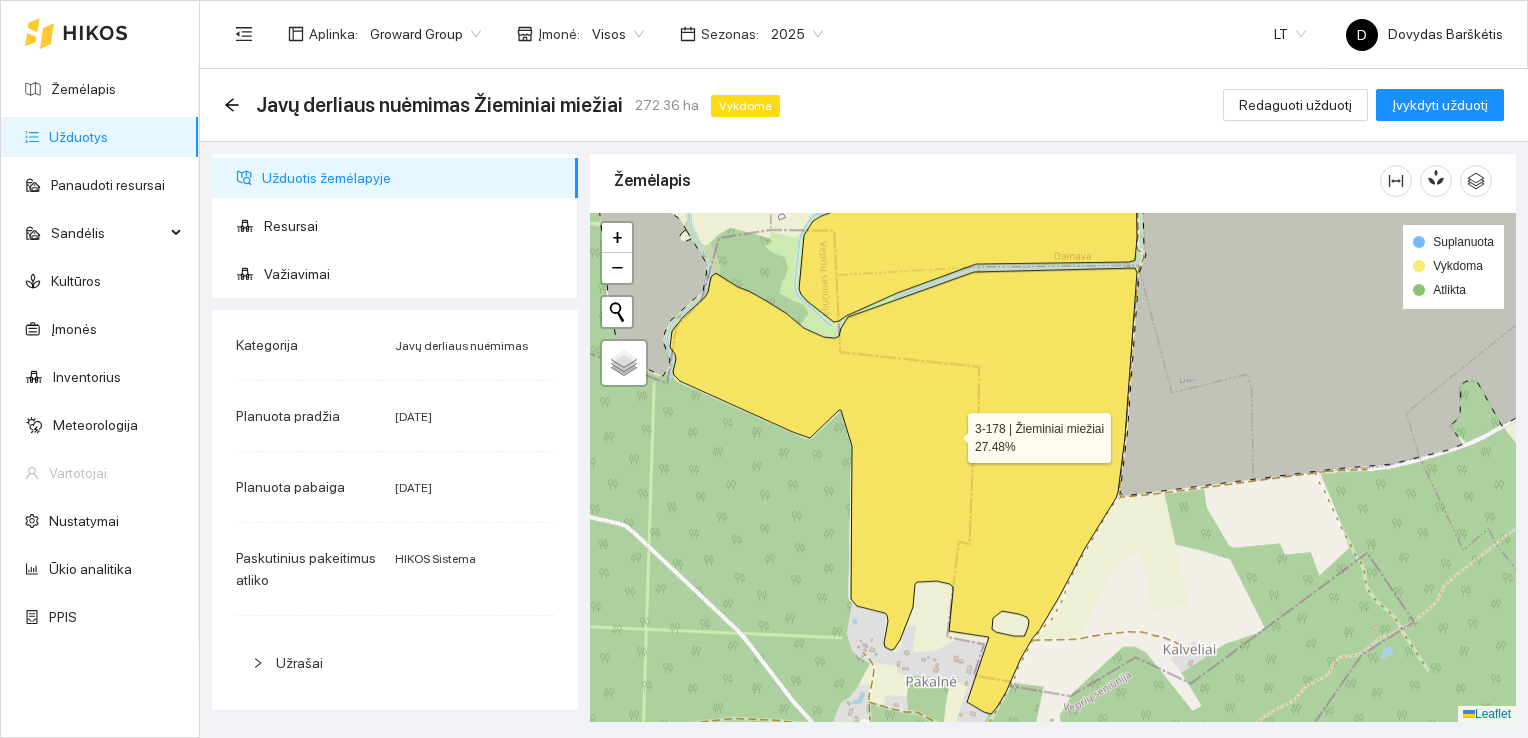 click 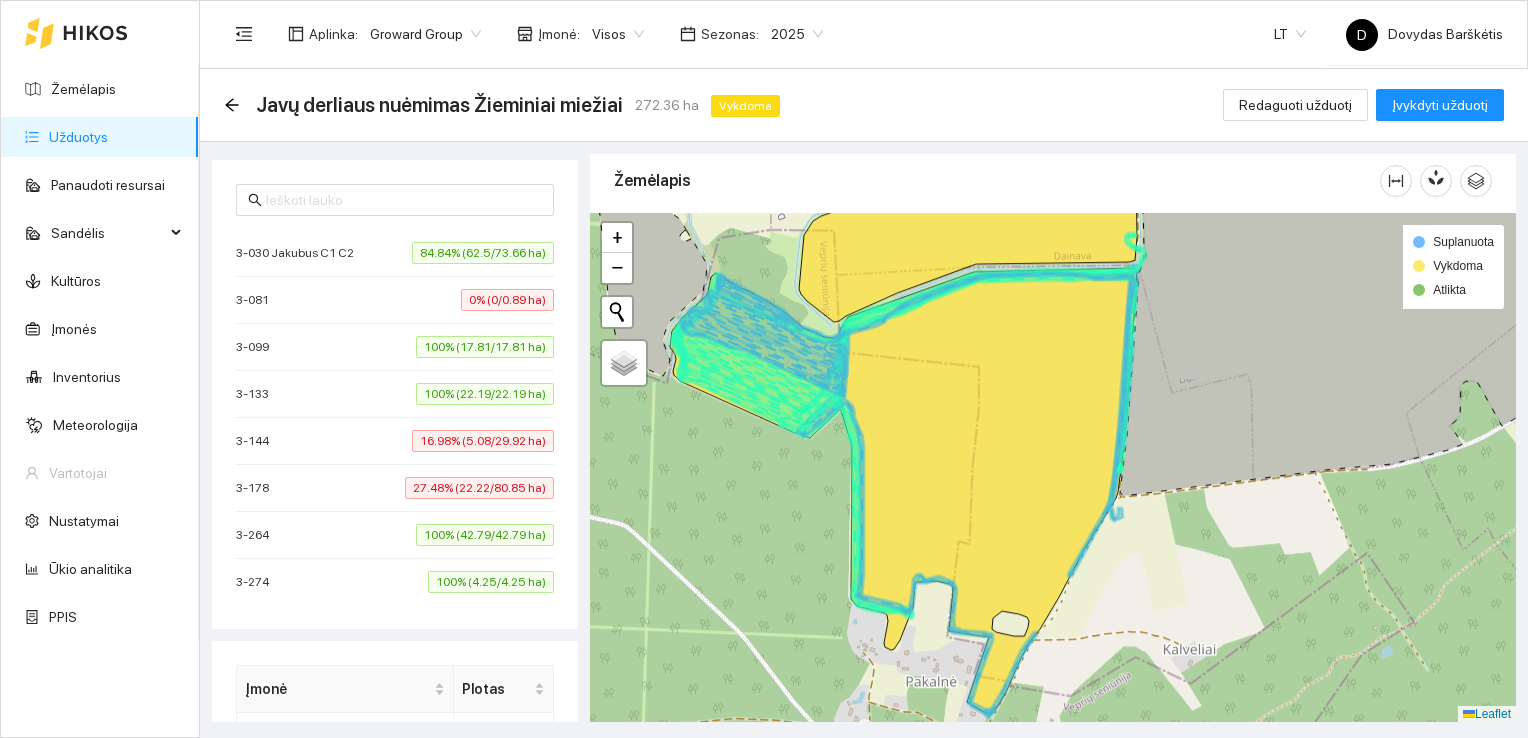 scroll, scrollTop: 560, scrollLeft: 0, axis: vertical 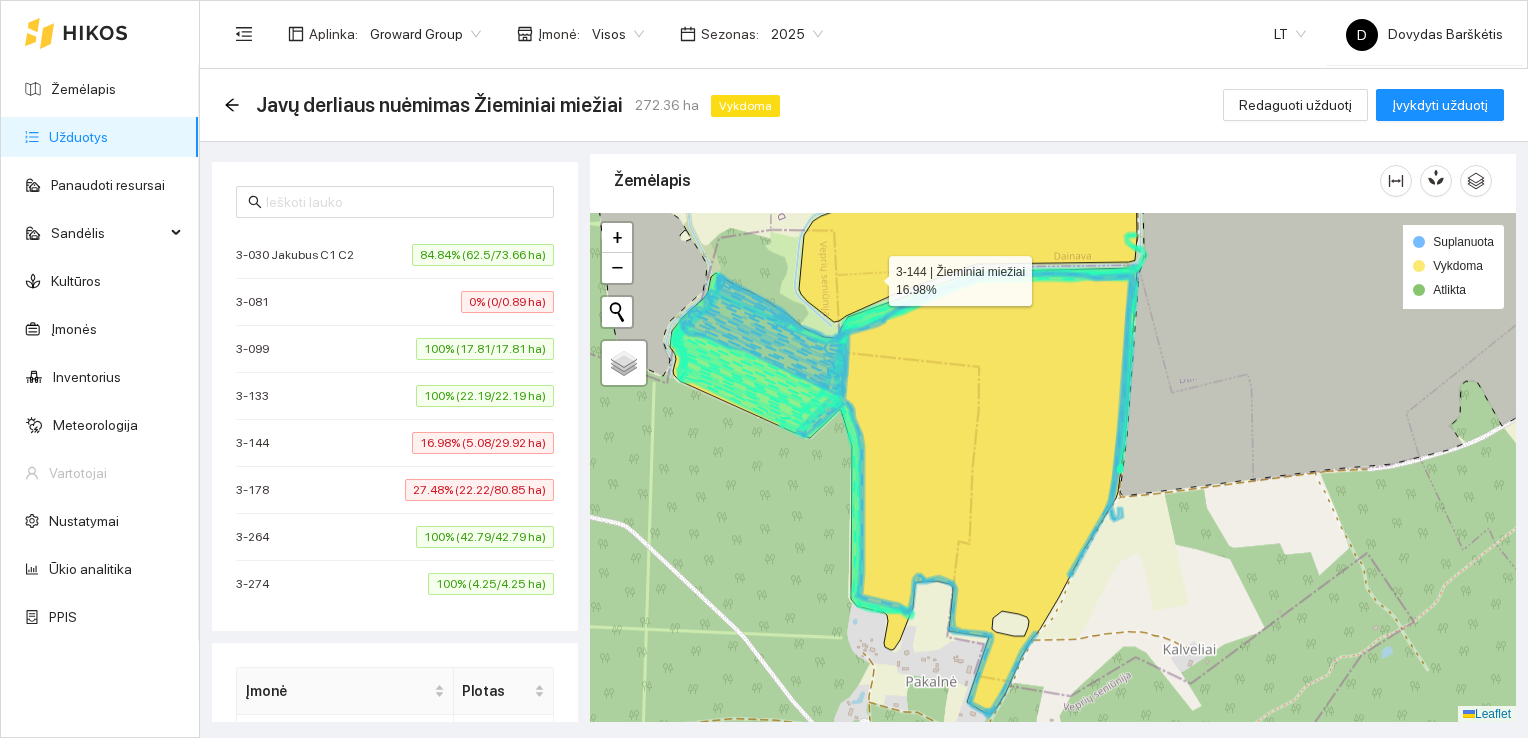 click 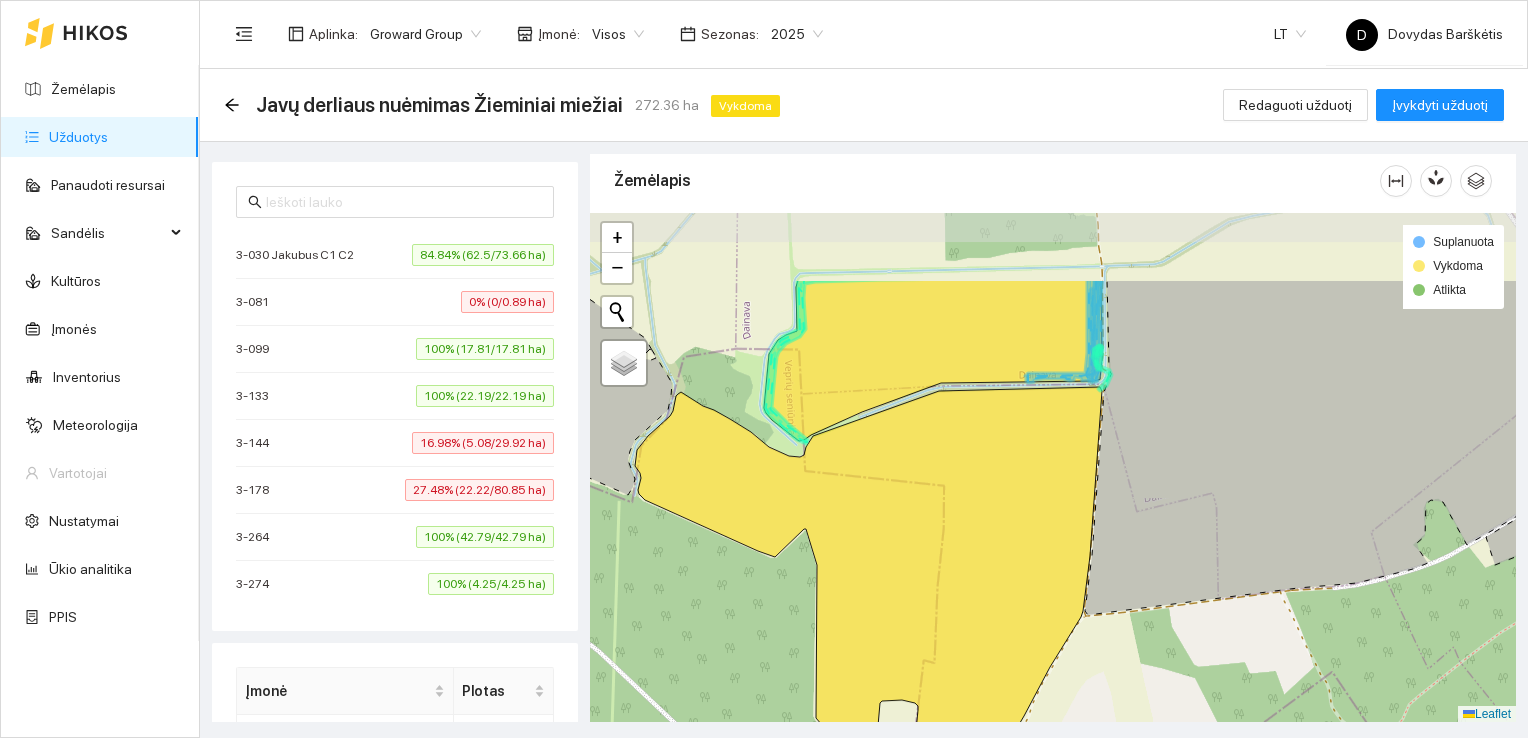 drag, startPoint x: 762, startPoint y: 492, endPoint x: 727, endPoint y: 611, distance: 124.04031 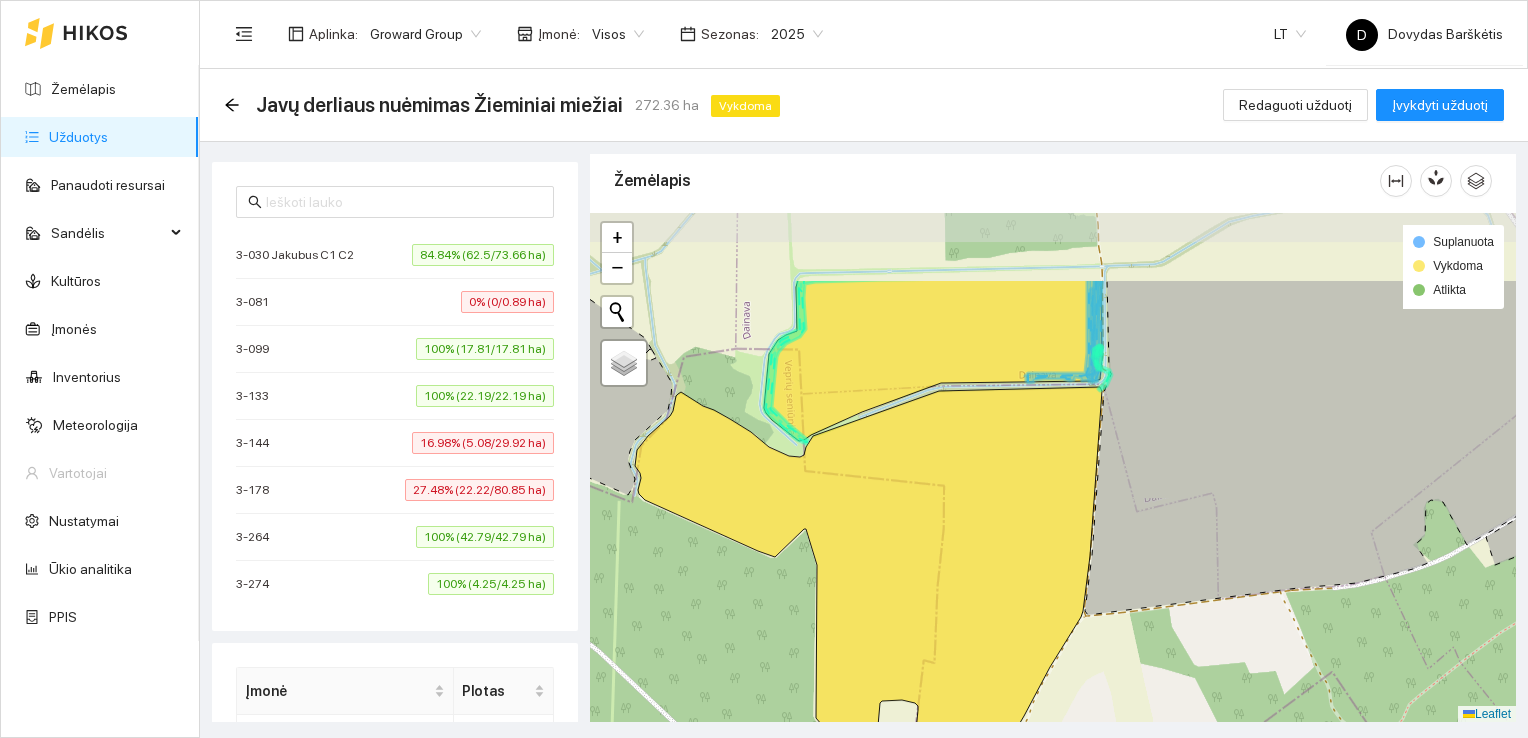 click at bounding box center (1053, 468) 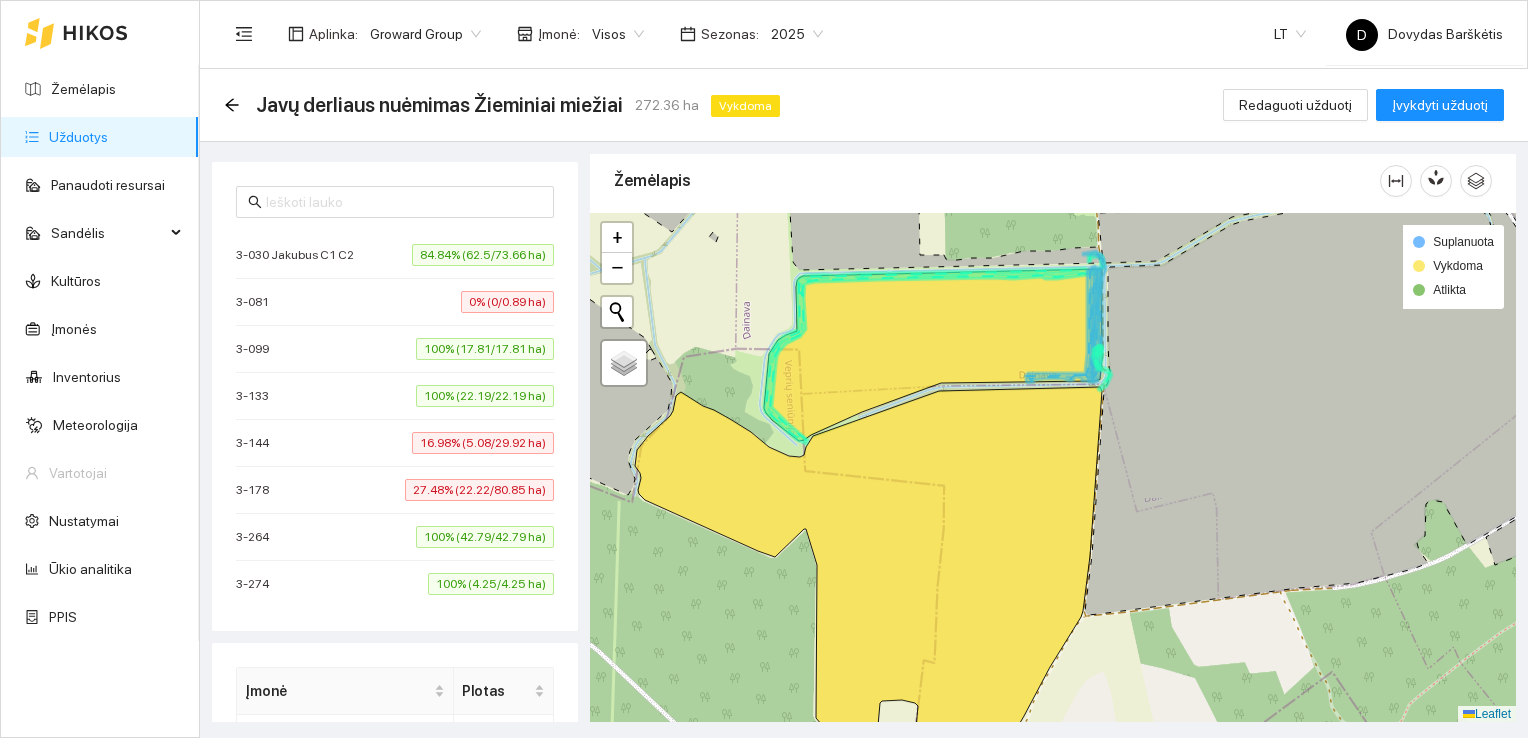 click on "0% (0/0.89 ha)" at bounding box center [507, 302] 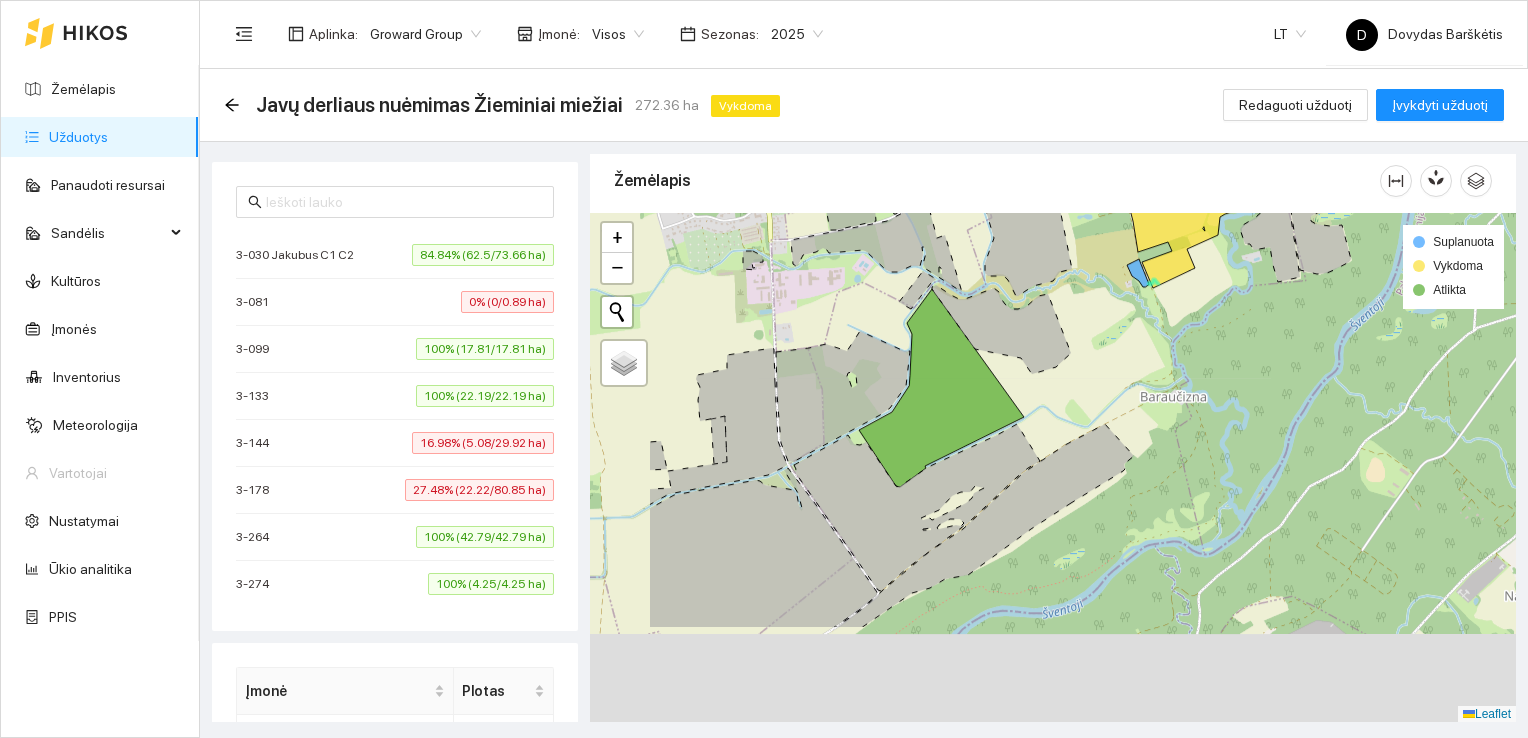 drag, startPoint x: 953, startPoint y: 366, endPoint x: 1121, endPoint y: 206, distance: 232 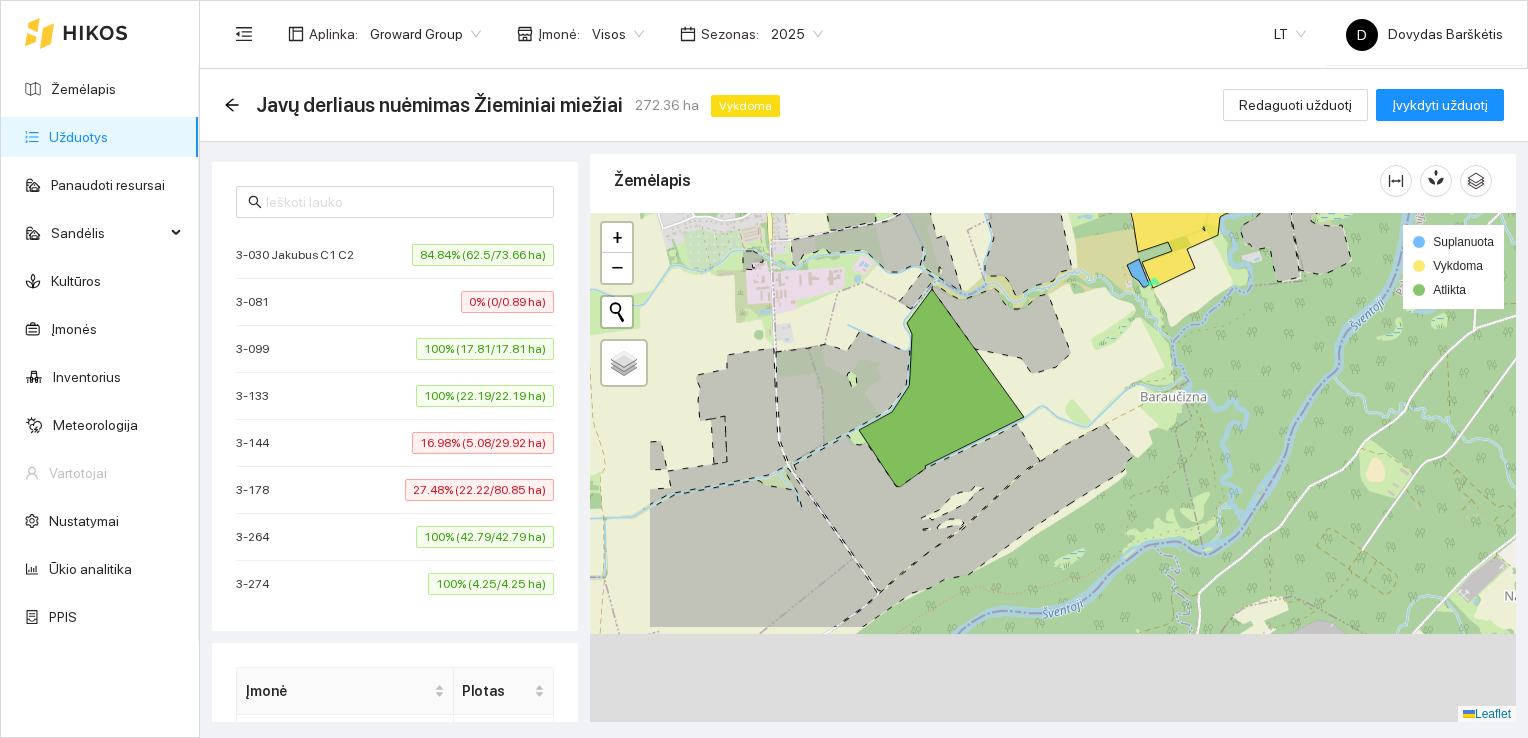 click on "Žemėlapis" at bounding box center (1053, 433) 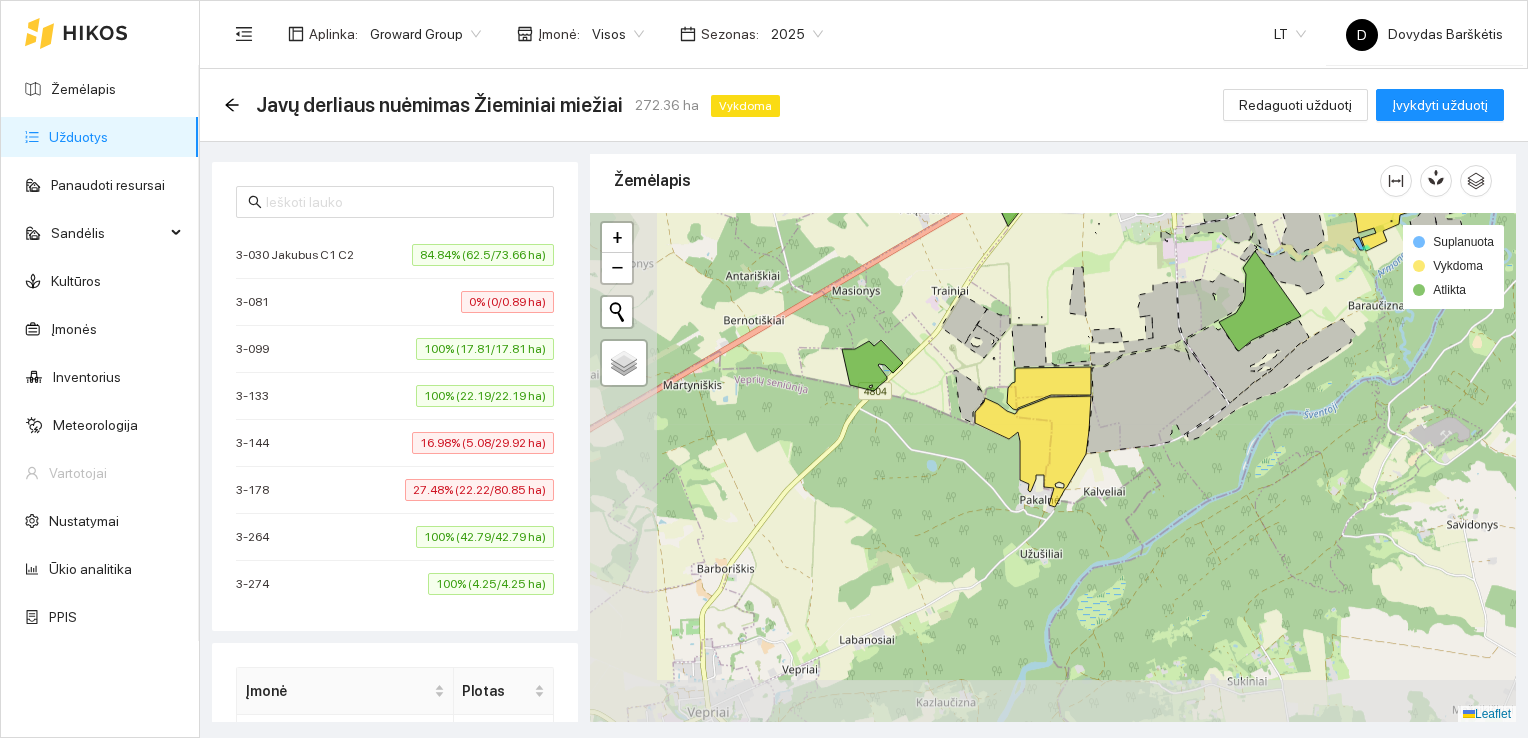 drag, startPoint x: 1013, startPoint y: 546, endPoint x: 1304, endPoint y: 439, distance: 310.04837 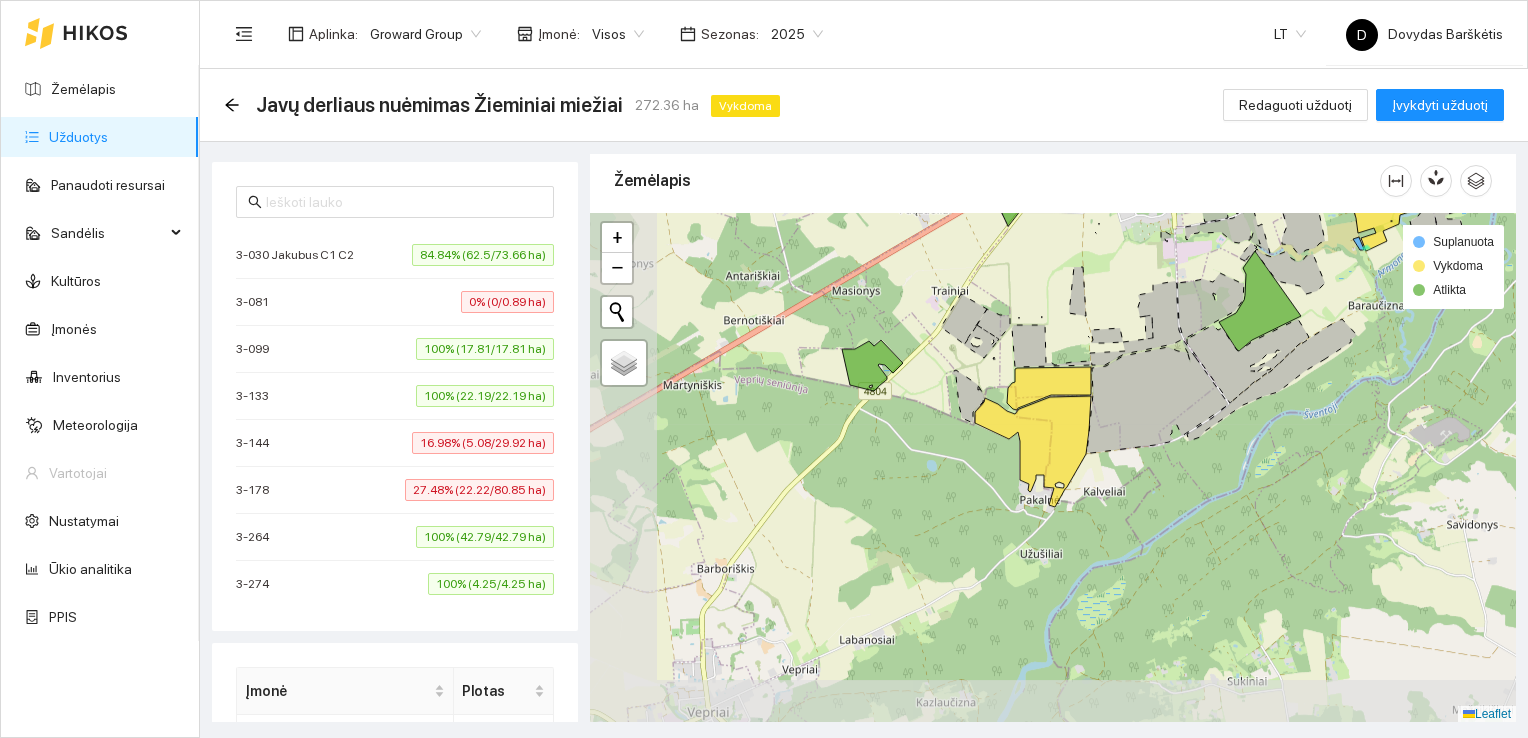 click at bounding box center (1053, 468) 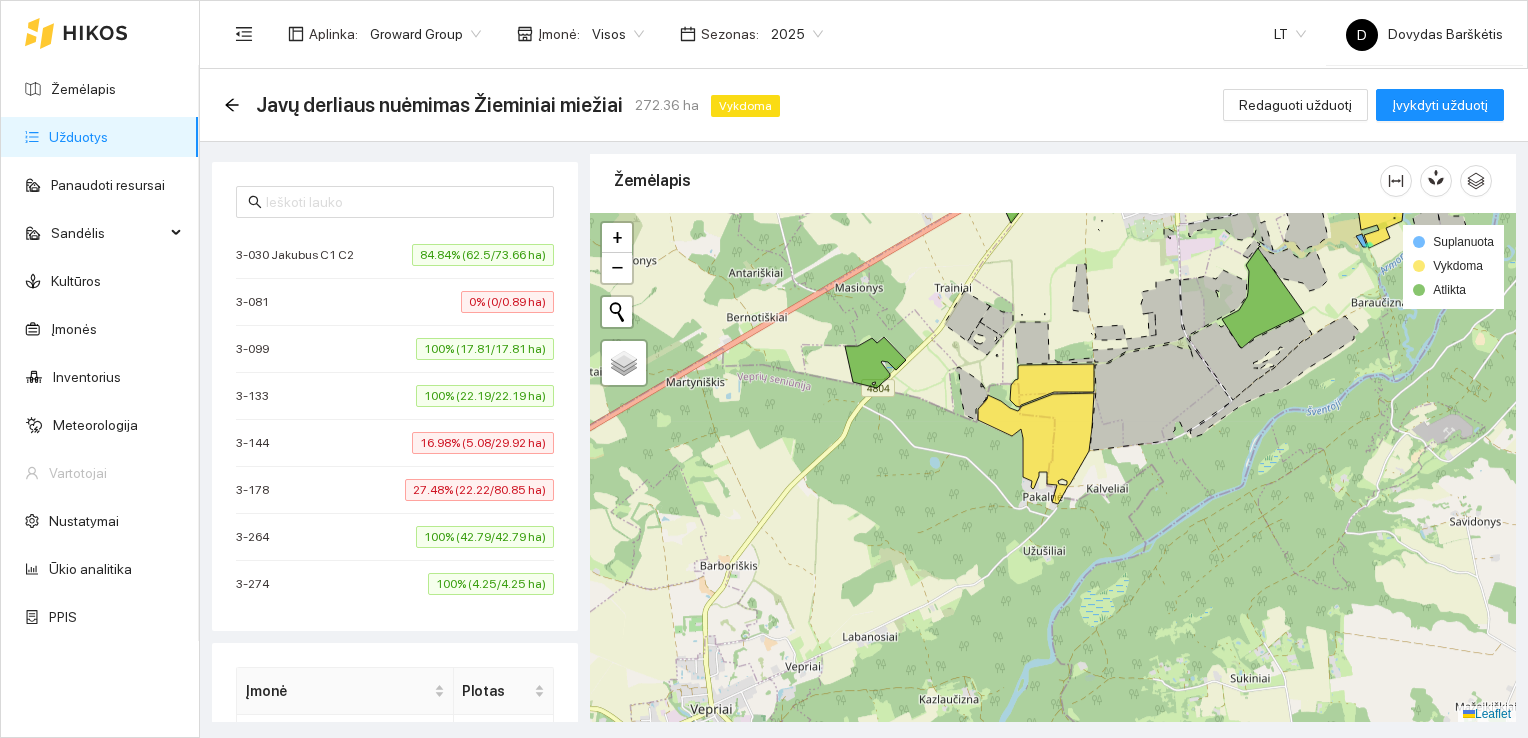 drag, startPoint x: 865, startPoint y: 547, endPoint x: 1000, endPoint y: 353, distance: 236.34932 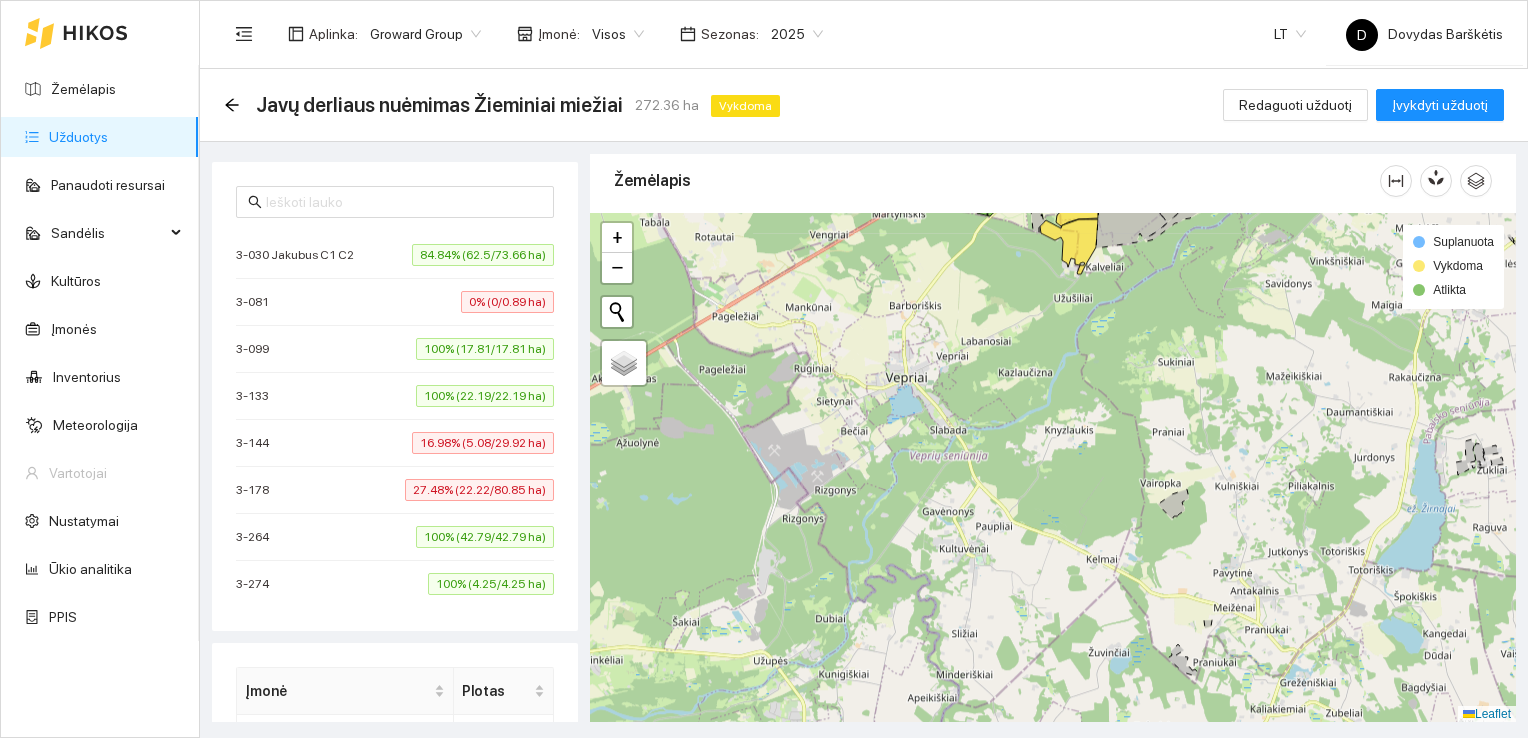 drag, startPoint x: 943, startPoint y: 400, endPoint x: 901, endPoint y: 333, distance: 79.07591 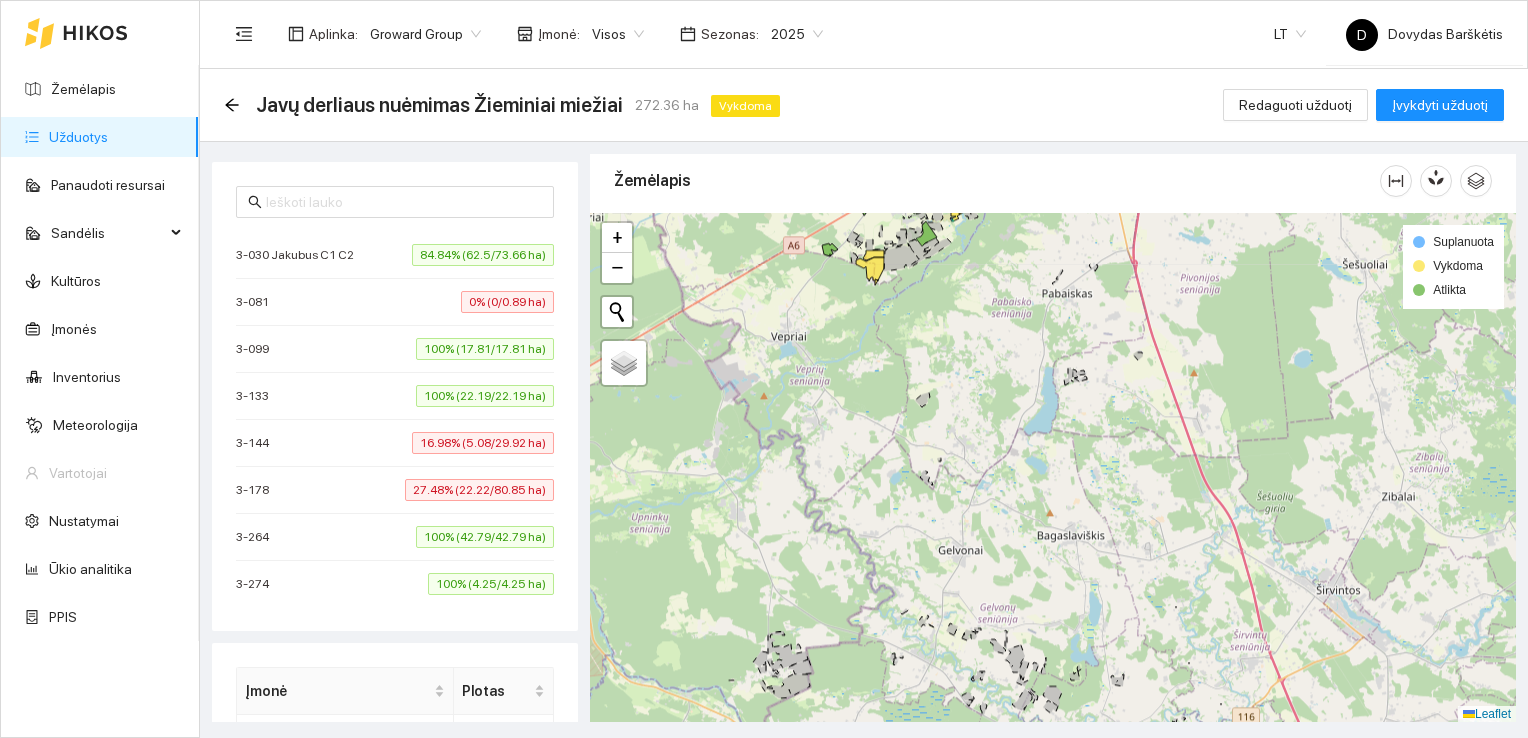 drag, startPoint x: 973, startPoint y: 442, endPoint x: 788, endPoint y: 350, distance: 206.61316 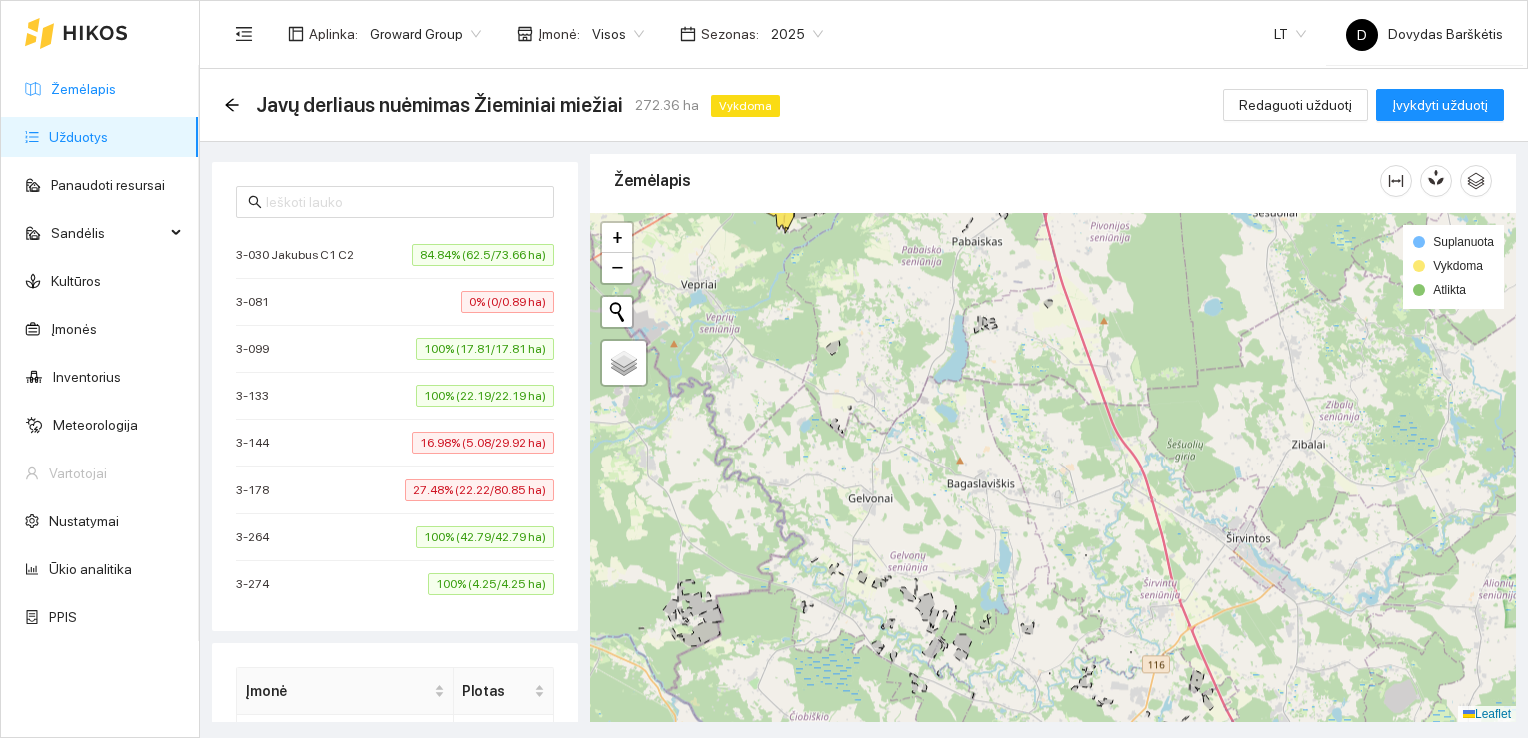 click on "Žemėlapis" at bounding box center (83, 89) 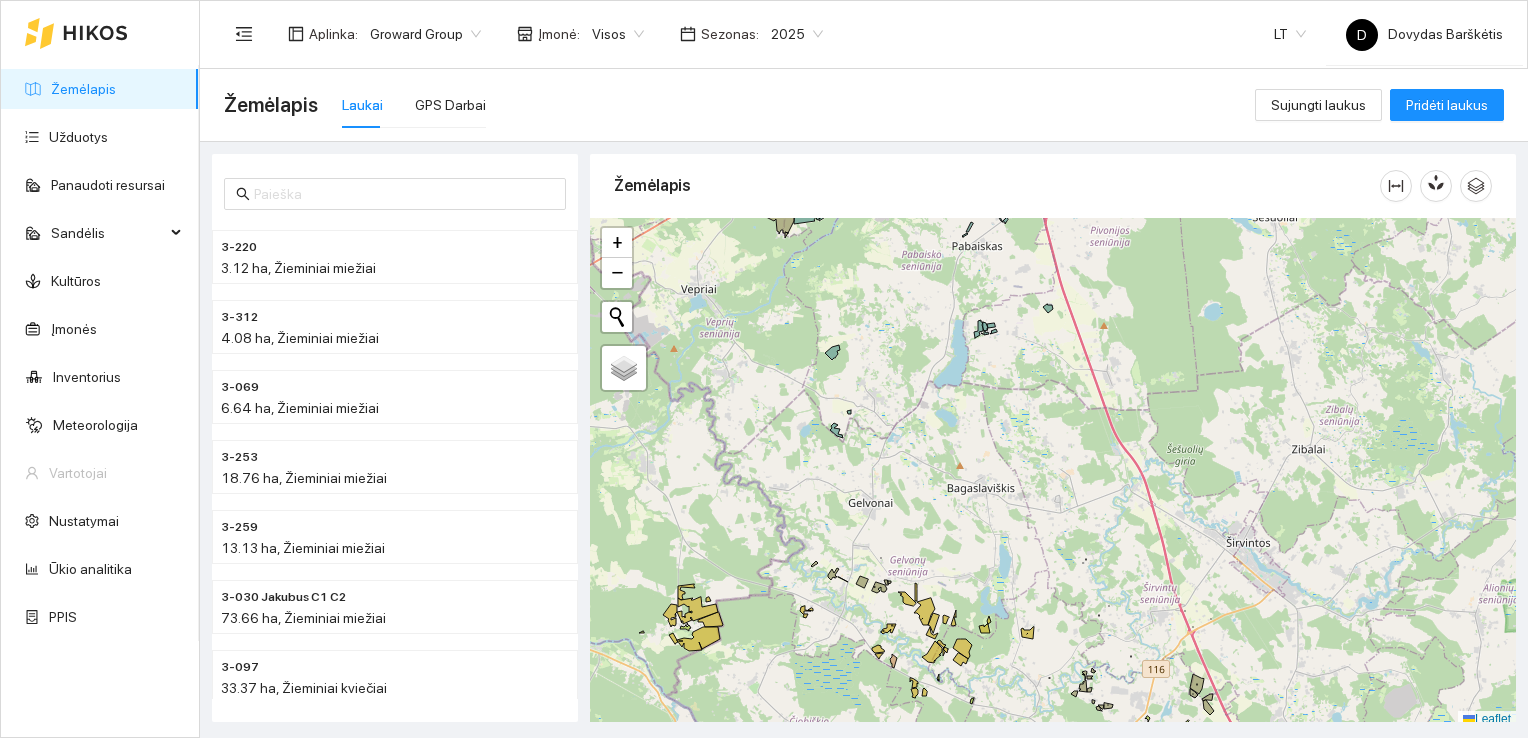 scroll, scrollTop: 5, scrollLeft: 0, axis: vertical 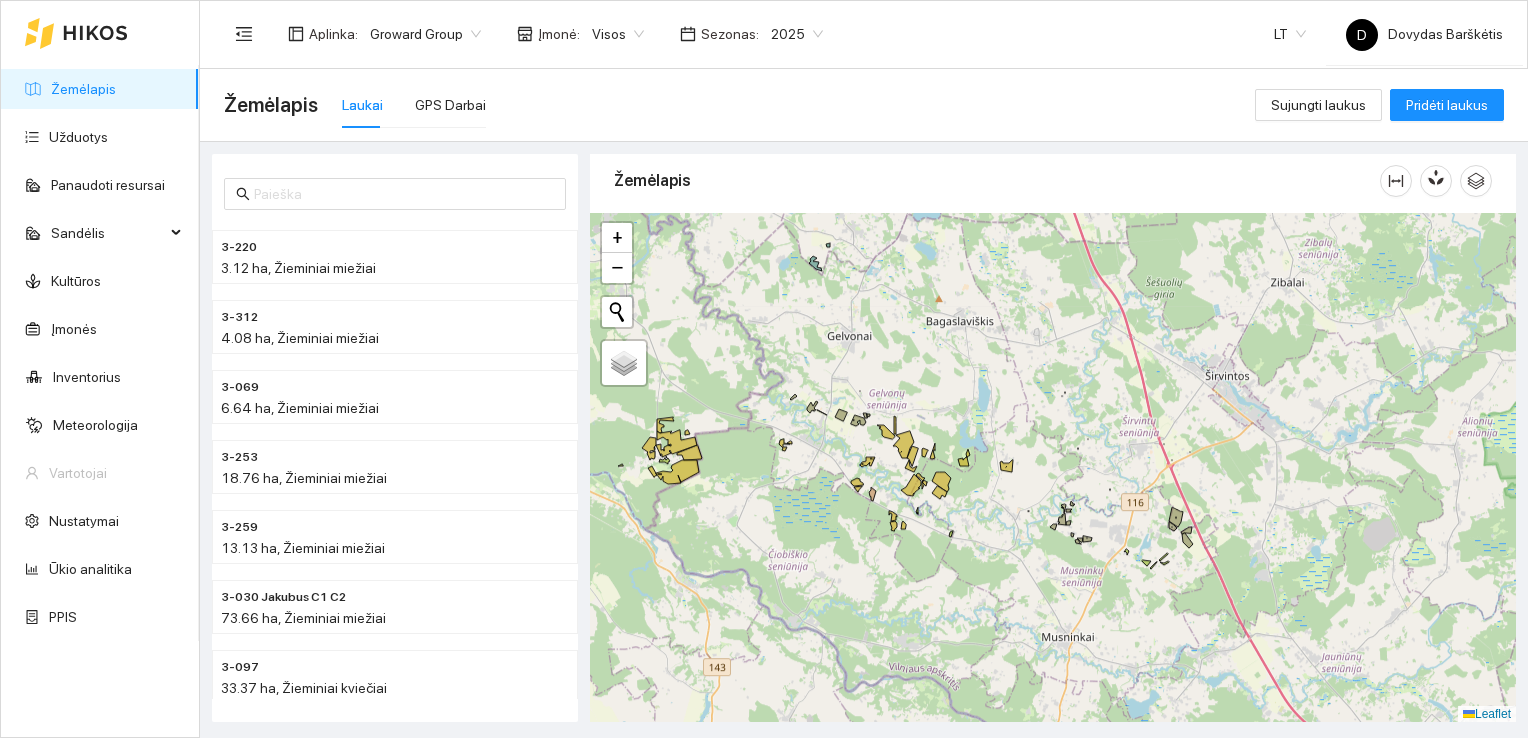 drag, startPoint x: 952, startPoint y: 389, endPoint x: 931, endPoint y: 227, distance: 163.35544 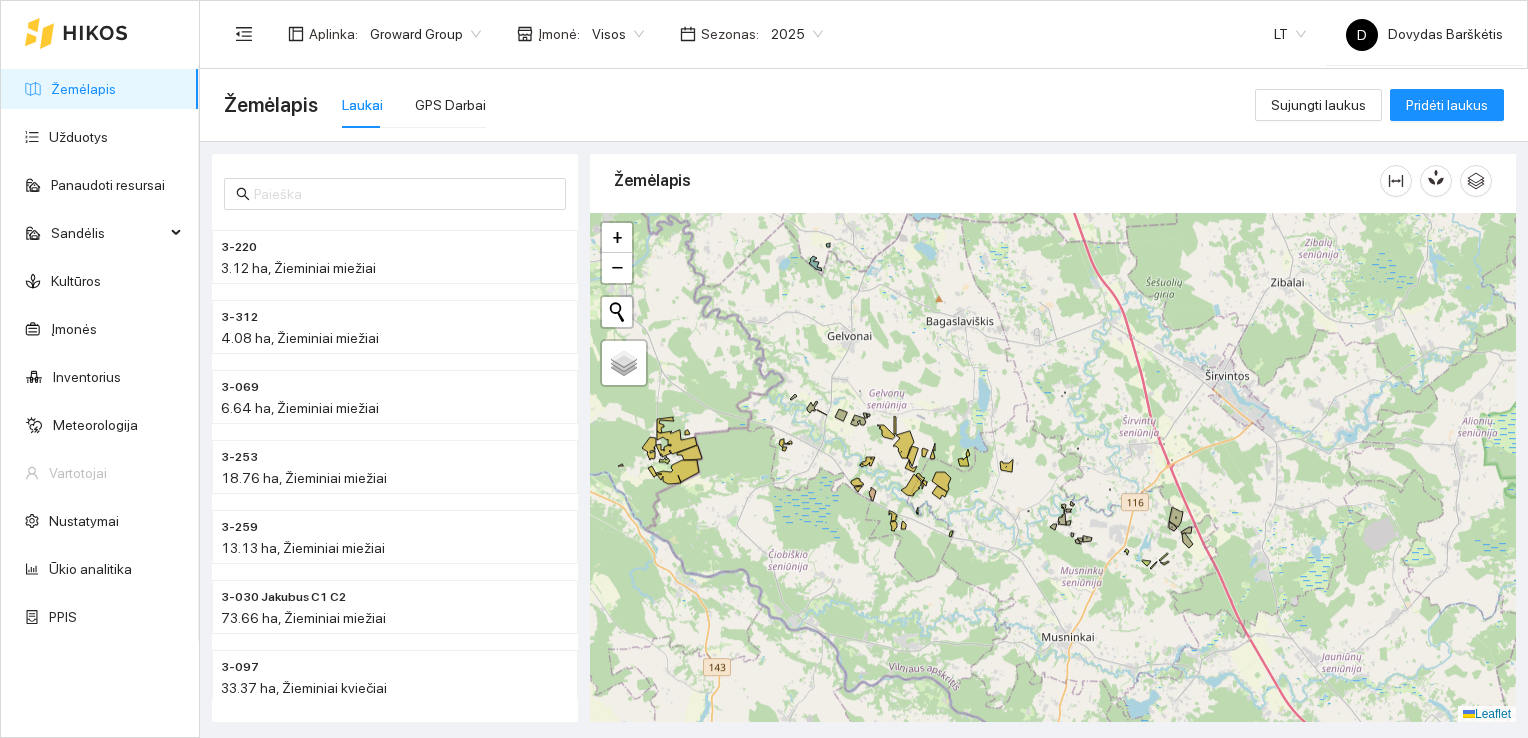 click at bounding box center (1053, 468) 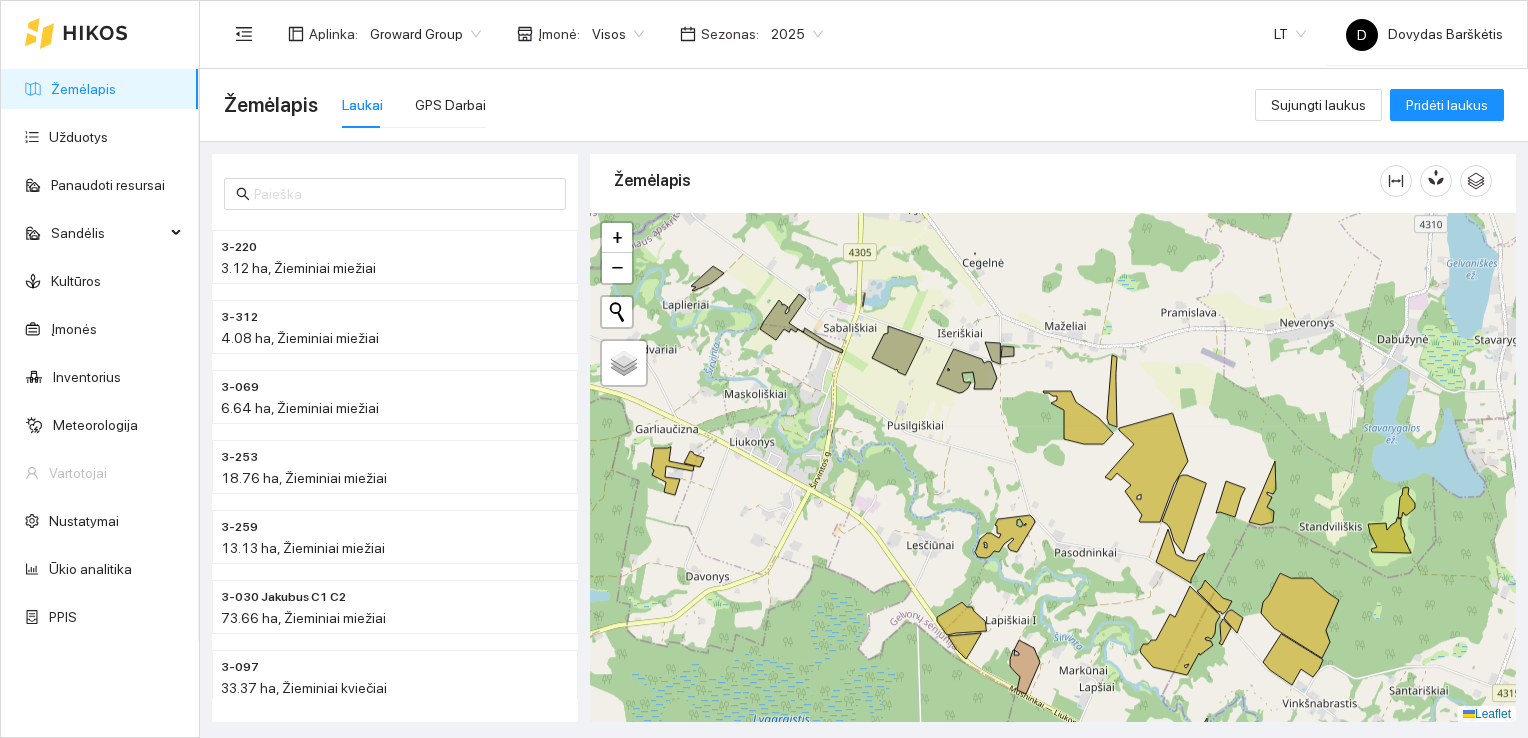 click at bounding box center [1053, 468] 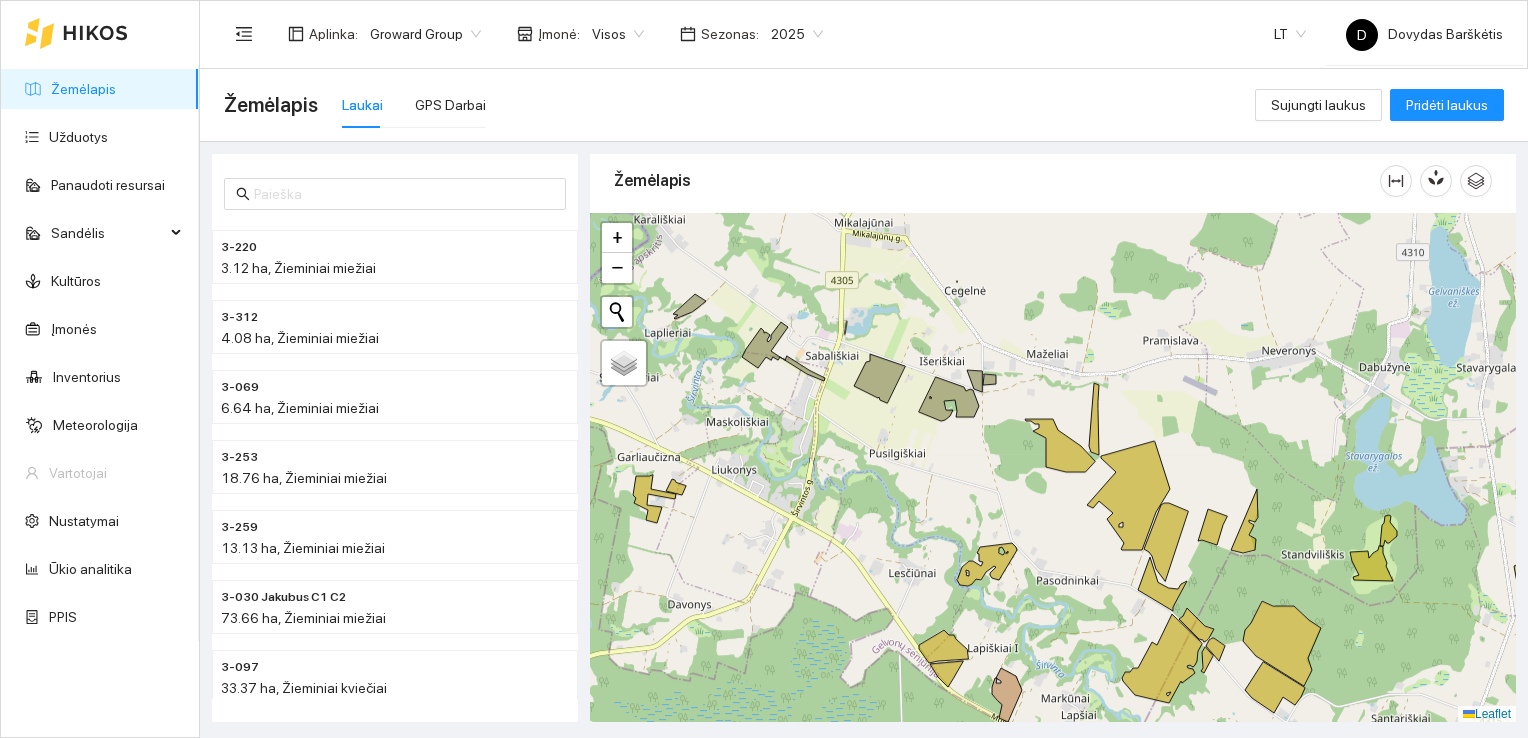 drag, startPoint x: 926, startPoint y: 346, endPoint x: 930, endPoint y: 386, distance: 40.1995 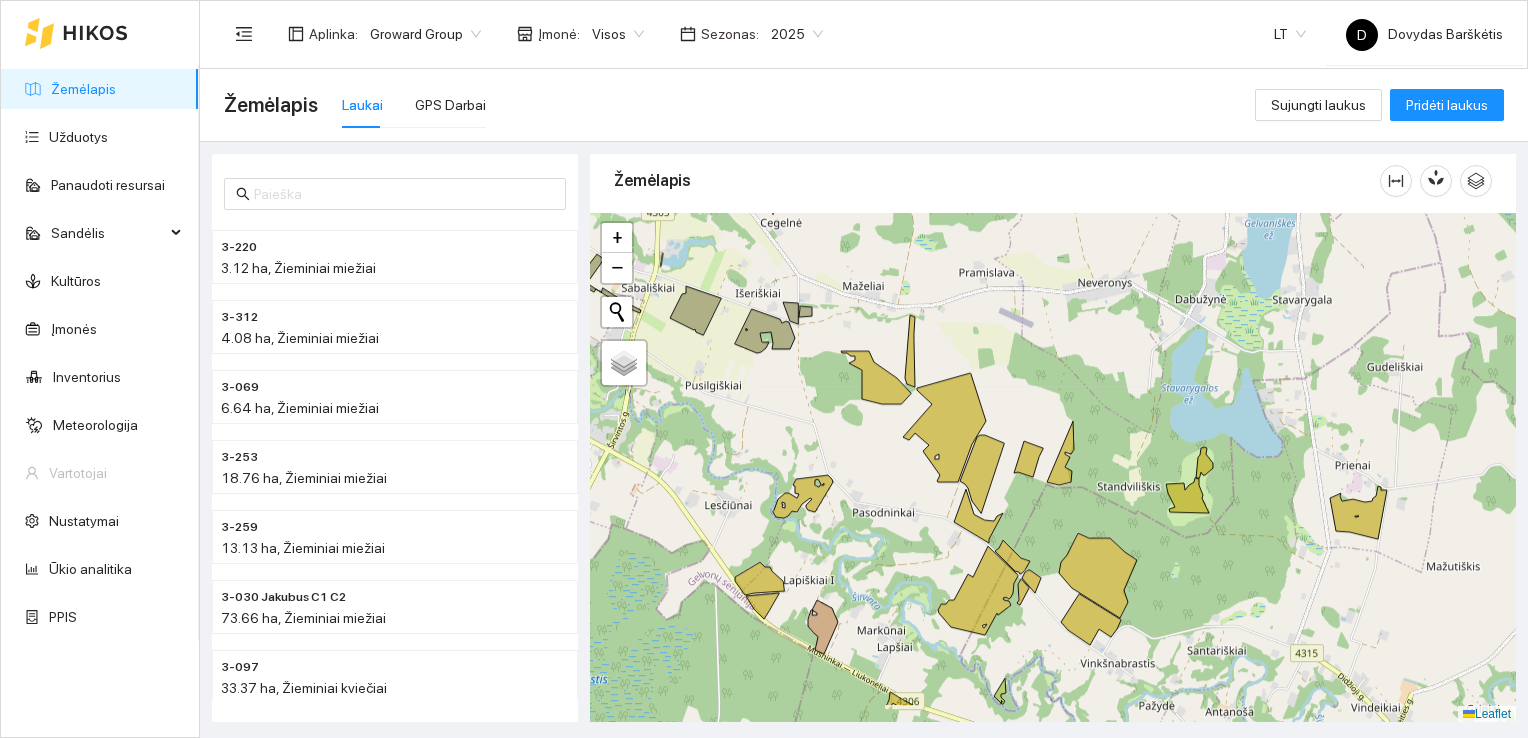 drag, startPoint x: 956, startPoint y: 357, endPoint x: 706, endPoint y: 249, distance: 272.3307 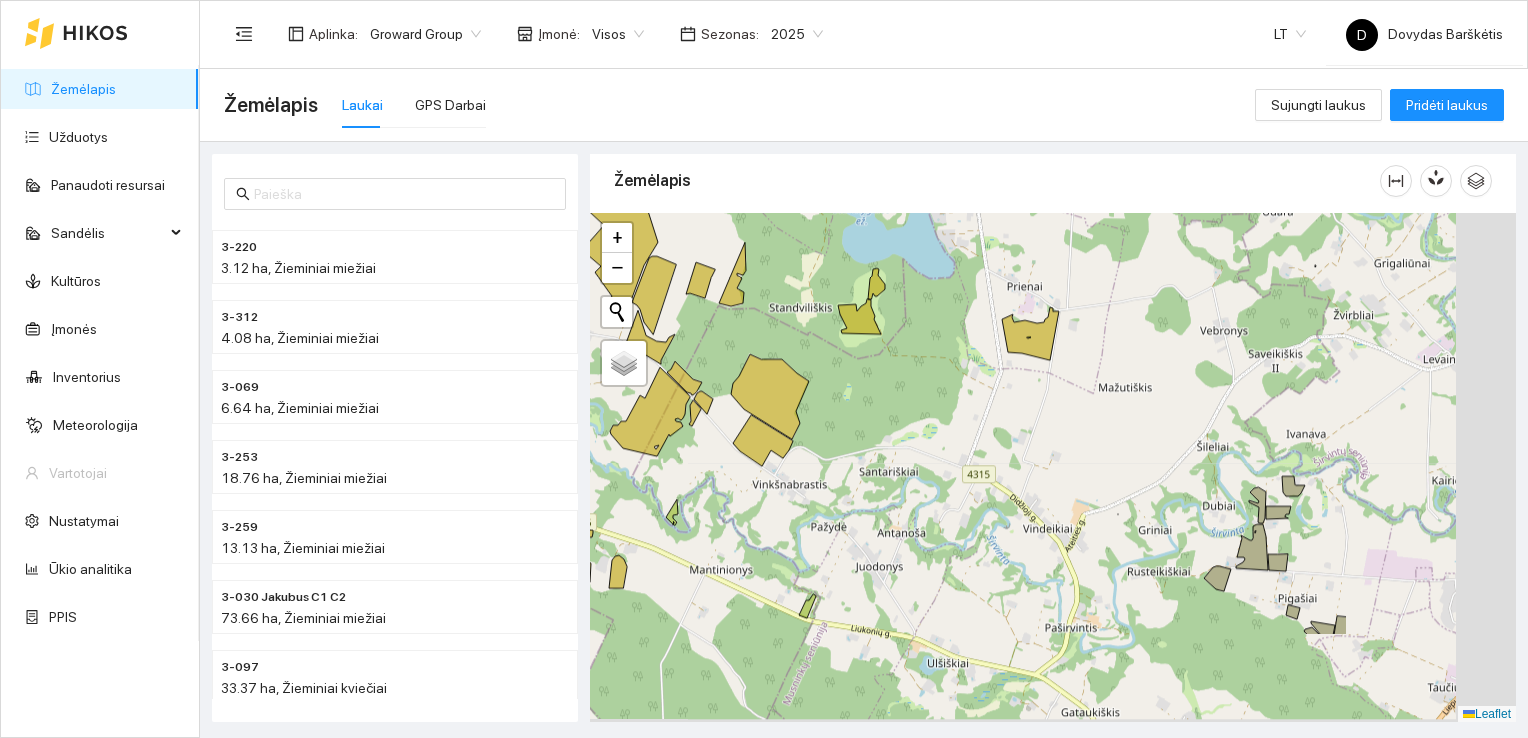 drag, startPoint x: 1053, startPoint y: 342, endPoint x: 786, endPoint y: 200, distance: 302.41196 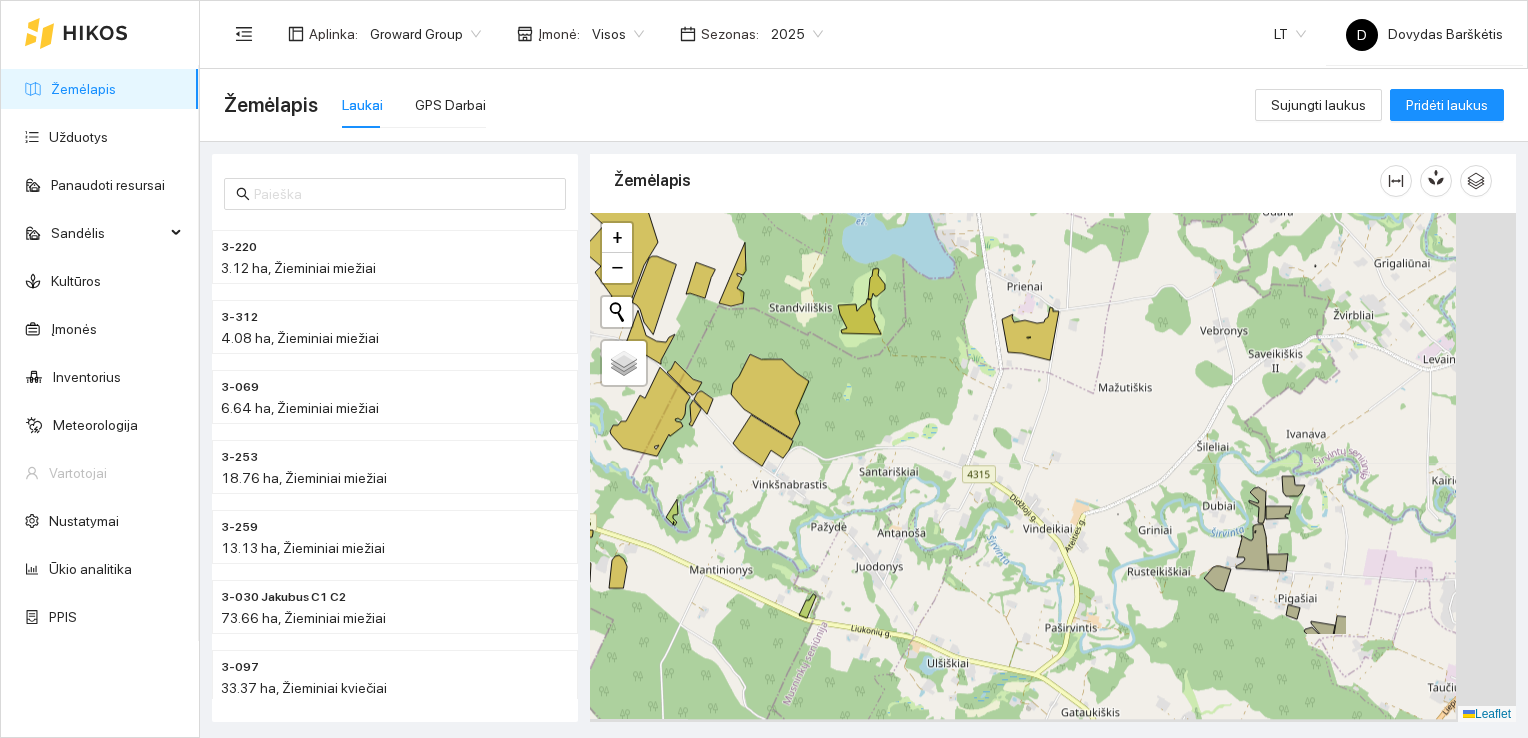 click on "Žemėlapis" at bounding box center (1053, 433) 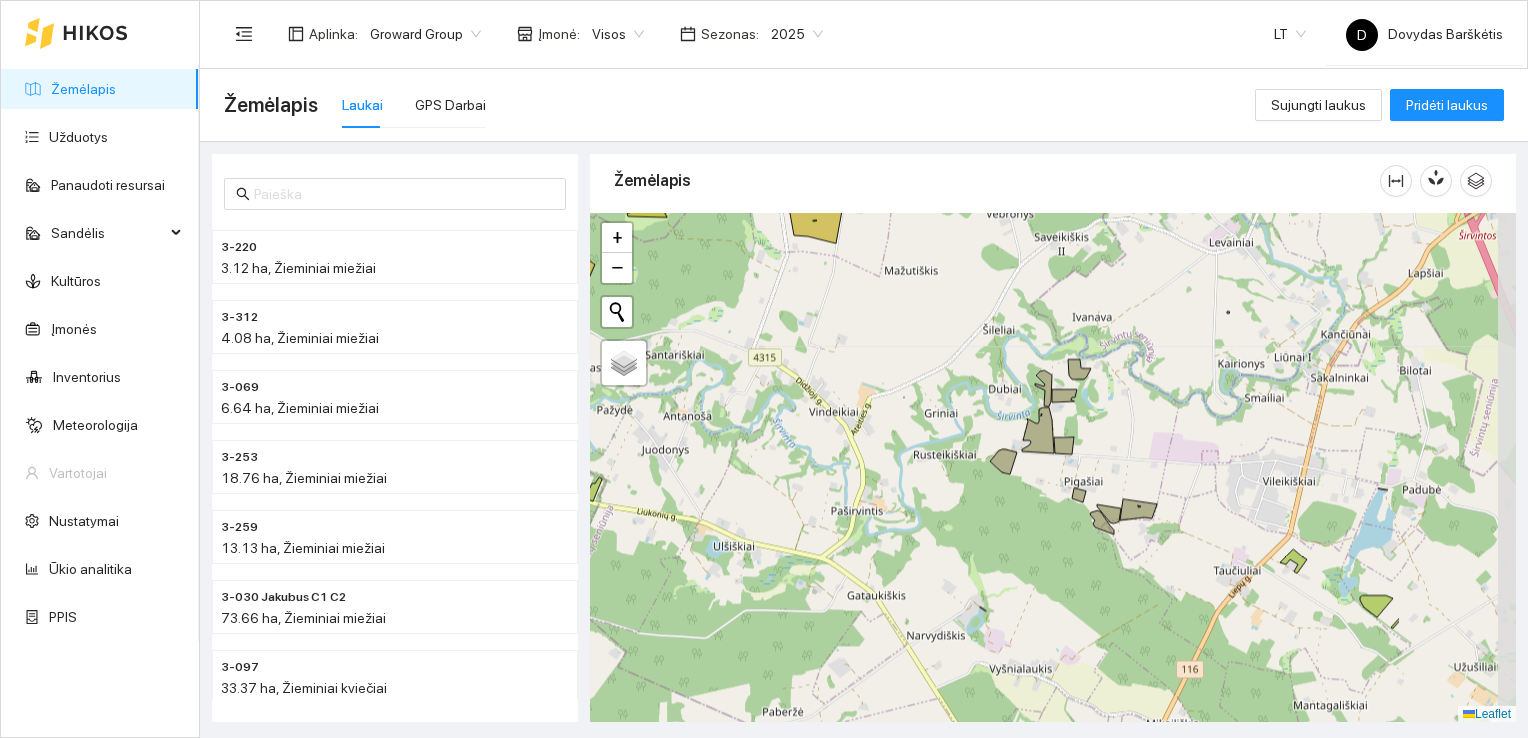drag, startPoint x: 987, startPoint y: 427, endPoint x: 776, endPoint y: 310, distance: 241.26749 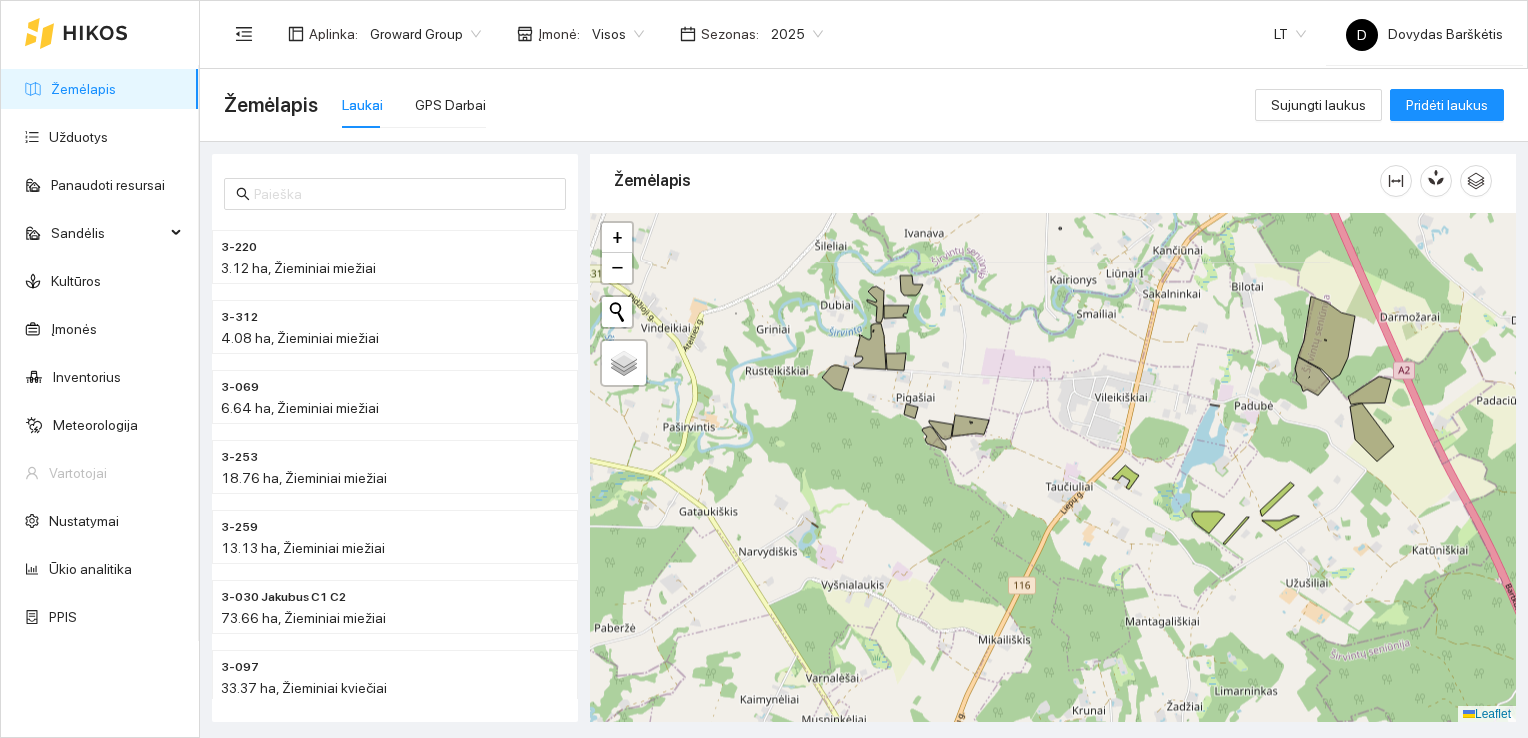 drag, startPoint x: 972, startPoint y: 400, endPoint x: 804, endPoint y: 315, distance: 188.27905 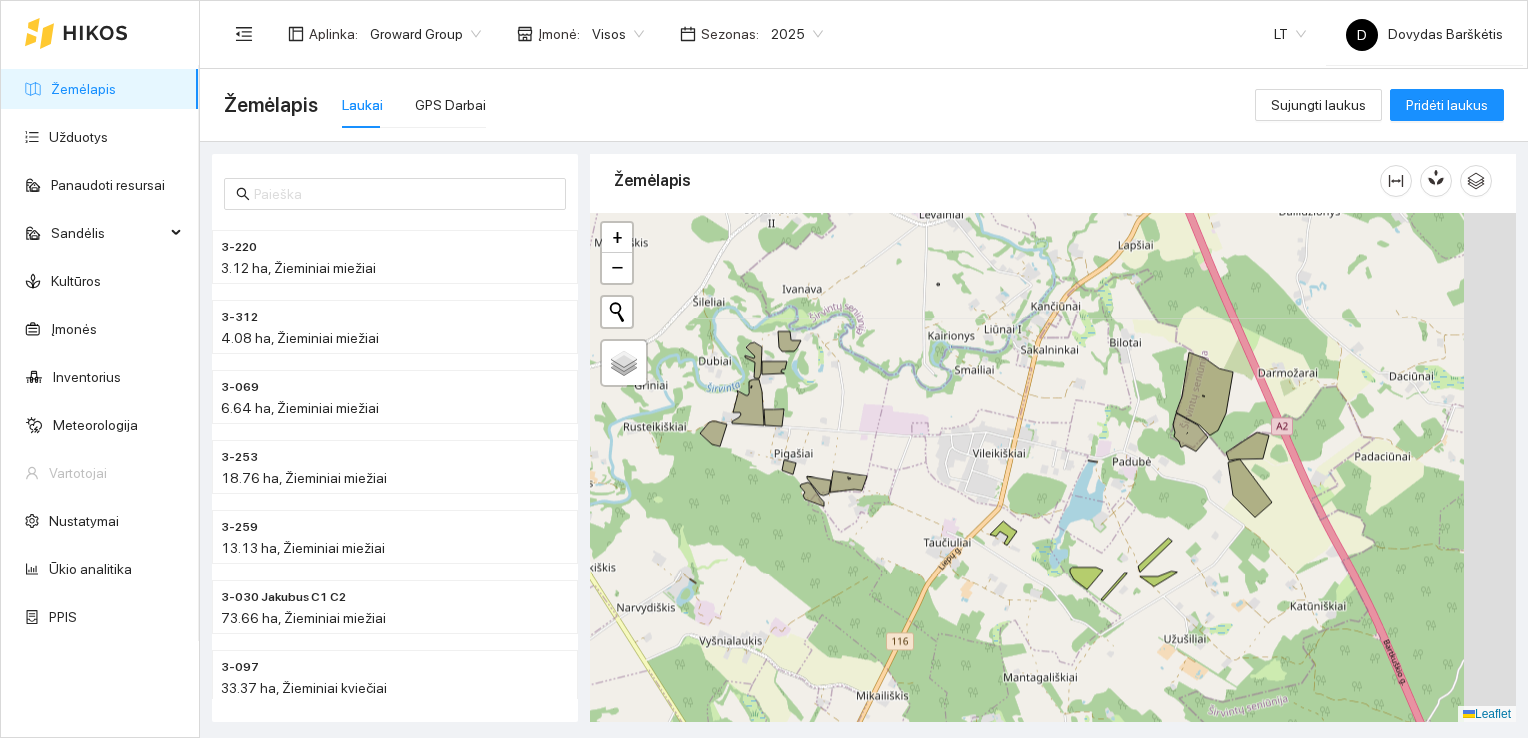 drag, startPoint x: 804, startPoint y: 315, endPoint x: 649, endPoint y: 385, distance: 170.07352 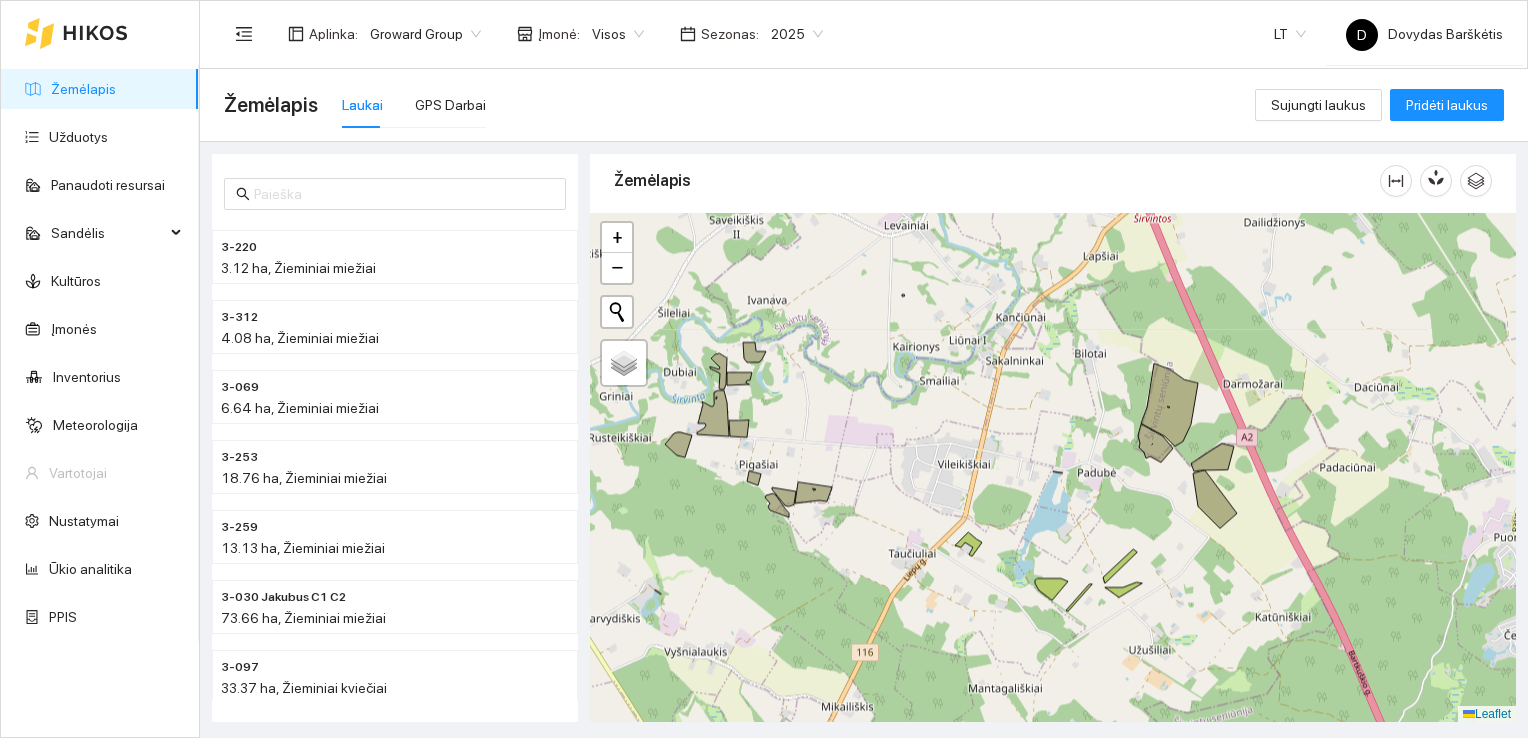 drag, startPoint x: 685, startPoint y: 394, endPoint x: 701, endPoint y: 394, distance: 16 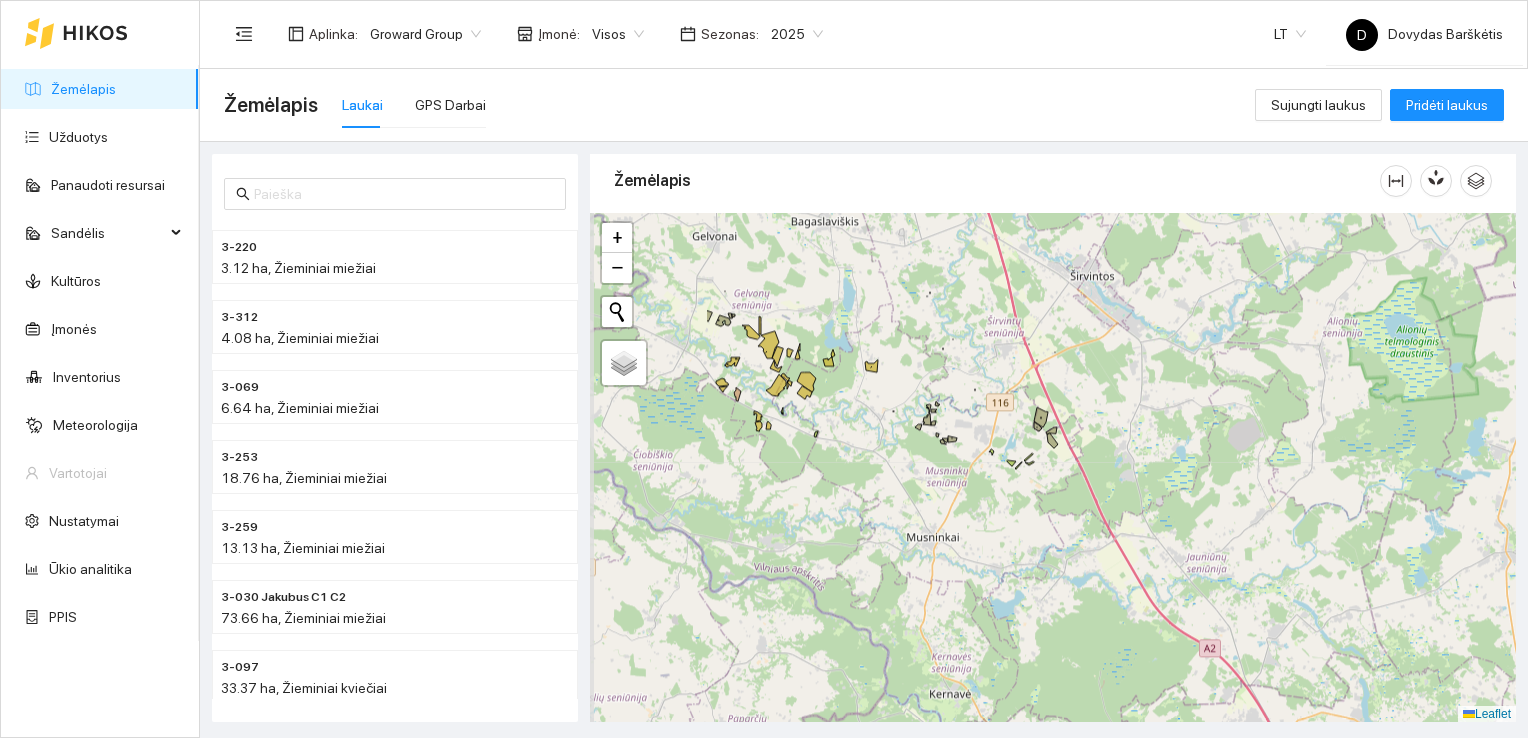 drag, startPoint x: 689, startPoint y: 350, endPoint x: 899, endPoint y: 405, distance: 217.08293 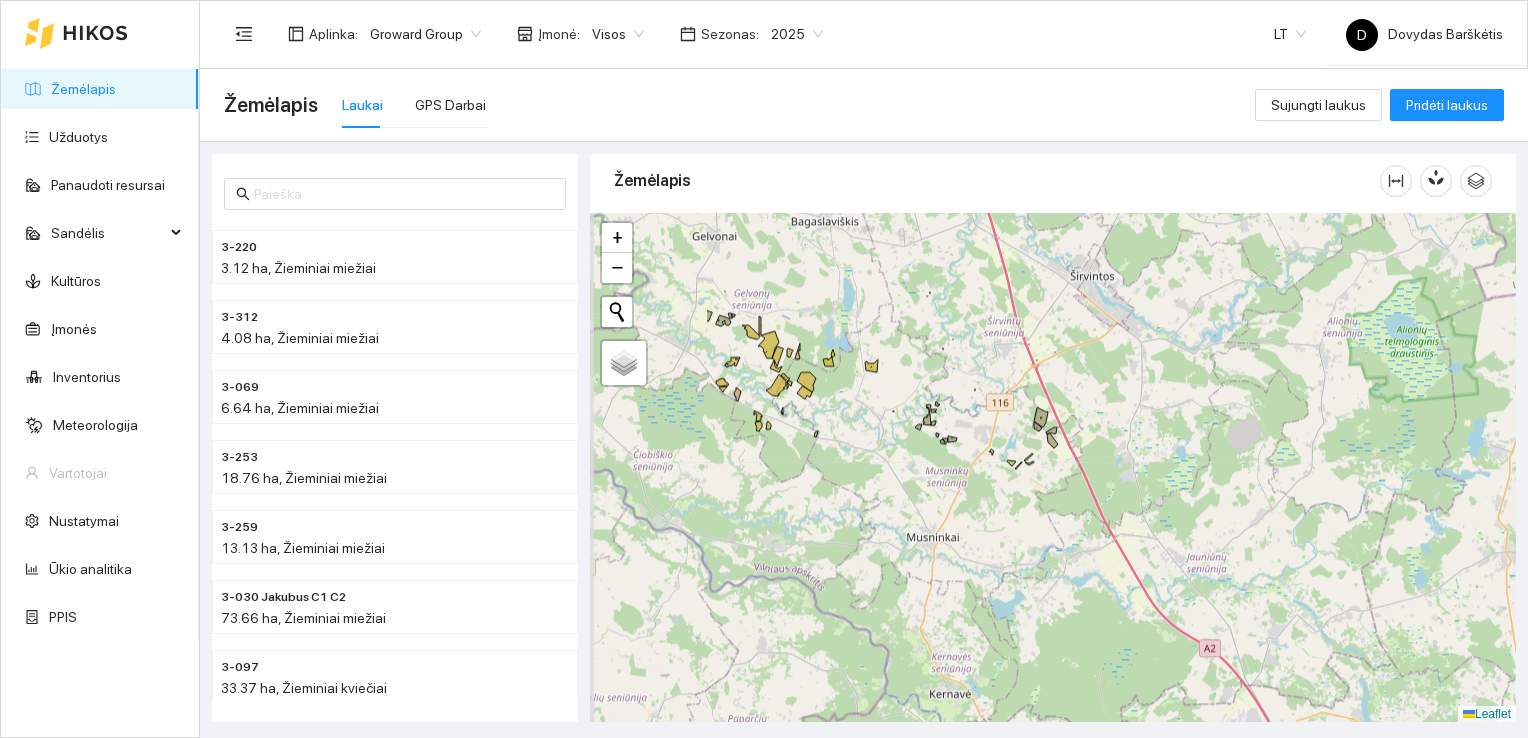 click at bounding box center [1053, 468] 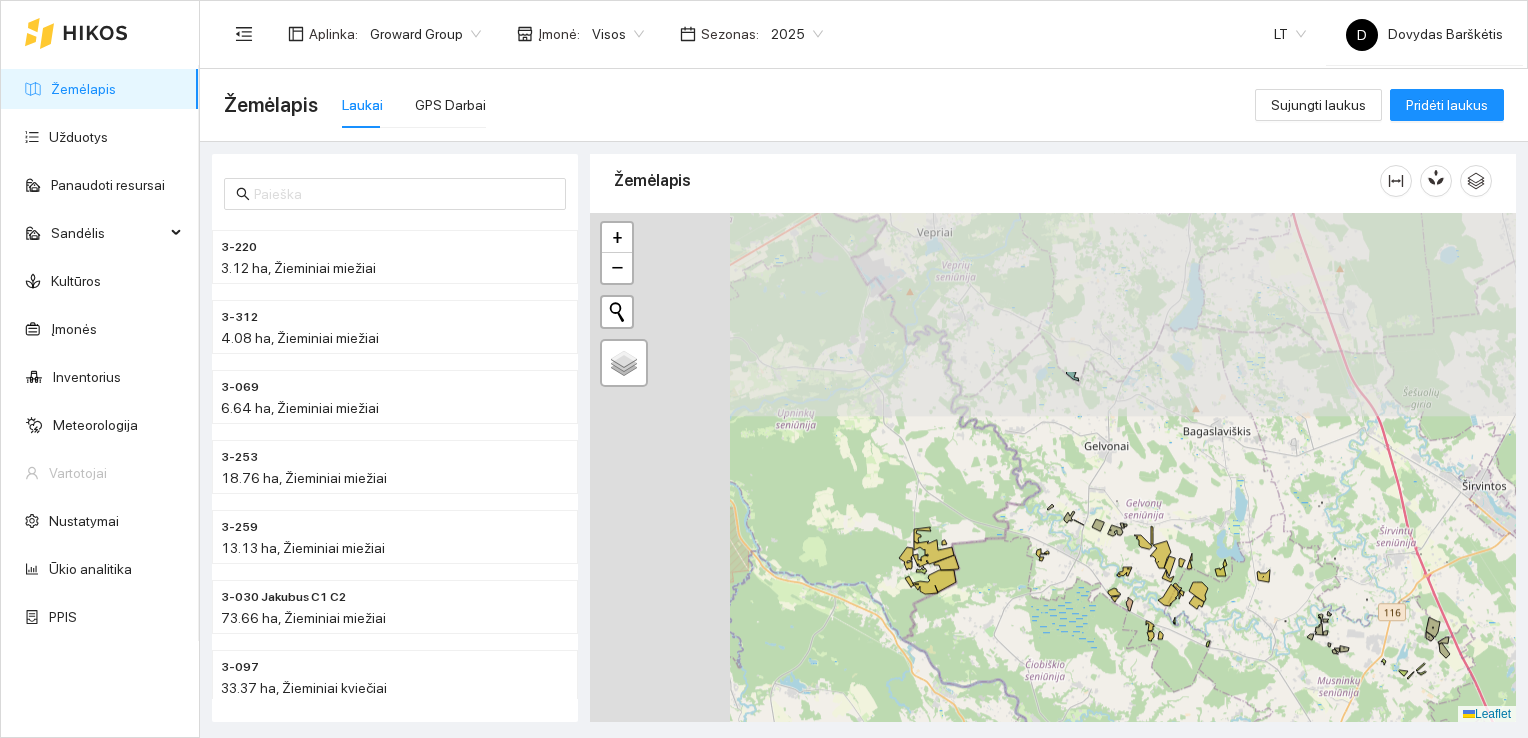 drag, startPoint x: 864, startPoint y: 549, endPoint x: 1337, endPoint y: 782, distance: 527.2741 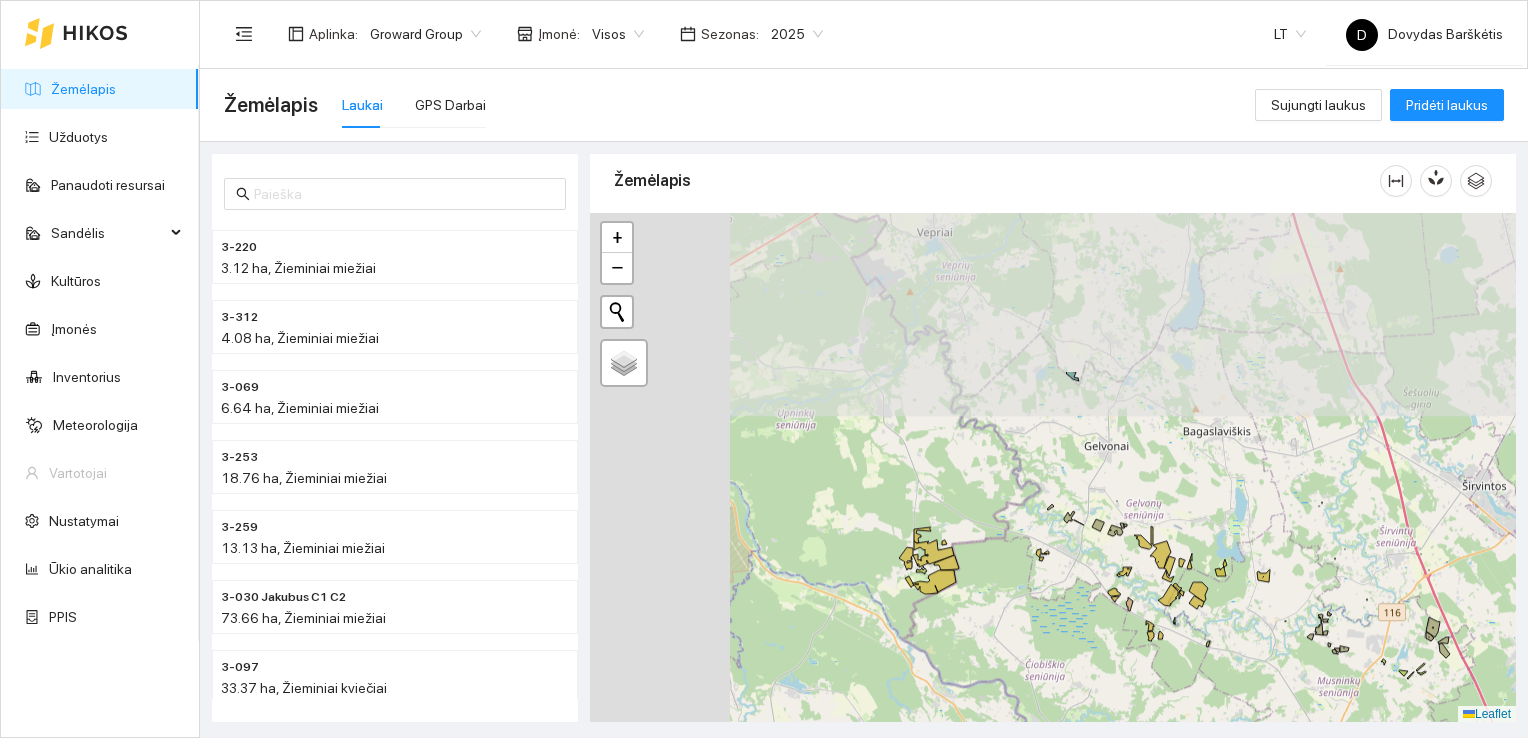 click on "Žemėlapis Užduotys Panaudoti resursai Sandėlis Kultūros Įmonės Inventorius Meteorologija Vartotojai Nustatymai Ūkio analitika PPIS Aplinka : Groward Group Įmonė : Visos Sezonas : 2025 LT D [PERSON_NAME]   Žemėlapis Laukai GPS Darbai Sujungti laukus Pridėti laukus 3-220 3.12 ha, Žieminiai miežiai 3-312 4.08 ha, Žieminiai miežiai 3-069 6.64 ha, Žieminiai miežiai 3-253 18.76 ha, Žieminiai miežiai 3-259 13.13 ha, Žieminiai miežiai 3-030 Jakubus C1 C2 73.66 ha, Žieminiai miežiai 3-097  33.37 ha, Žieminiai kviečiai 3-111 Keramik C2 125.65 ha, Žieminiai kviečiai Žemėlapis" at bounding box center (764, 369) 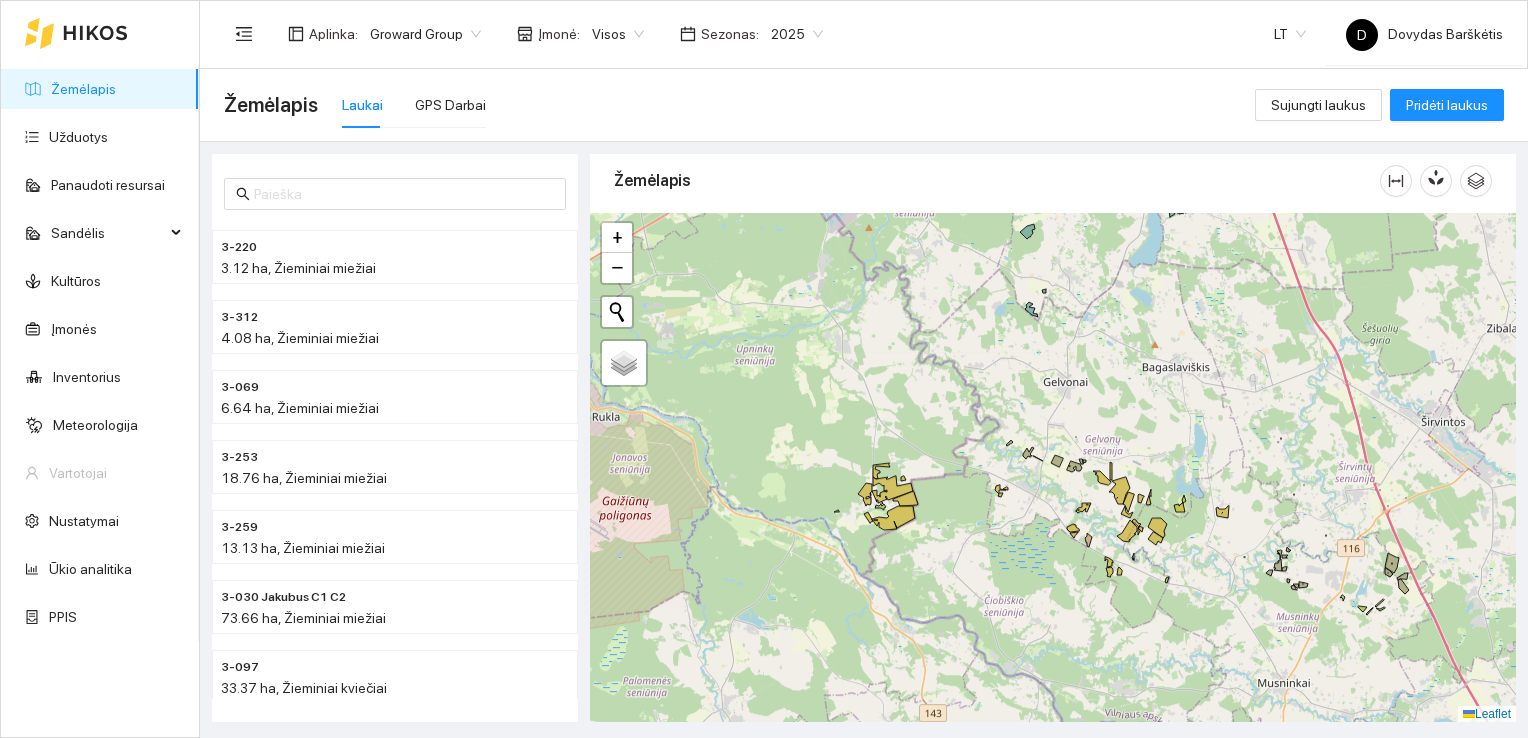 drag, startPoint x: 1115, startPoint y: 478, endPoint x: 975, endPoint y: 376, distance: 173.21663 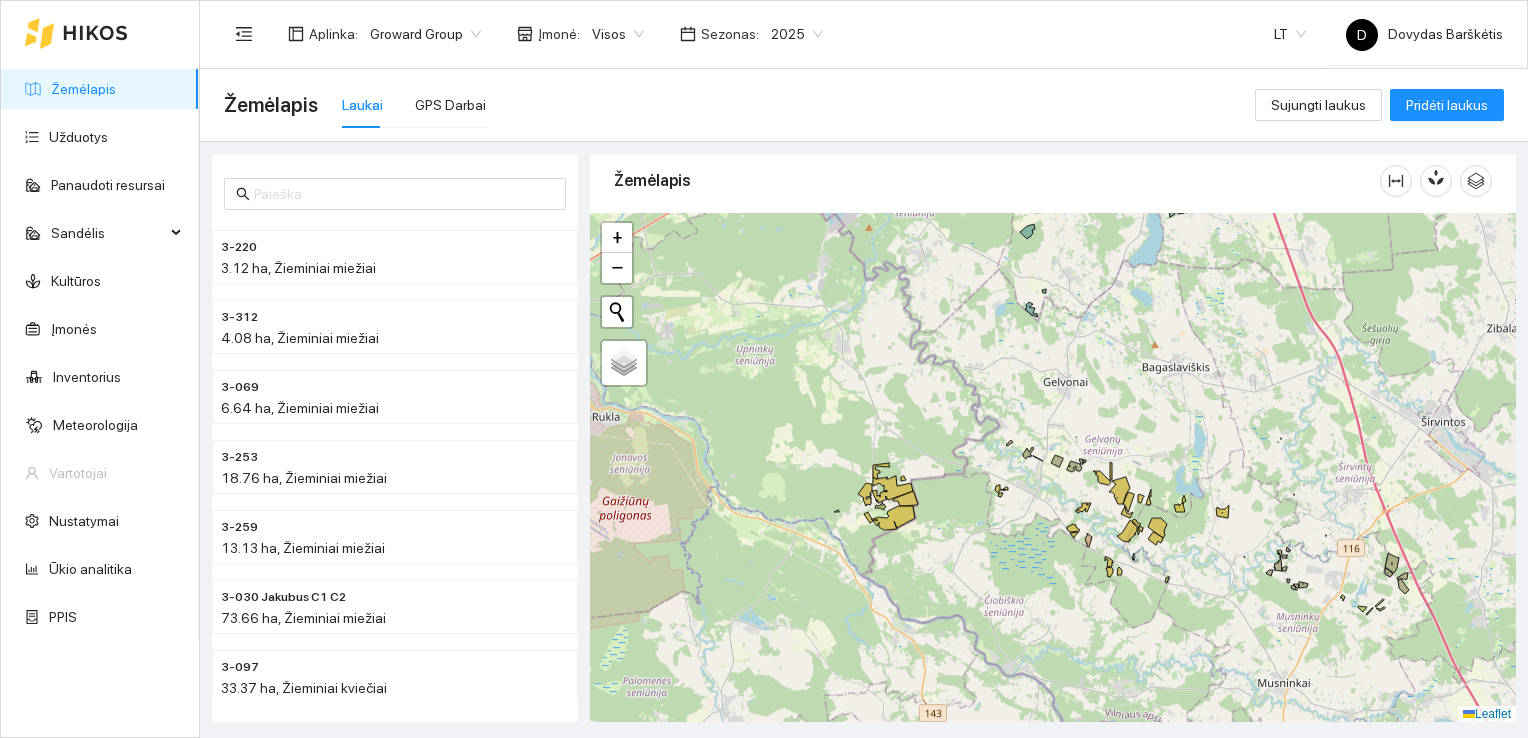 click at bounding box center (1053, 468) 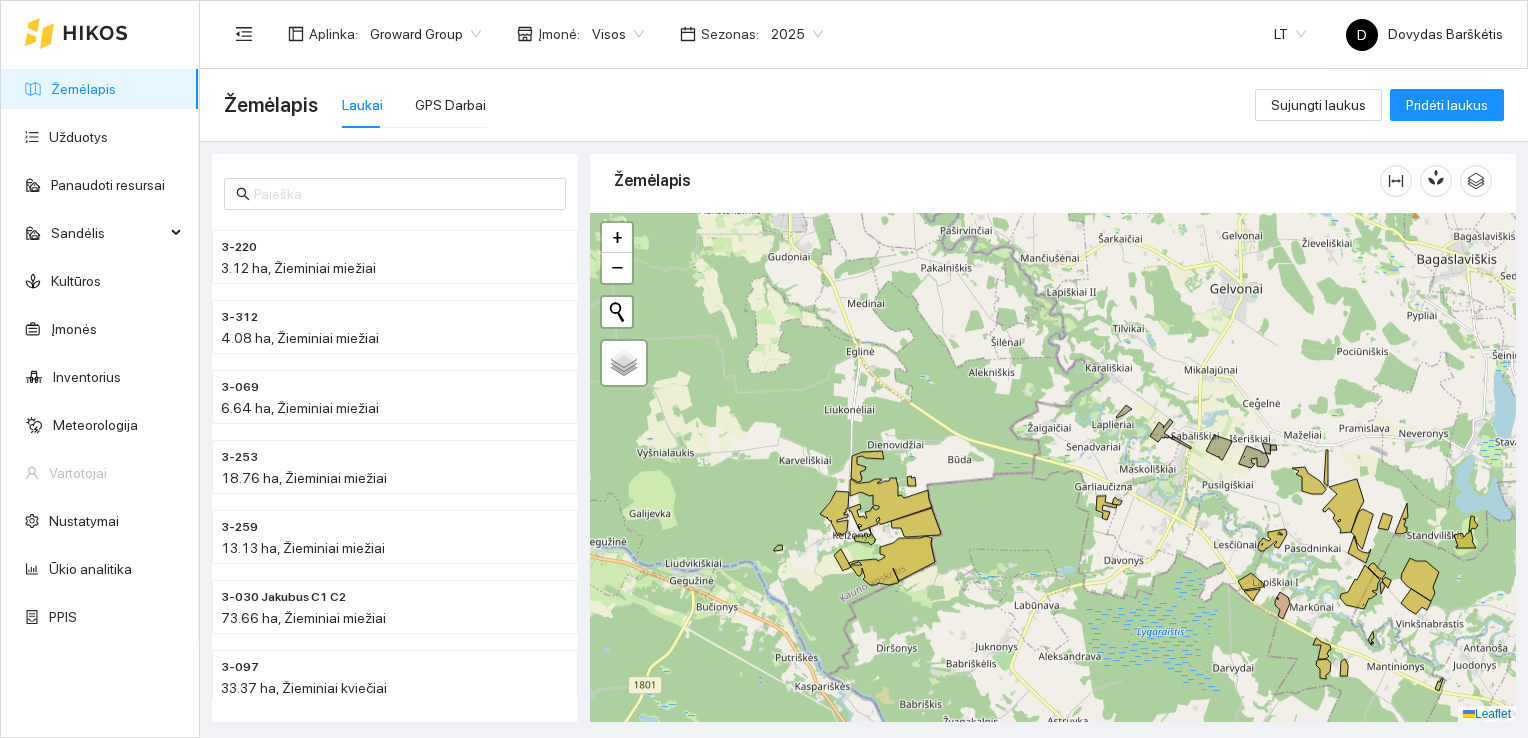drag, startPoint x: 965, startPoint y: 513, endPoint x: 993, endPoint y: 450, distance: 68.942 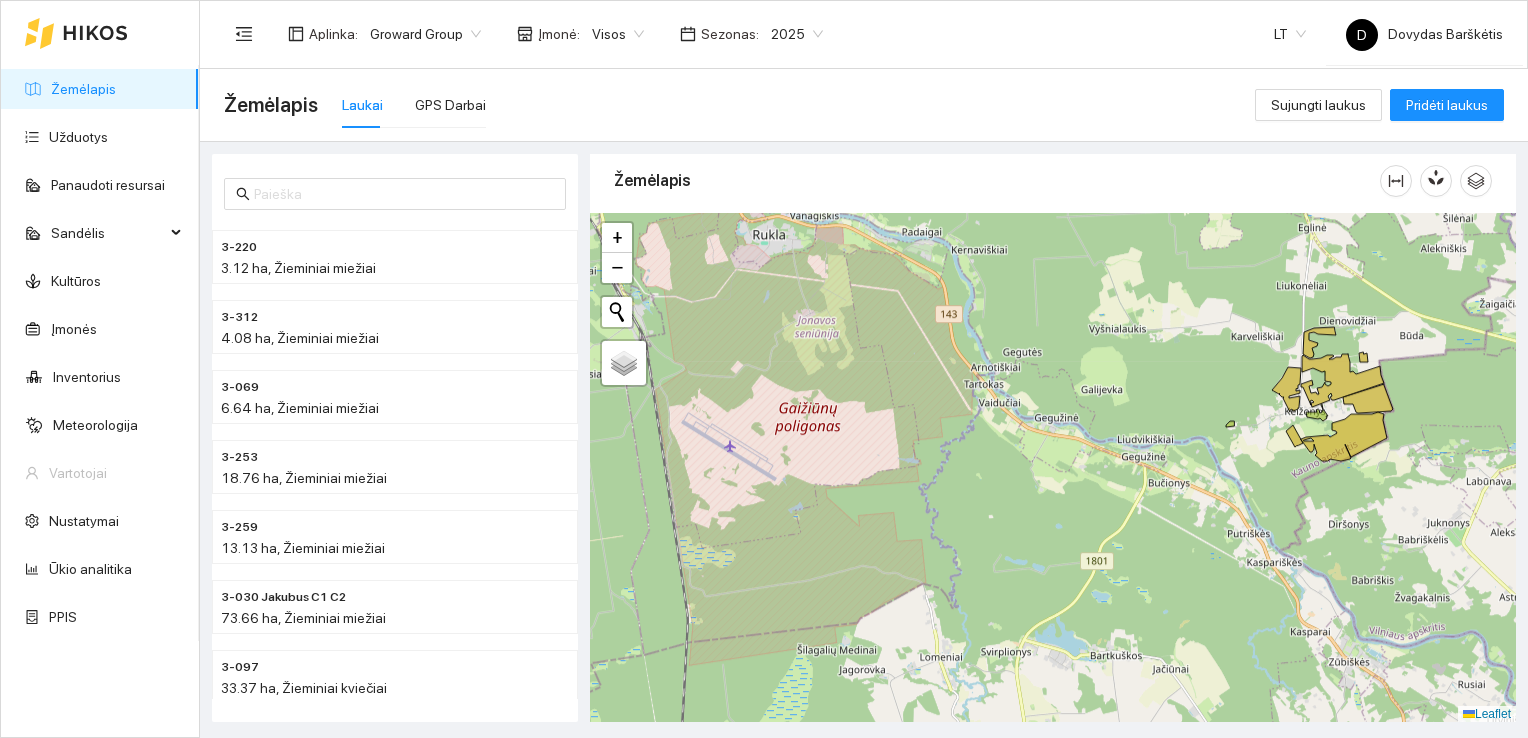 drag, startPoint x: 1252, startPoint y: 434, endPoint x: 878, endPoint y: 441, distance: 374.0655 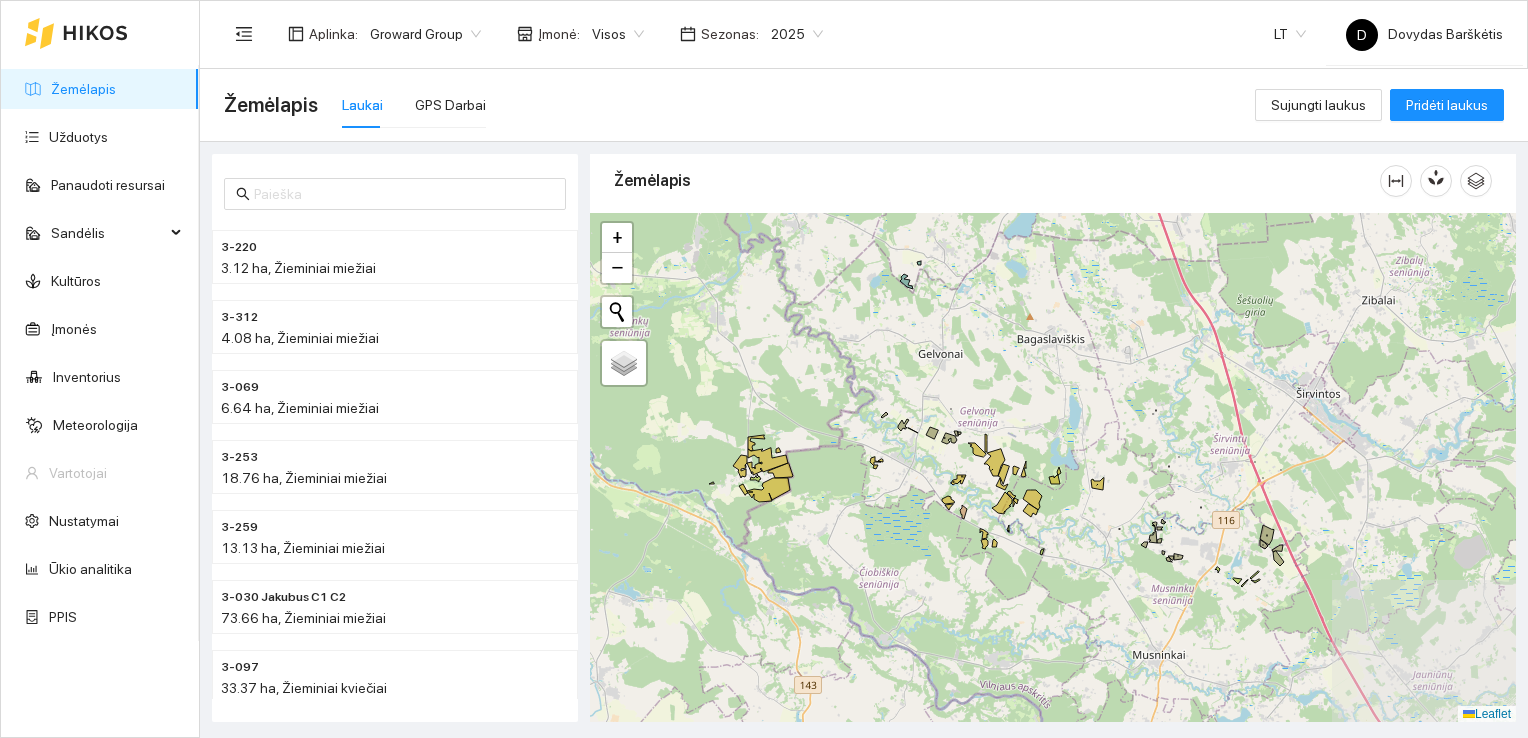drag, startPoint x: 1135, startPoint y: 409, endPoint x: 856, endPoint y: 454, distance: 282.60574 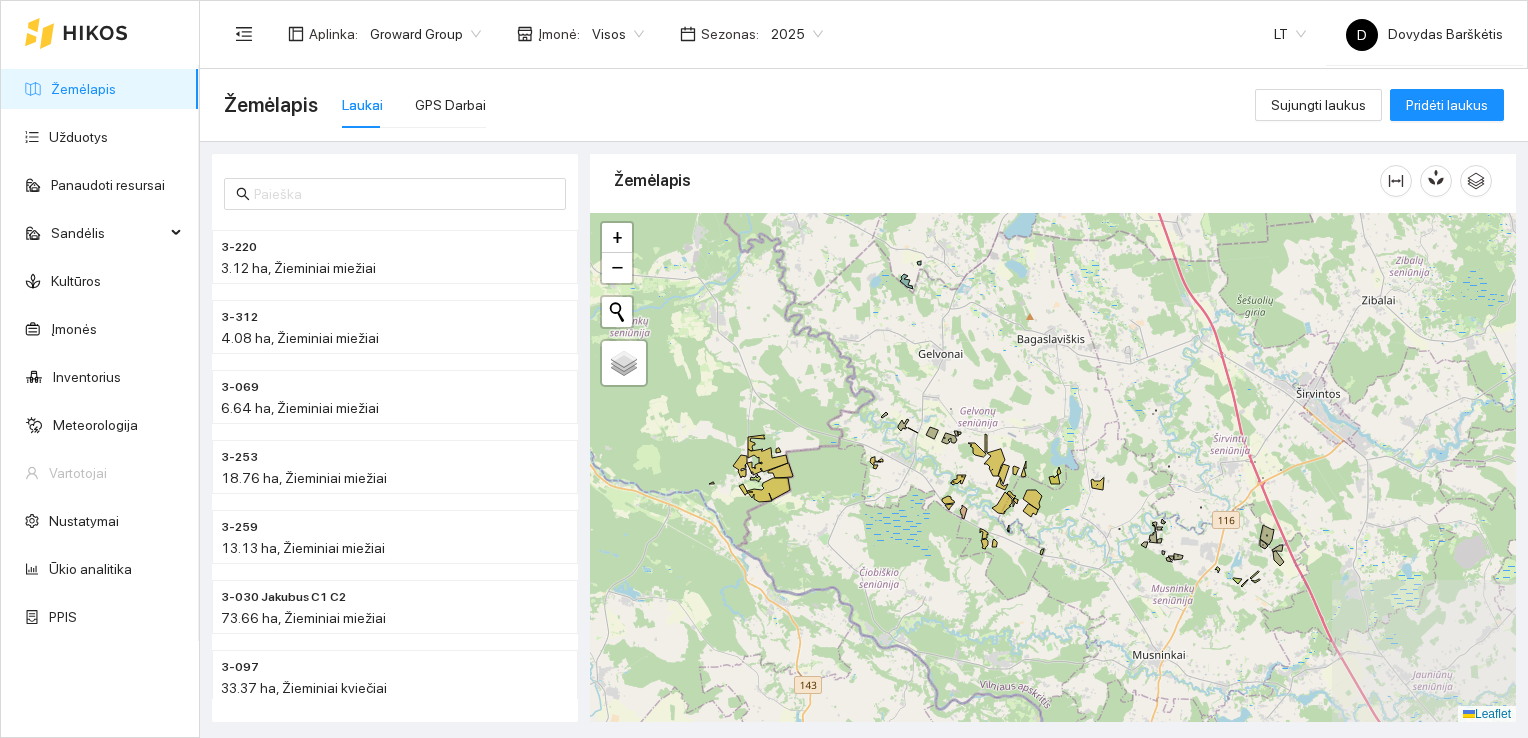 click at bounding box center (1053, 468) 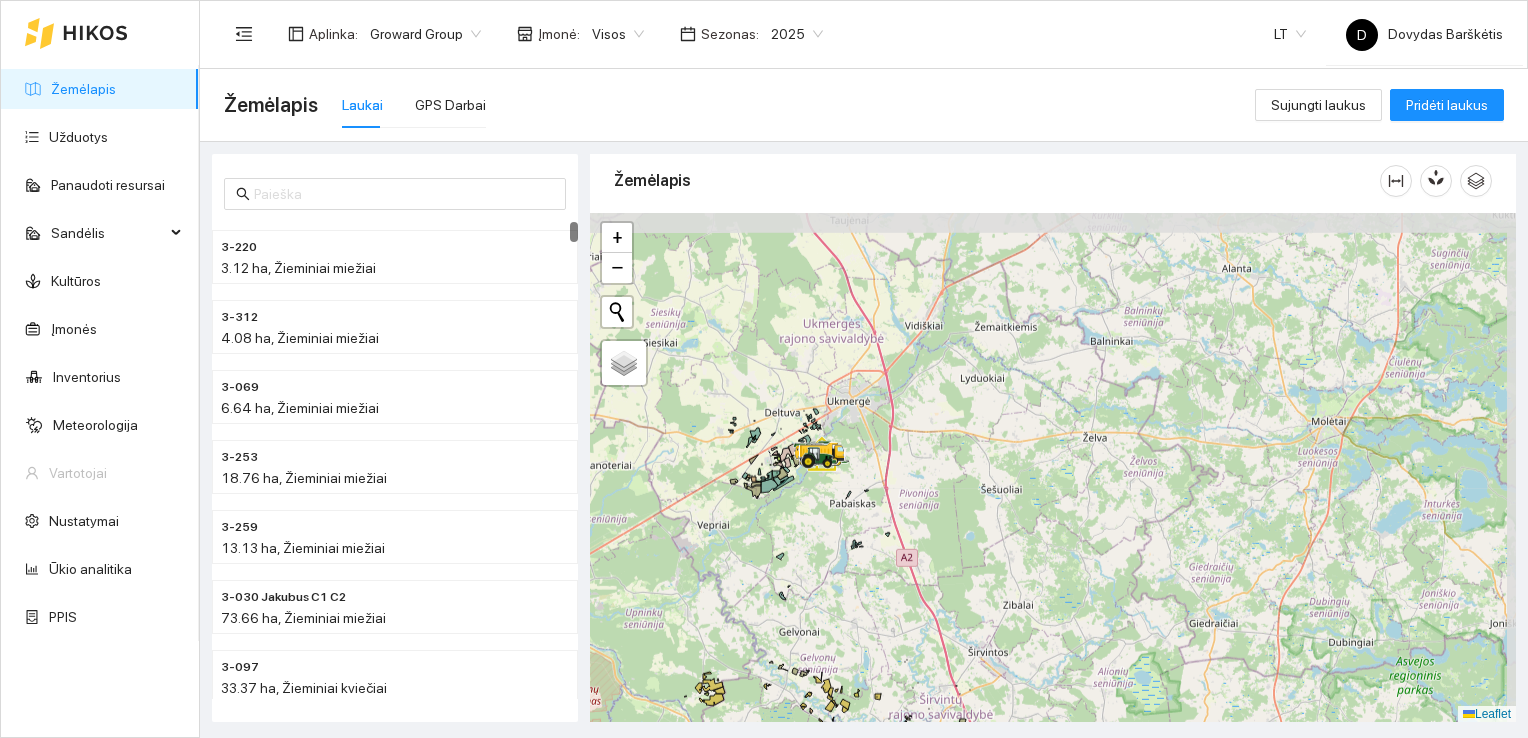 drag, startPoint x: 966, startPoint y: 342, endPoint x: 867, endPoint y: 579, distance: 256.84625 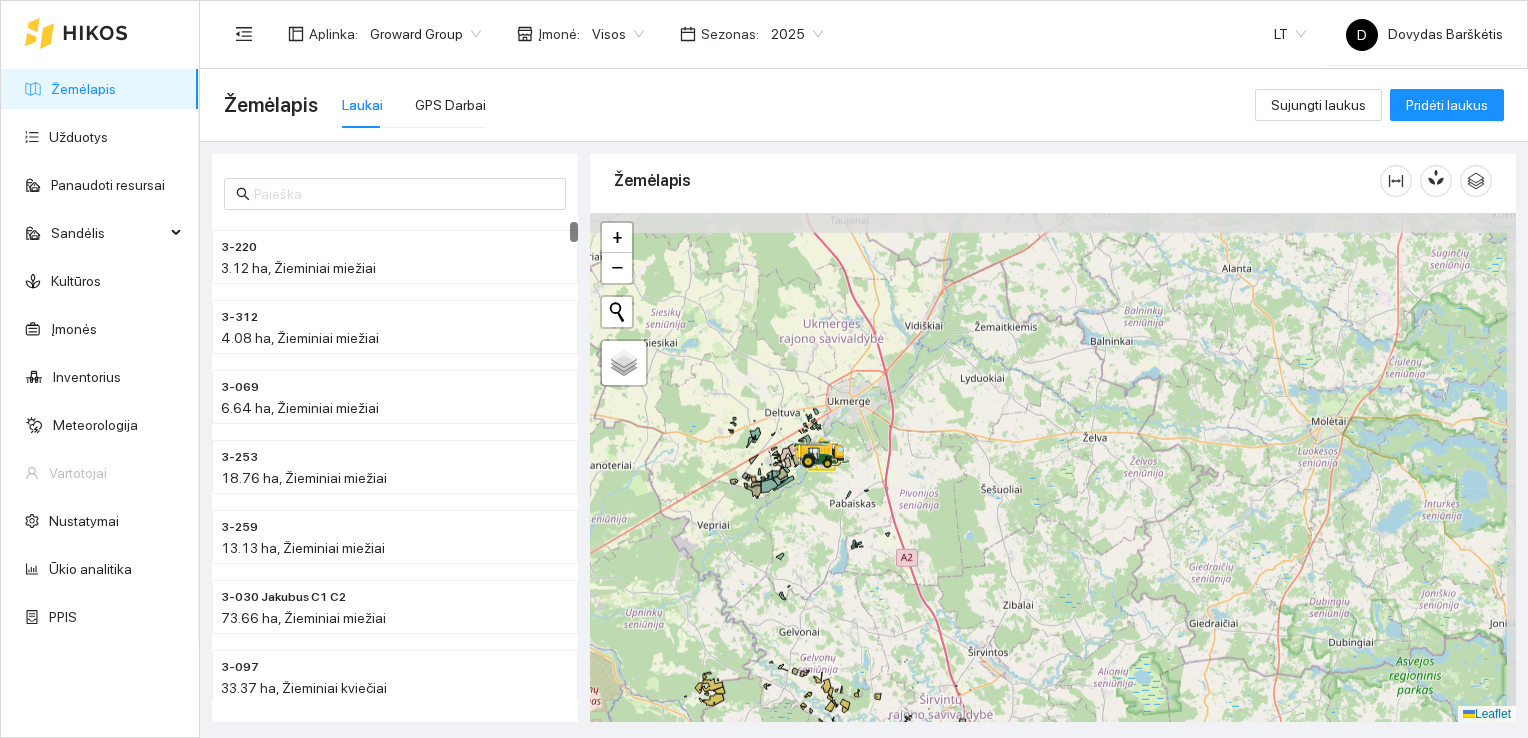 click at bounding box center [1053, 468] 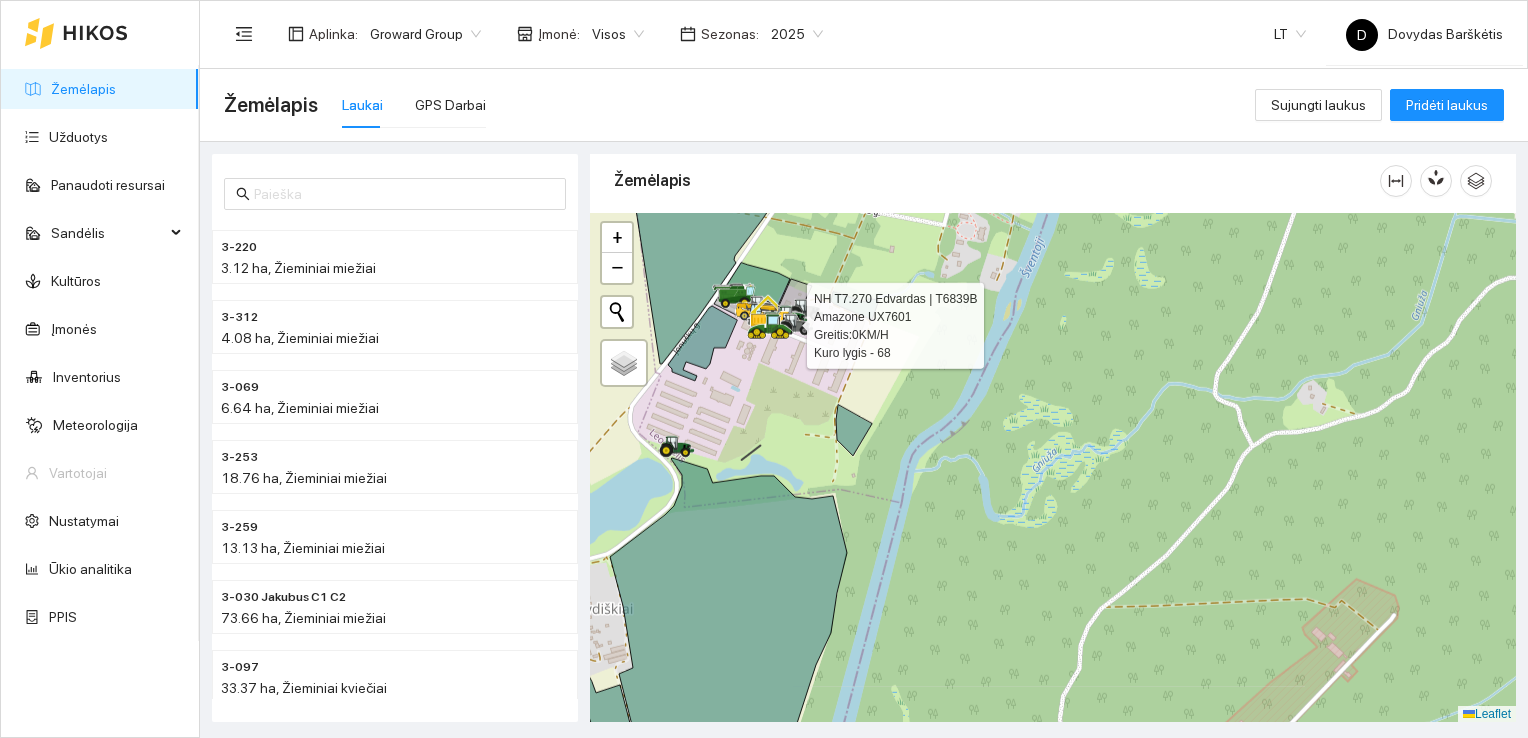 drag, startPoint x: 772, startPoint y: 350, endPoint x: 804, endPoint y: 398, distance: 57.68882 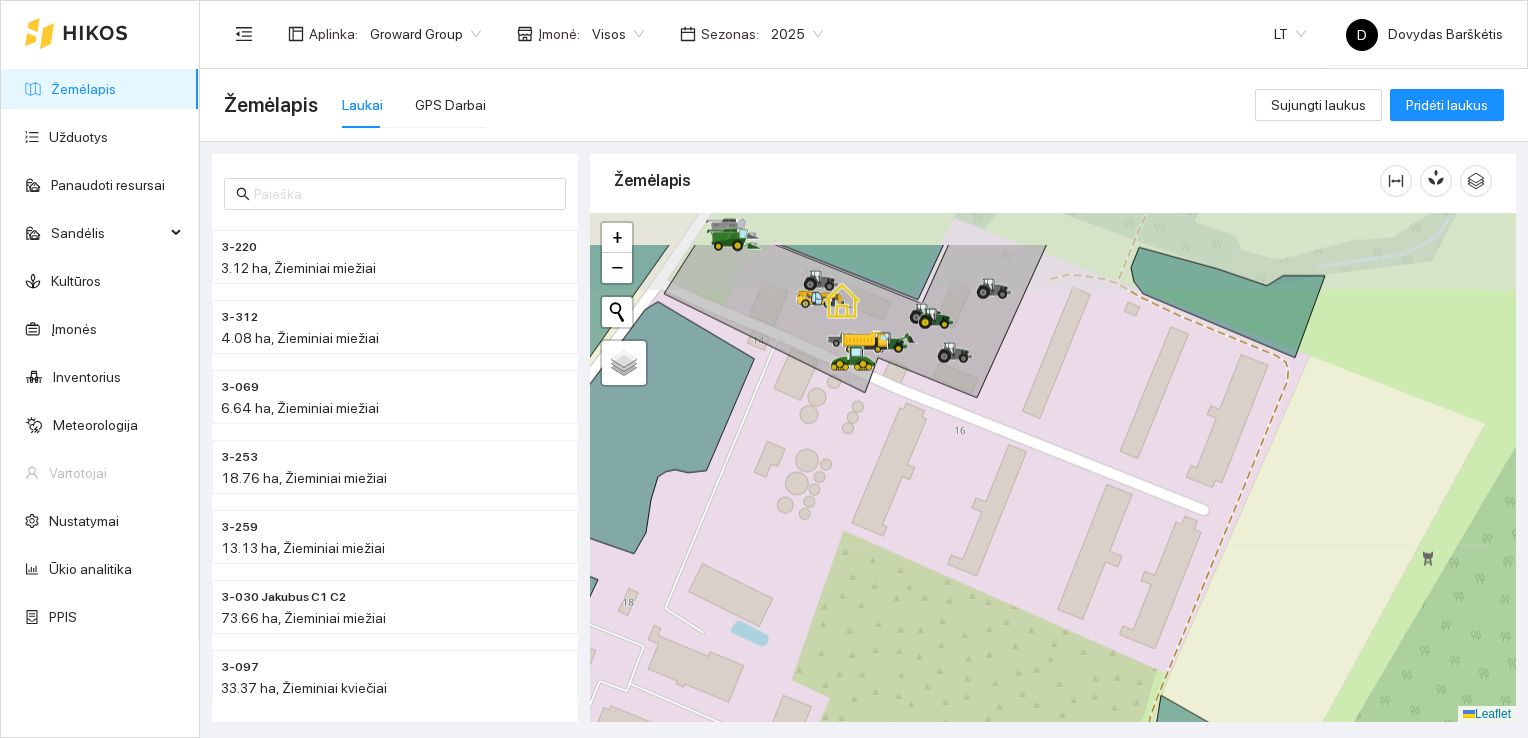 drag, startPoint x: 804, startPoint y: 398, endPoint x: 896, endPoint y: 482, distance: 124.57929 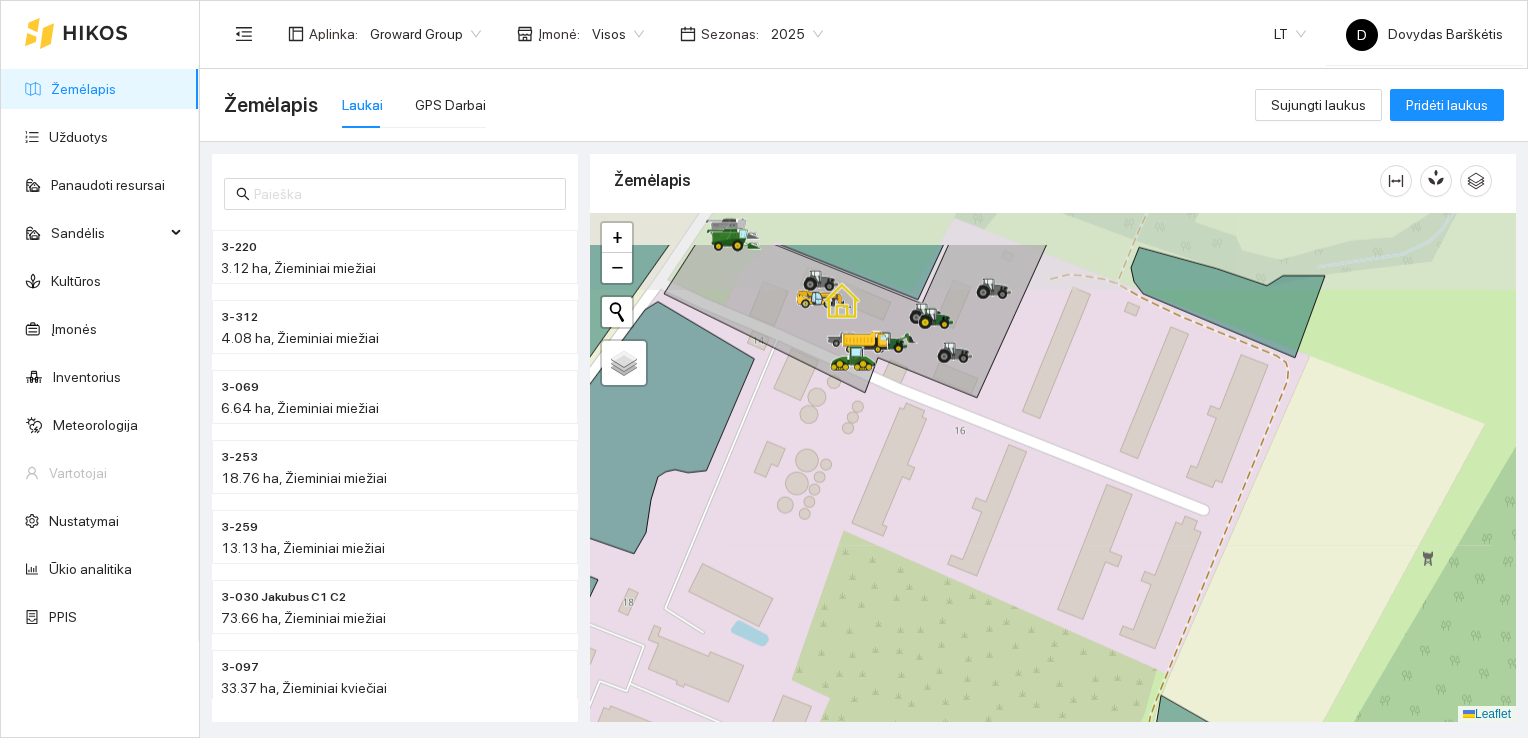 click at bounding box center [1053, 468] 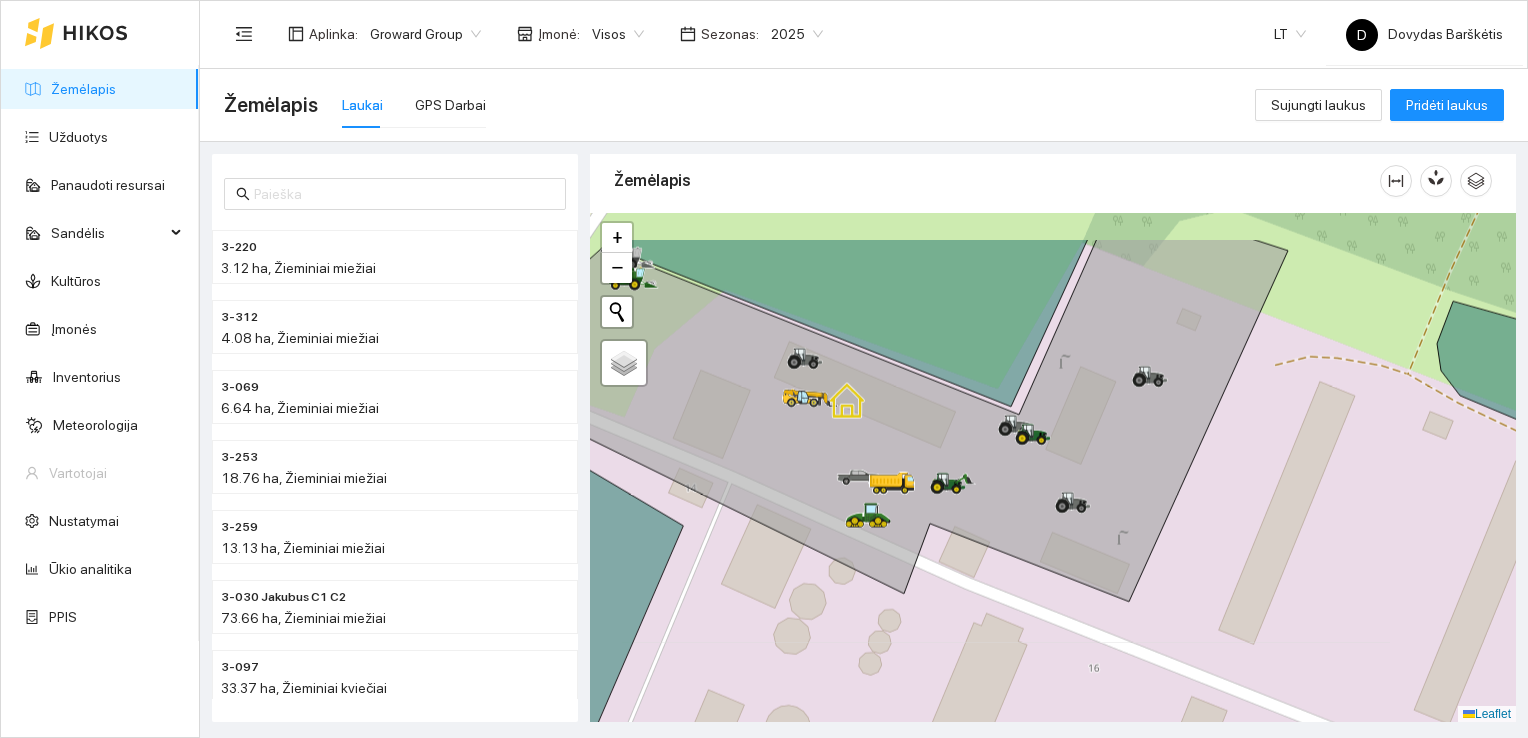 drag, startPoint x: 739, startPoint y: 495, endPoint x: 771, endPoint y: 573, distance: 84.30895 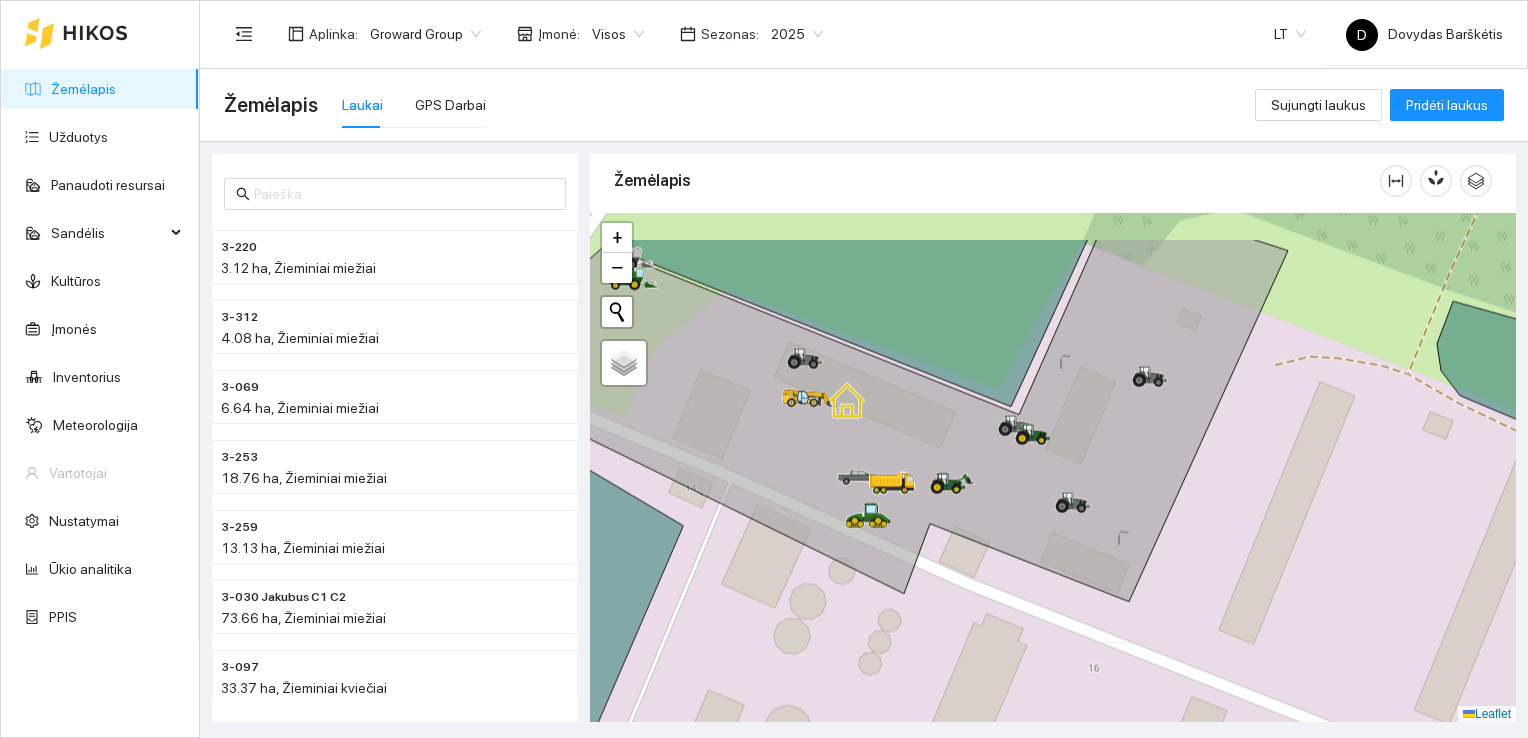 click at bounding box center (1053, 468) 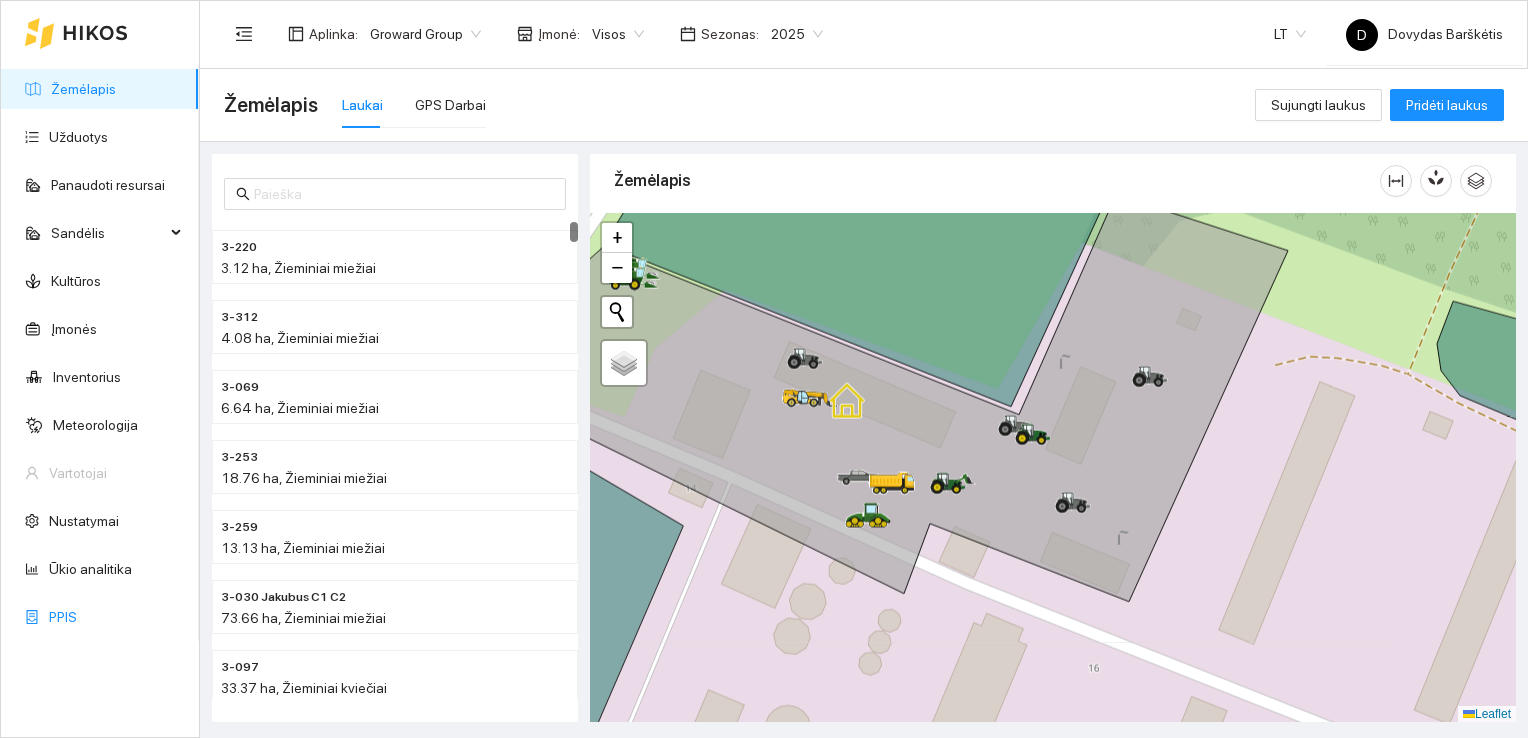 click on "PPIS" at bounding box center [63, 617] 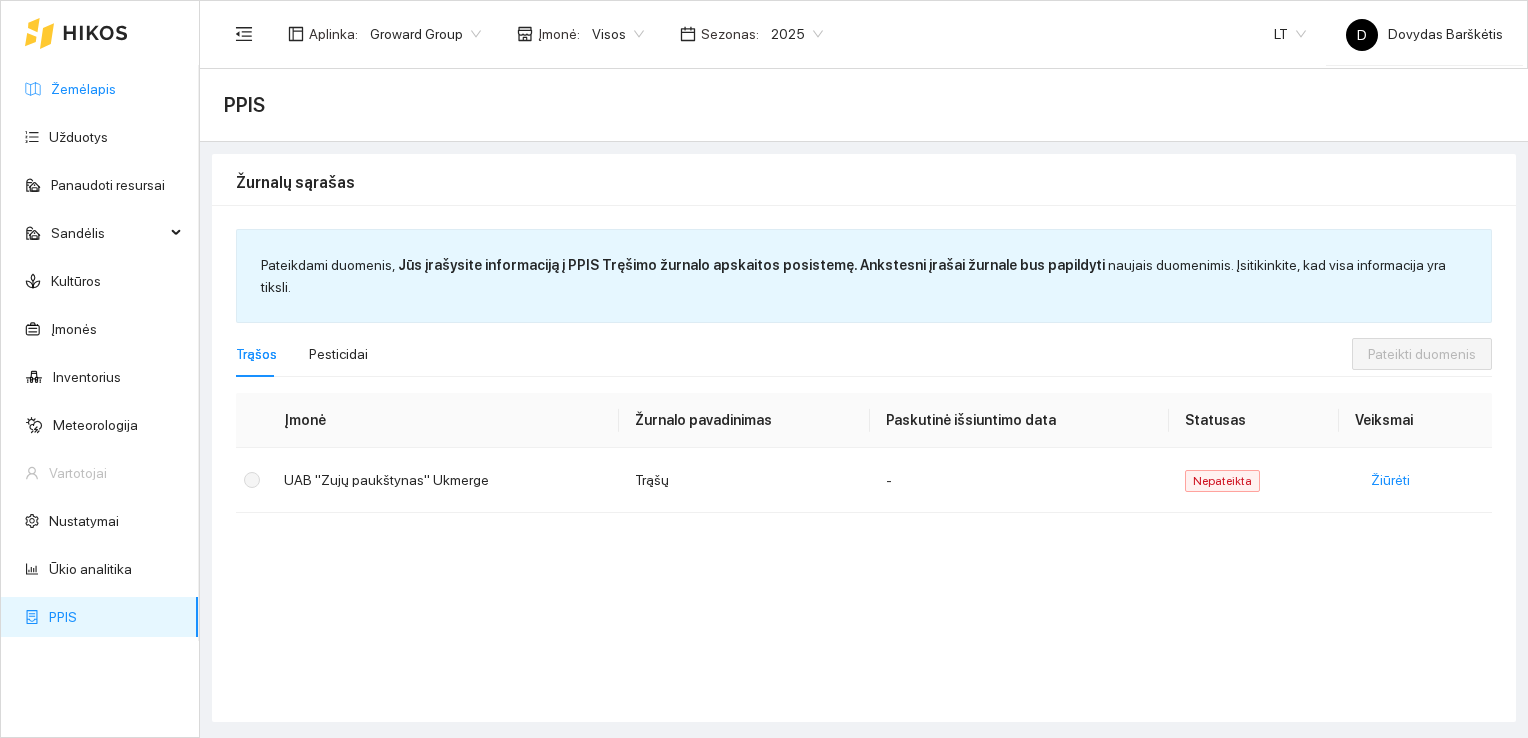 click on "Žemėlapis" at bounding box center (83, 89) 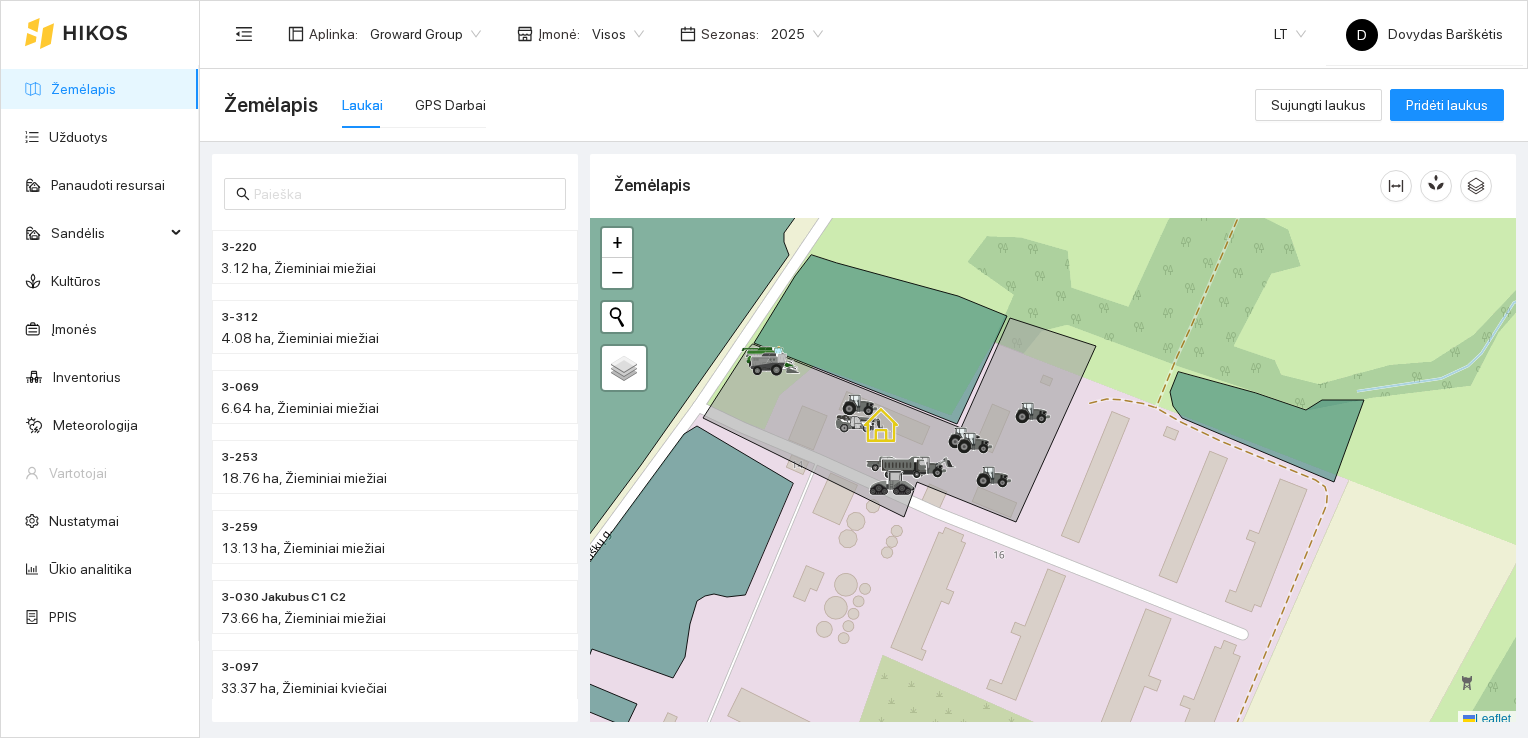 scroll, scrollTop: 5, scrollLeft: 0, axis: vertical 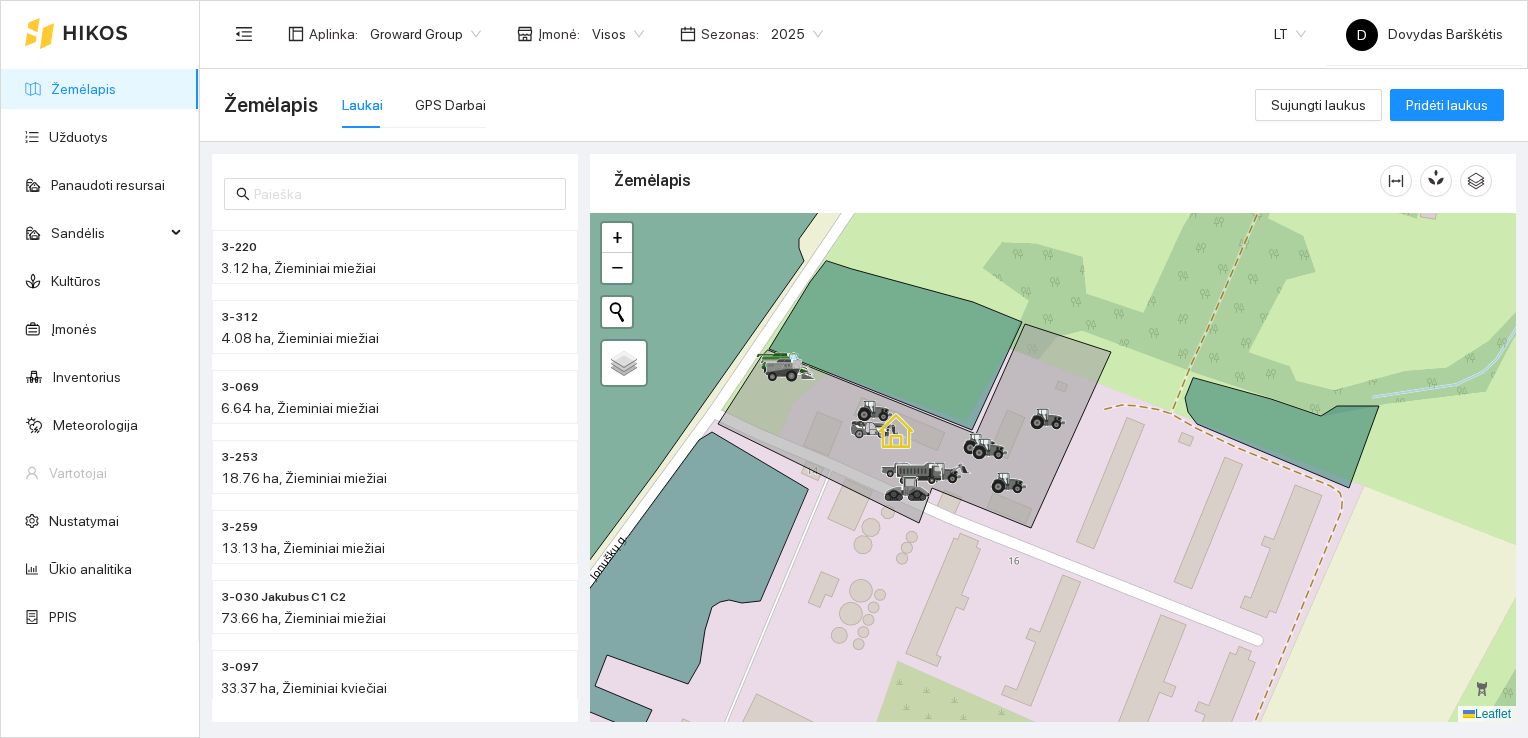 drag, startPoint x: 923, startPoint y: 535, endPoint x: 938, endPoint y: 546, distance: 18.601076 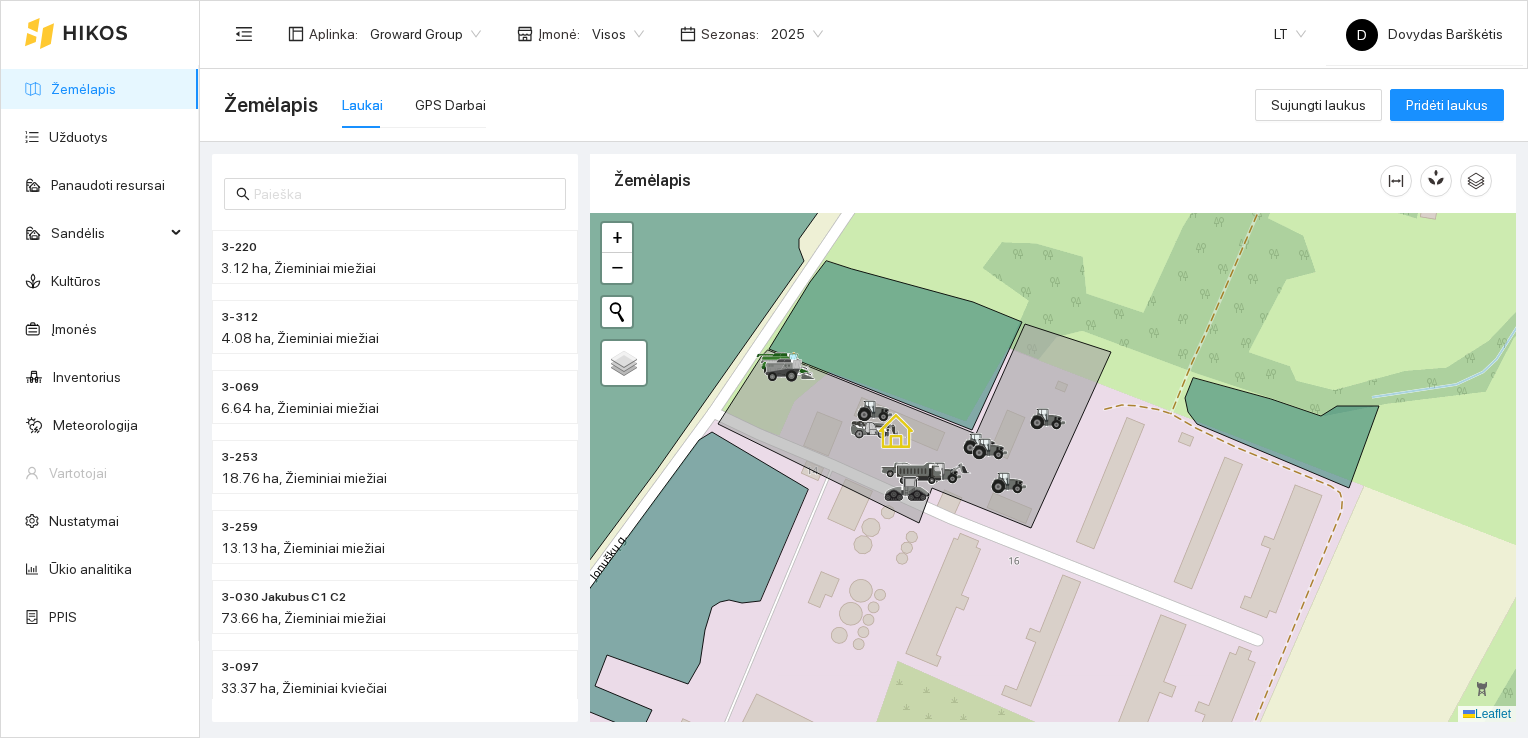 click at bounding box center (1053, 468) 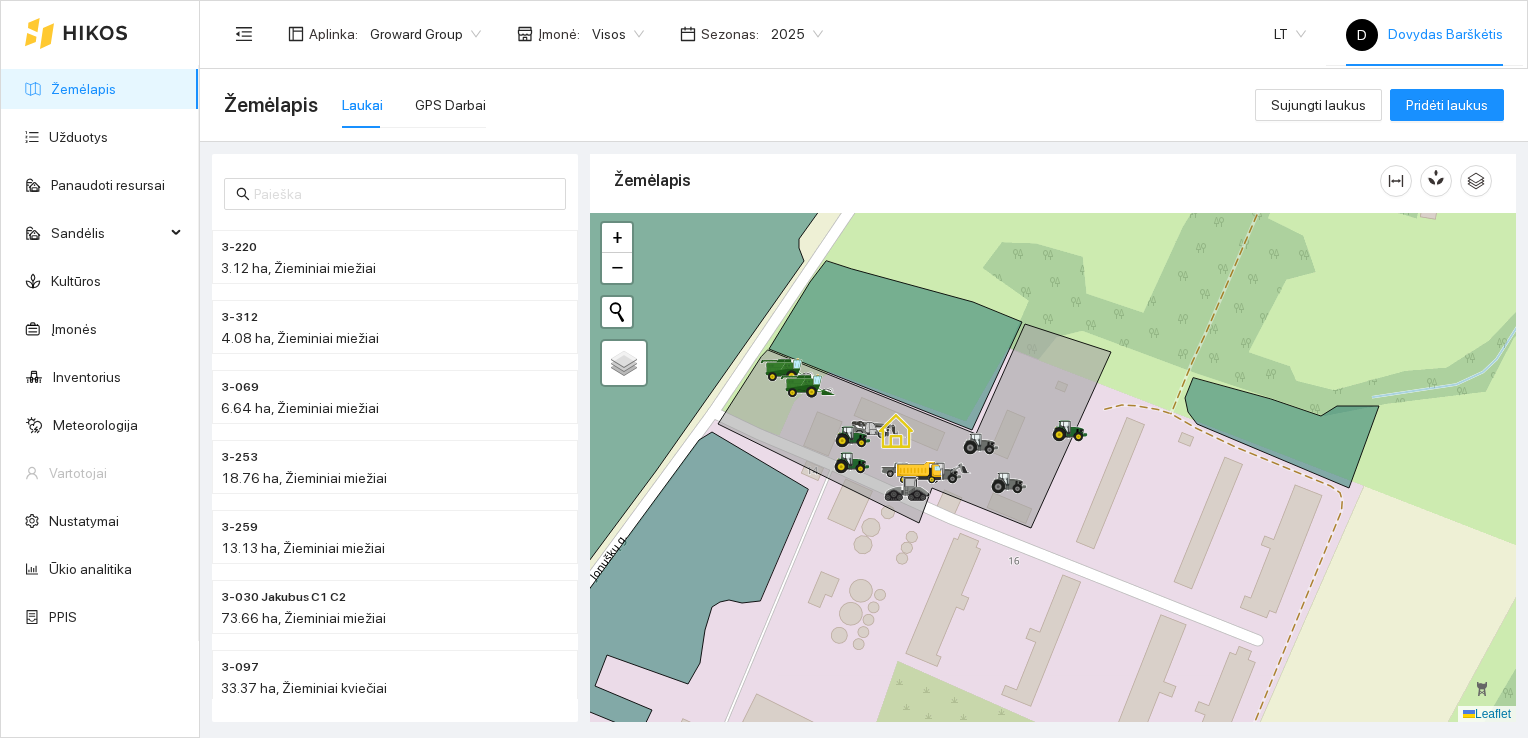 scroll, scrollTop: 5, scrollLeft: 0, axis: vertical 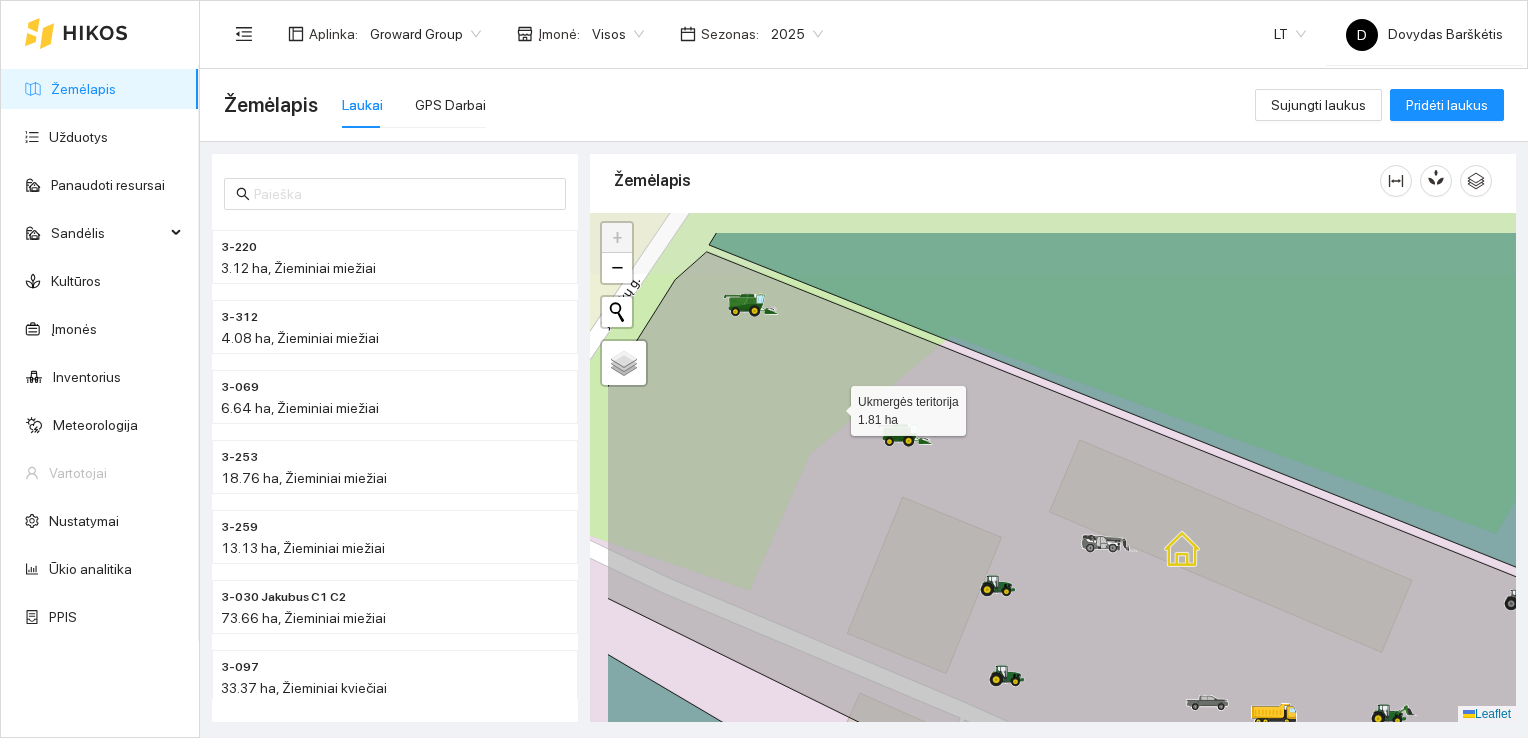drag, startPoint x: 721, startPoint y: 334, endPoint x: 832, endPoint y: 405, distance: 131.76494 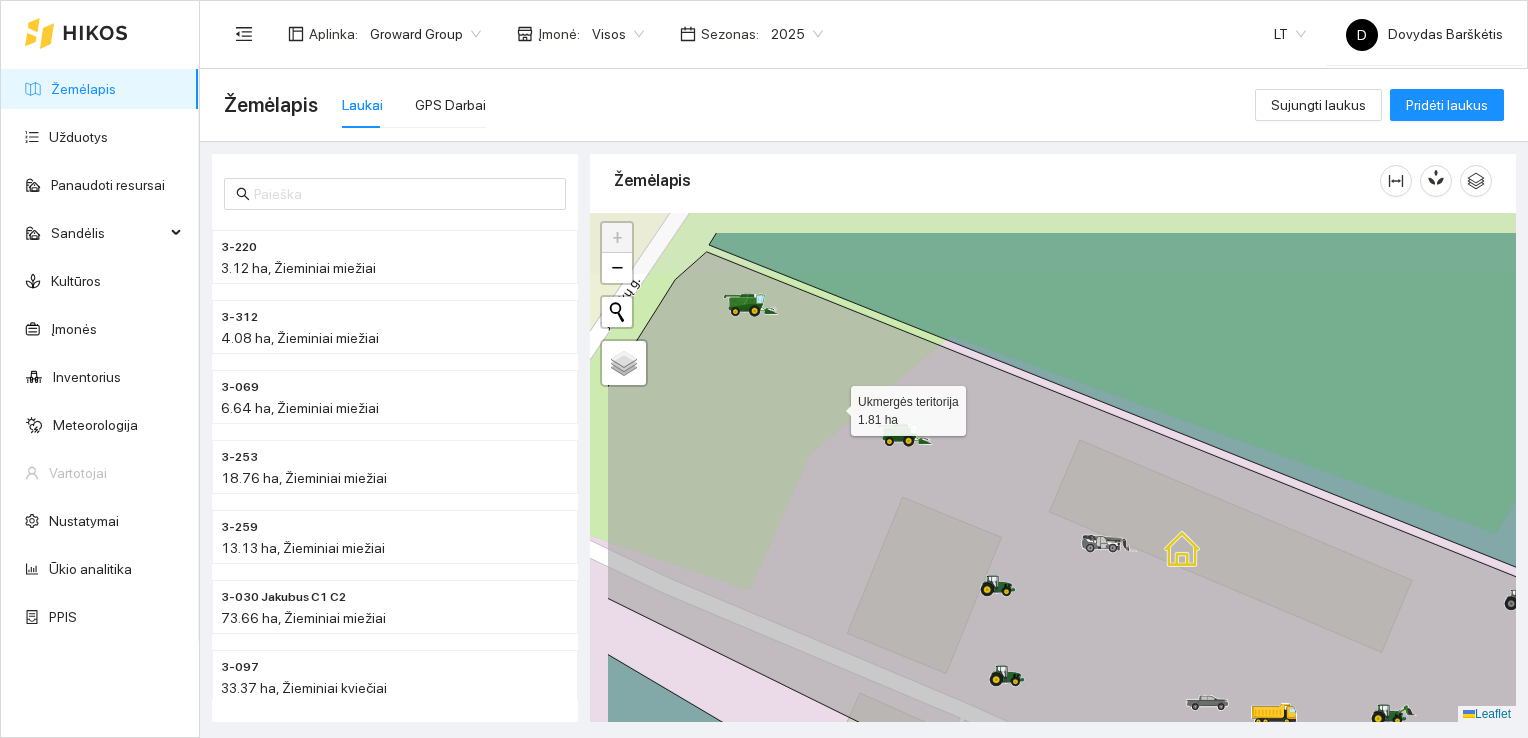 click 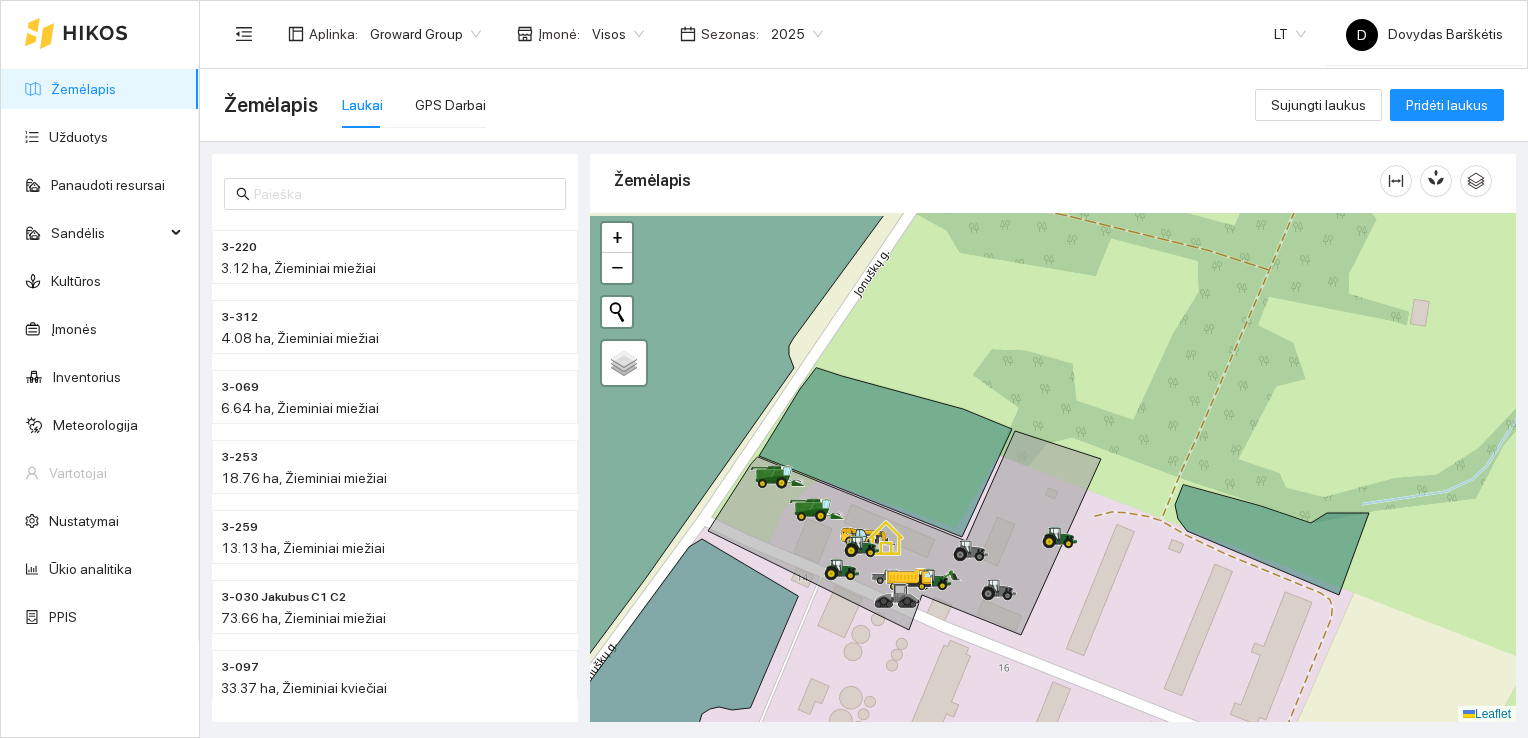 drag, startPoint x: 1096, startPoint y: 279, endPoint x: 1088, endPoint y: 383, distance: 104.307236 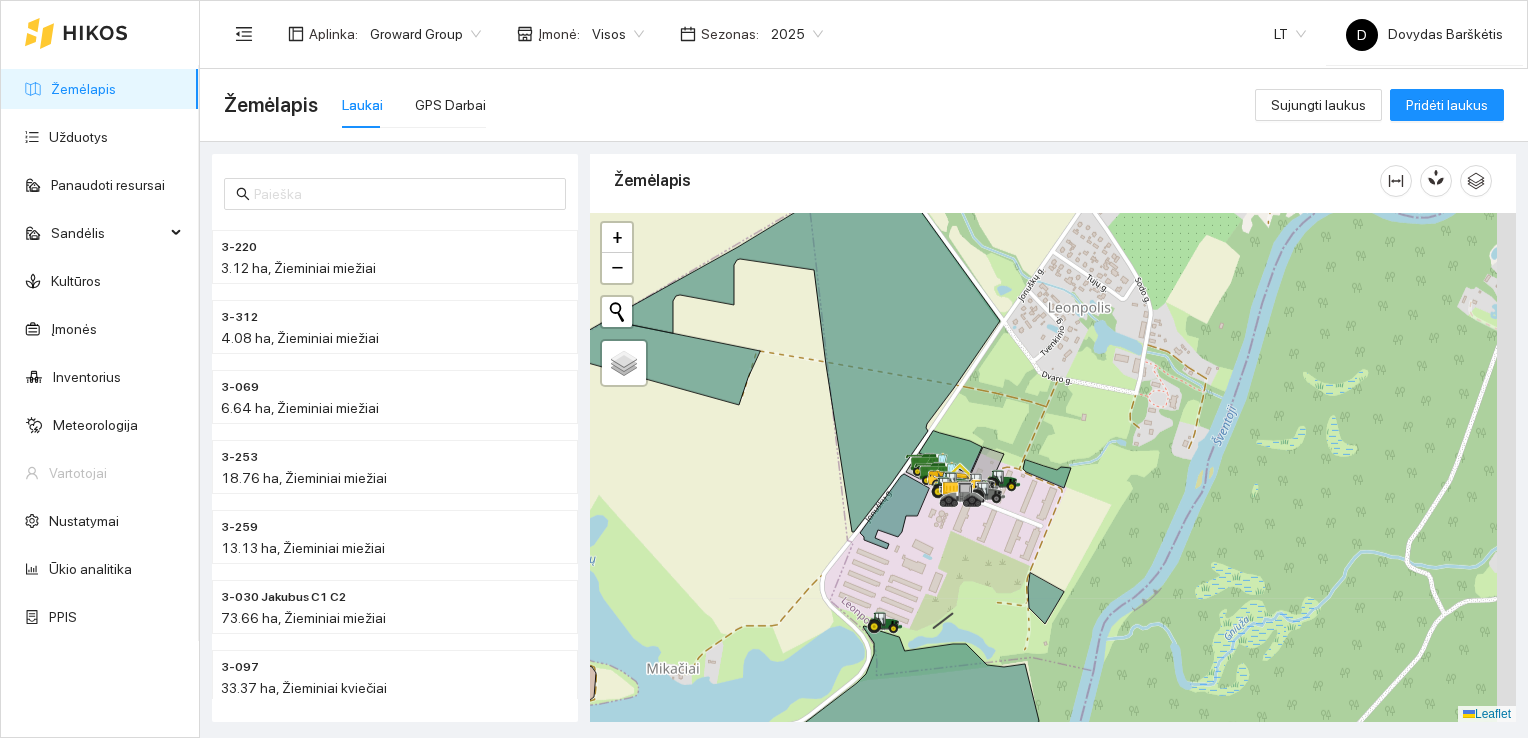 drag, startPoint x: 1088, startPoint y: 383, endPoint x: 972, endPoint y: 428, distance: 124.42267 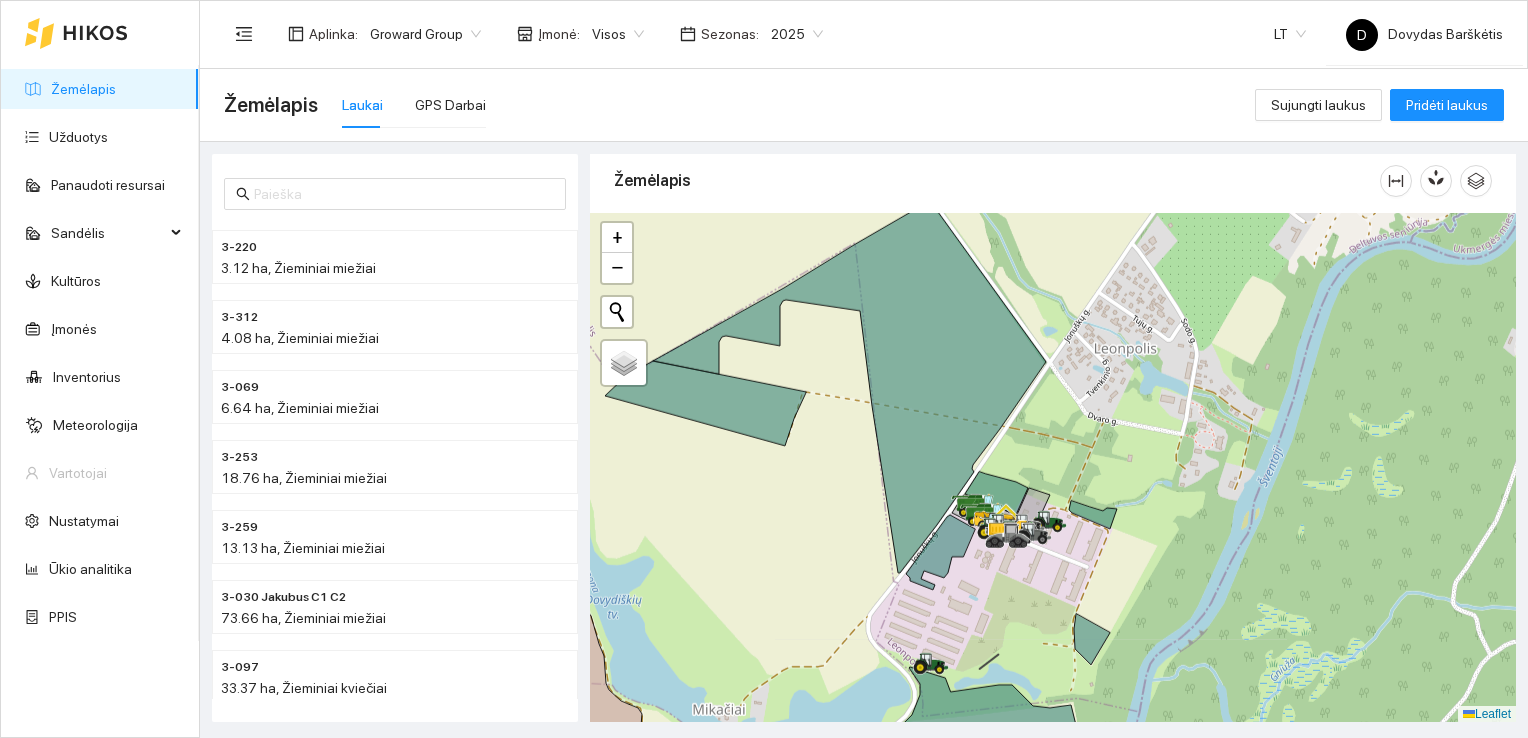 drag, startPoint x: 972, startPoint y: 428, endPoint x: 1151, endPoint y: 490, distance: 189.43336 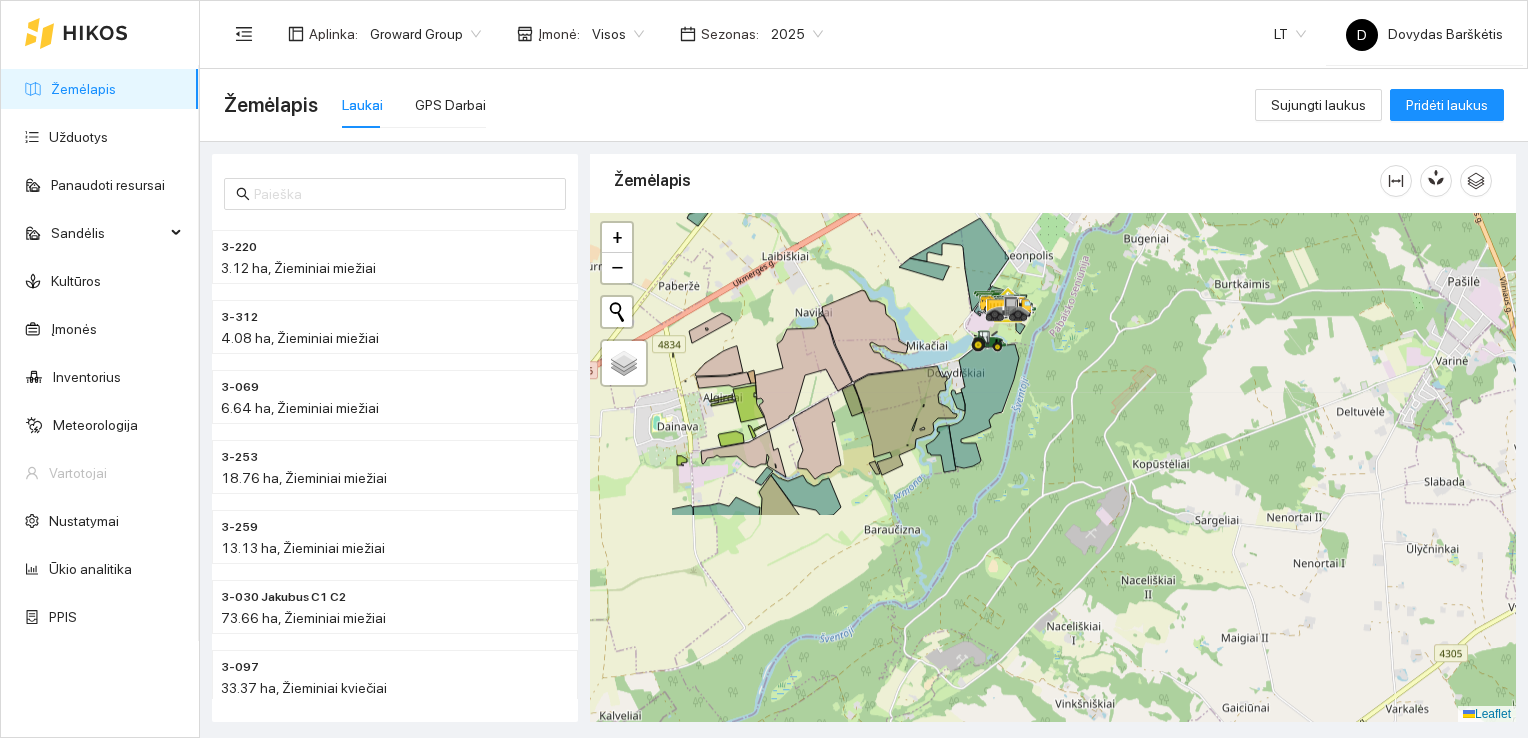 drag, startPoint x: 748, startPoint y: 590, endPoint x: 923, endPoint y: 331, distance: 312.5796 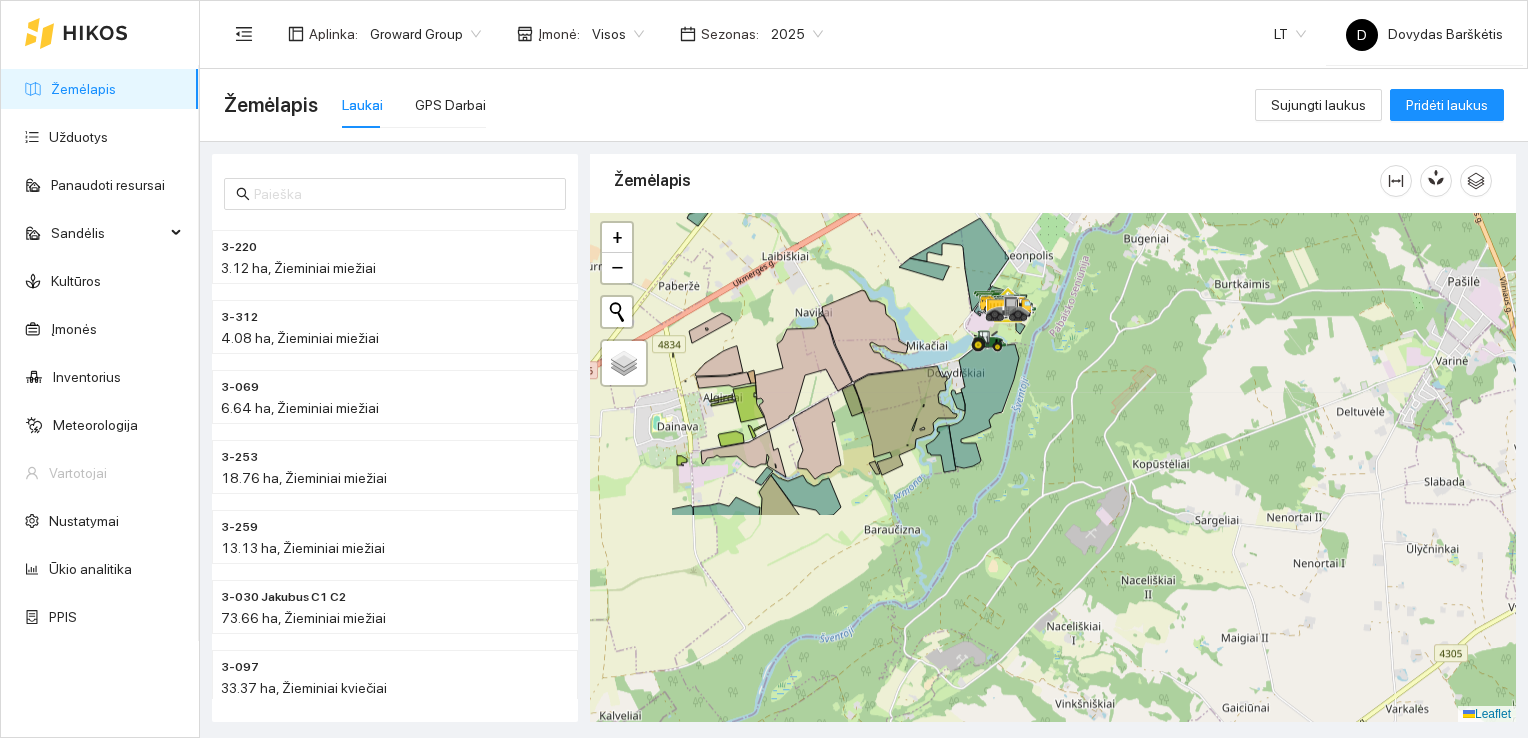 click at bounding box center [1053, 468] 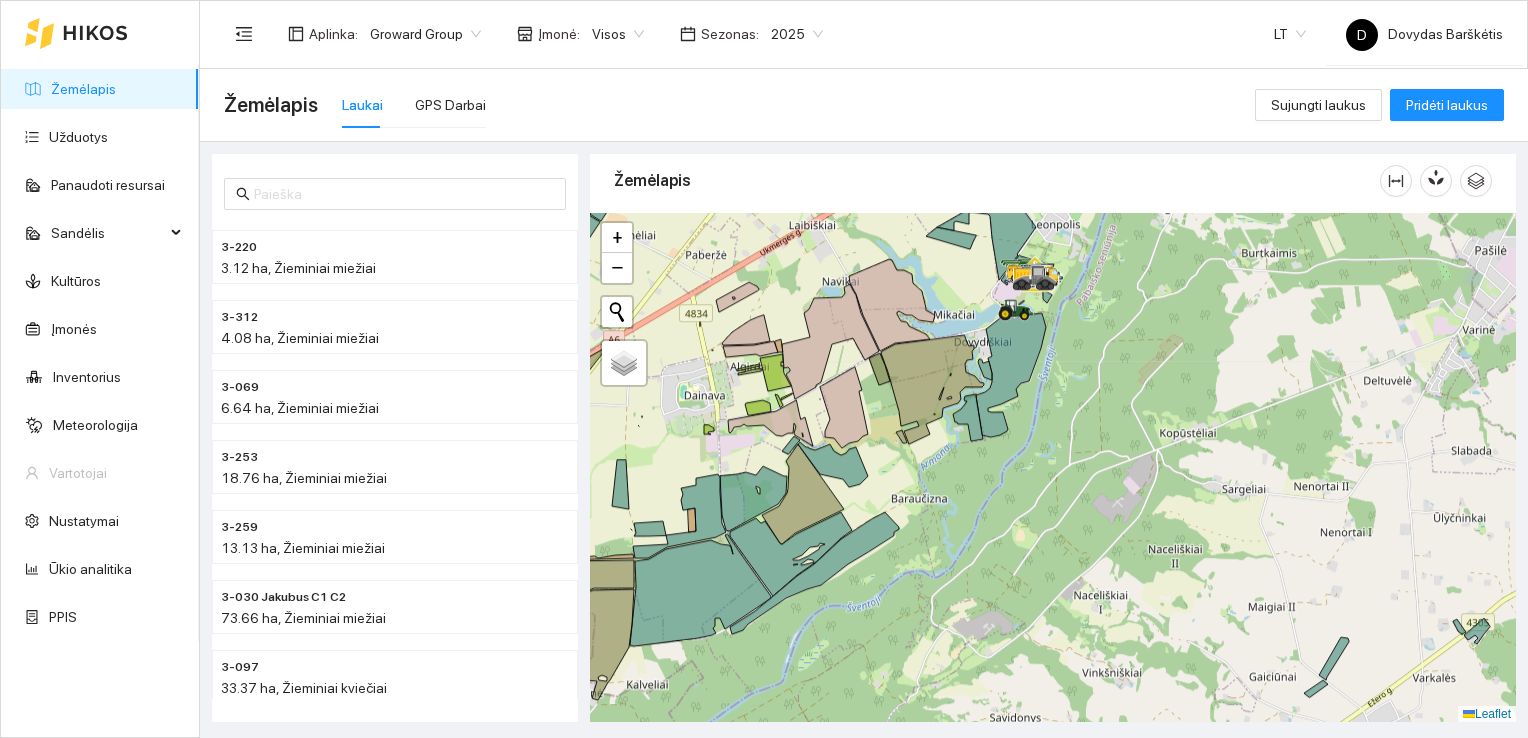 drag, startPoint x: 903, startPoint y: 581, endPoint x: 977, endPoint y: 499, distance: 110.45361 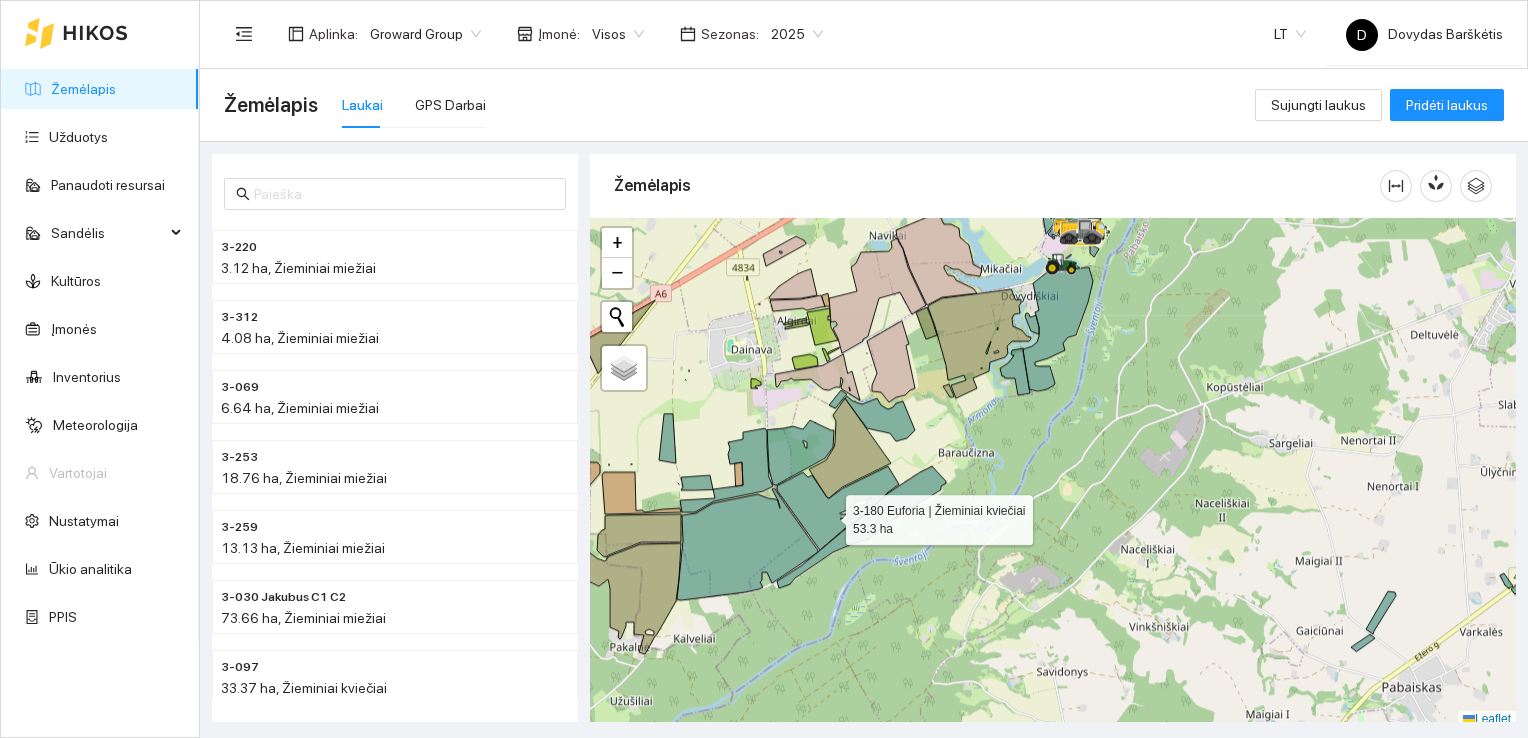 scroll, scrollTop: 0, scrollLeft: 0, axis: both 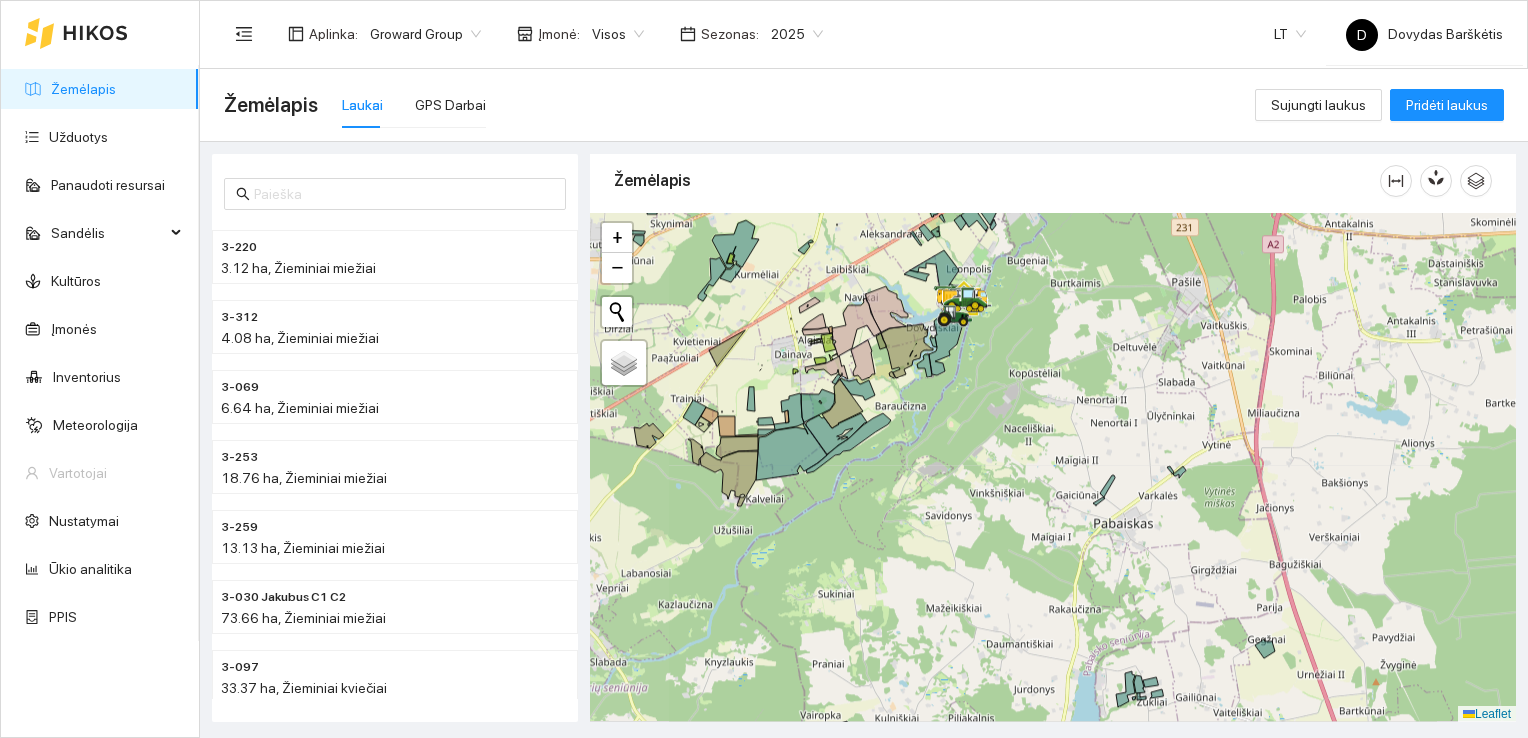 drag, startPoint x: 760, startPoint y: 532, endPoint x: 841, endPoint y: 491, distance: 90.78546 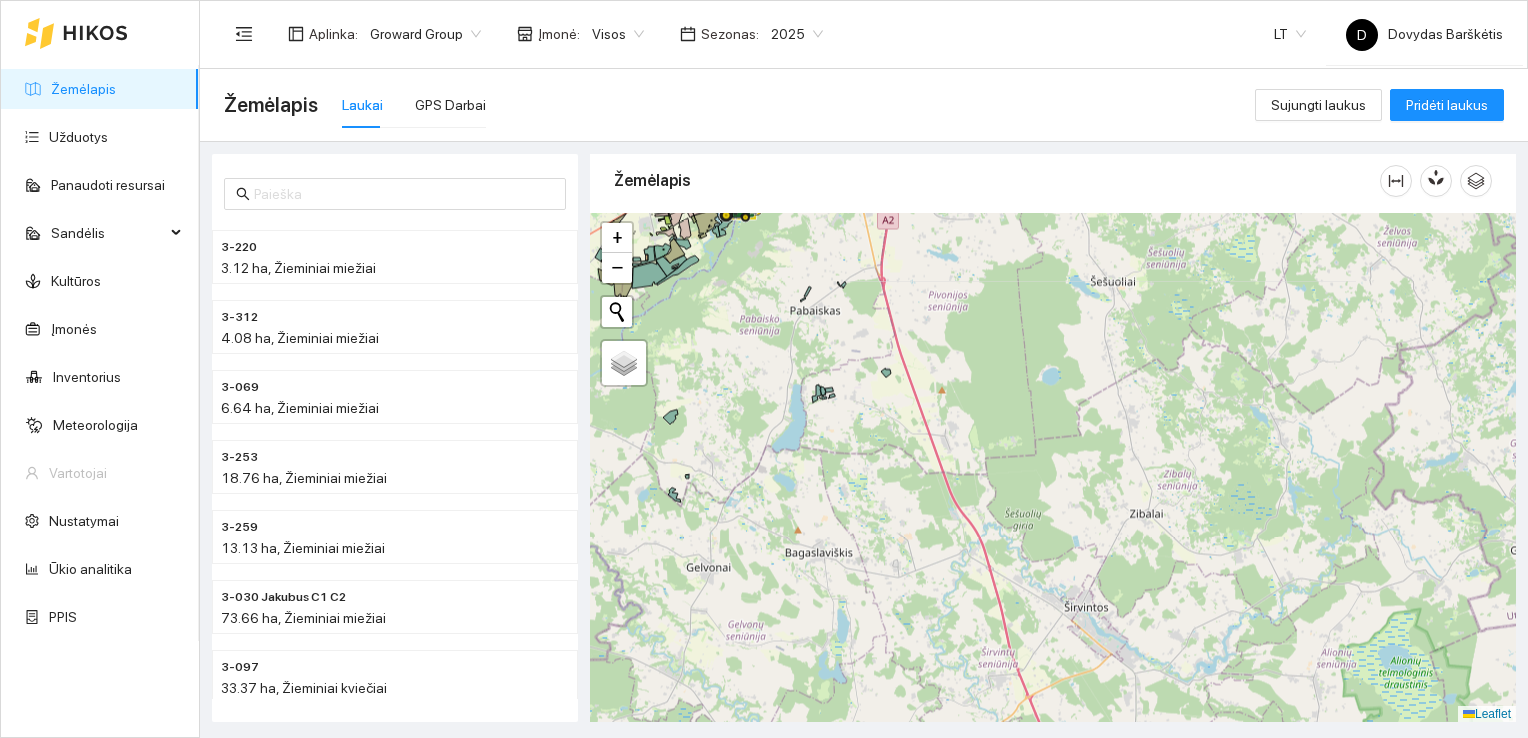 drag, startPoint x: 958, startPoint y: 534, endPoint x: 789, endPoint y: 330, distance: 264.90942 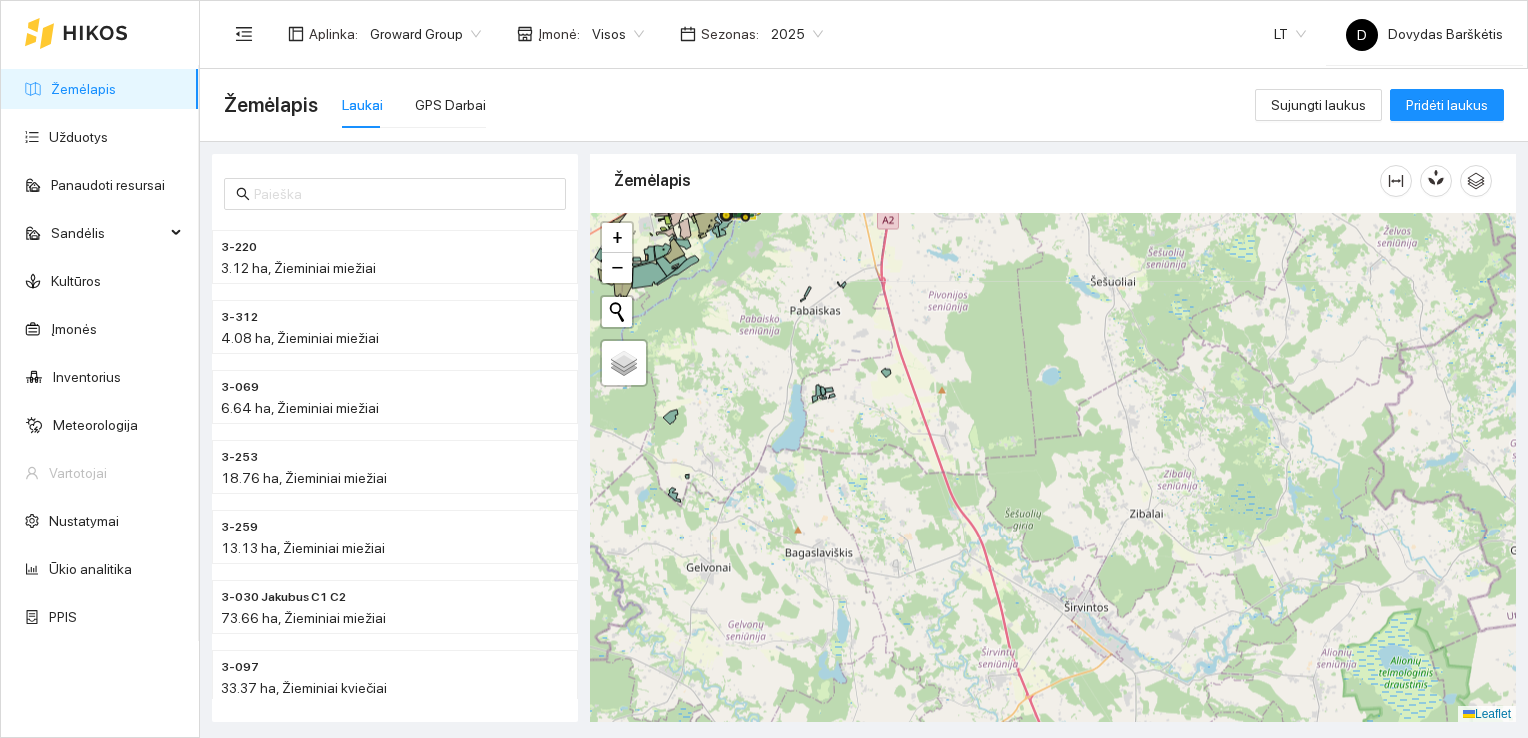 click at bounding box center (1053, 468) 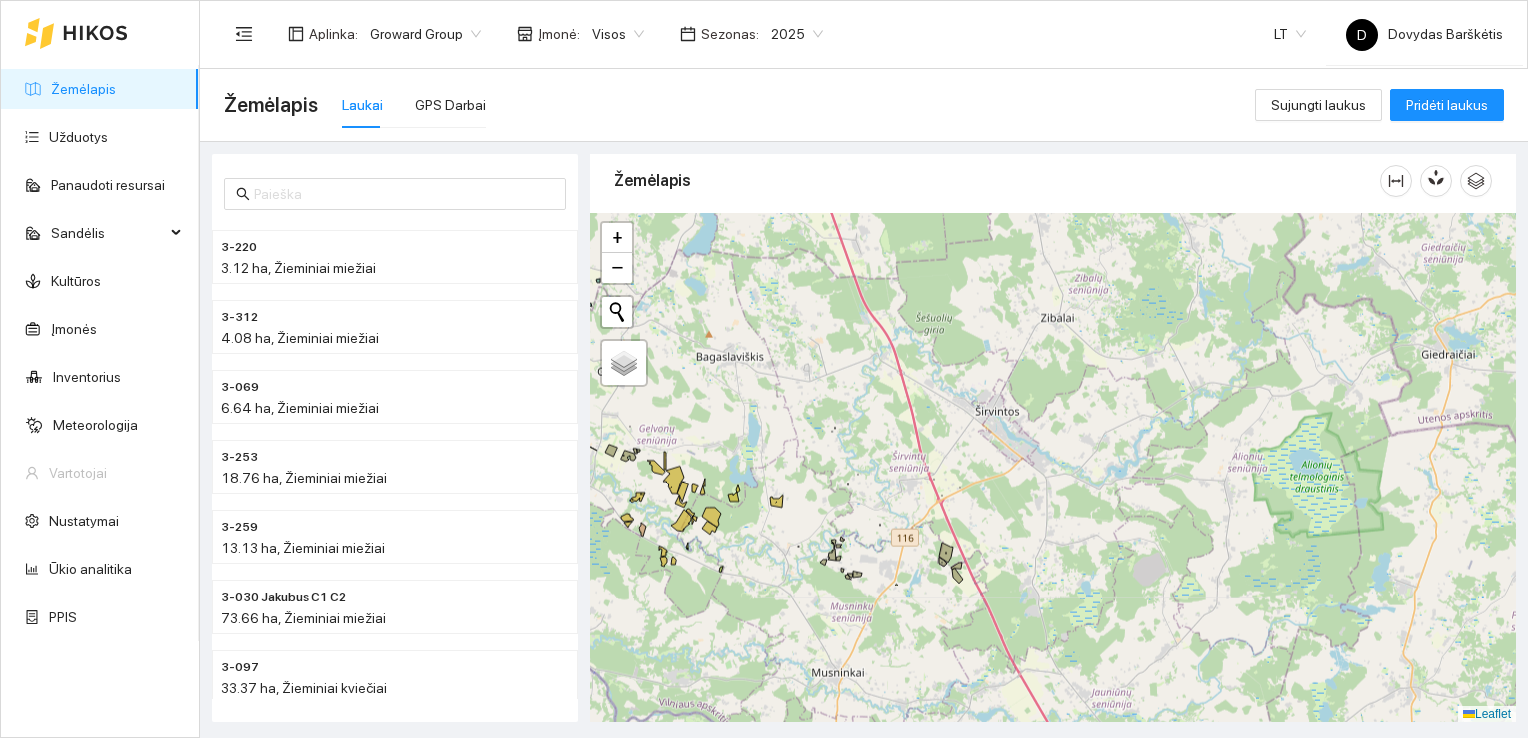 drag, startPoint x: 803, startPoint y: 475, endPoint x: 716, endPoint y: 284, distance: 209.88092 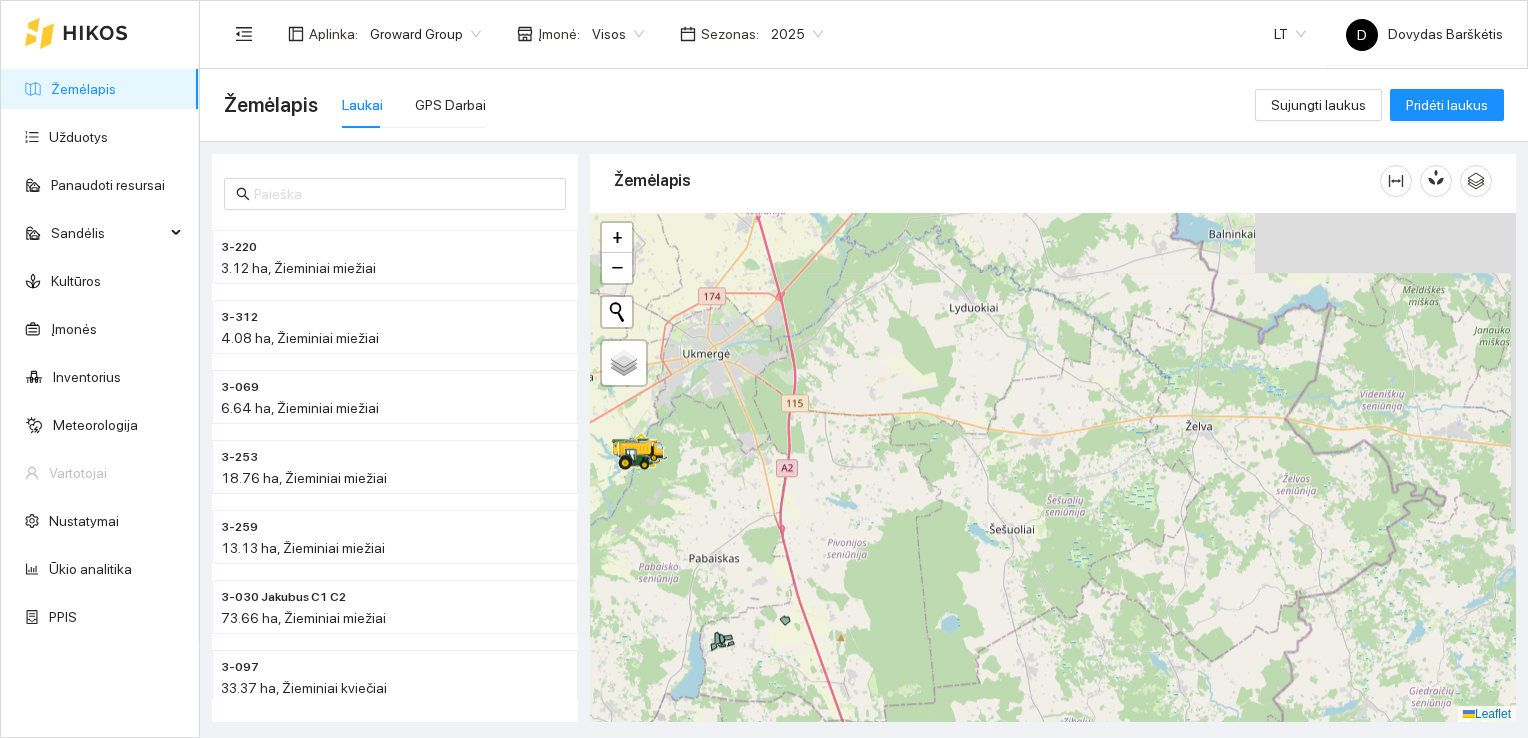 drag, startPoint x: 716, startPoint y: 284, endPoint x: 698, endPoint y: 777, distance: 493.3285 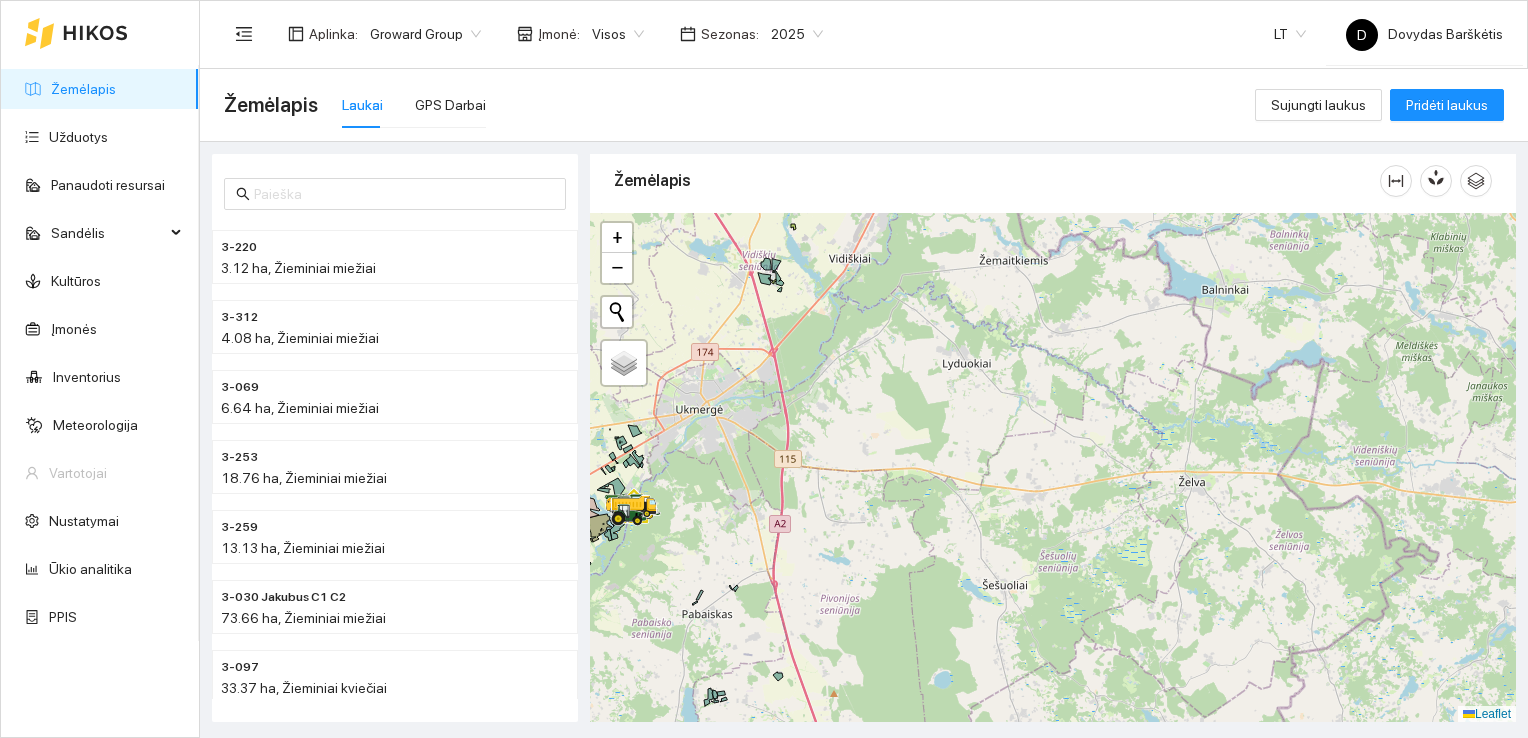 drag, startPoint x: 880, startPoint y: 550, endPoint x: 776, endPoint y: 789, distance: 260.64728 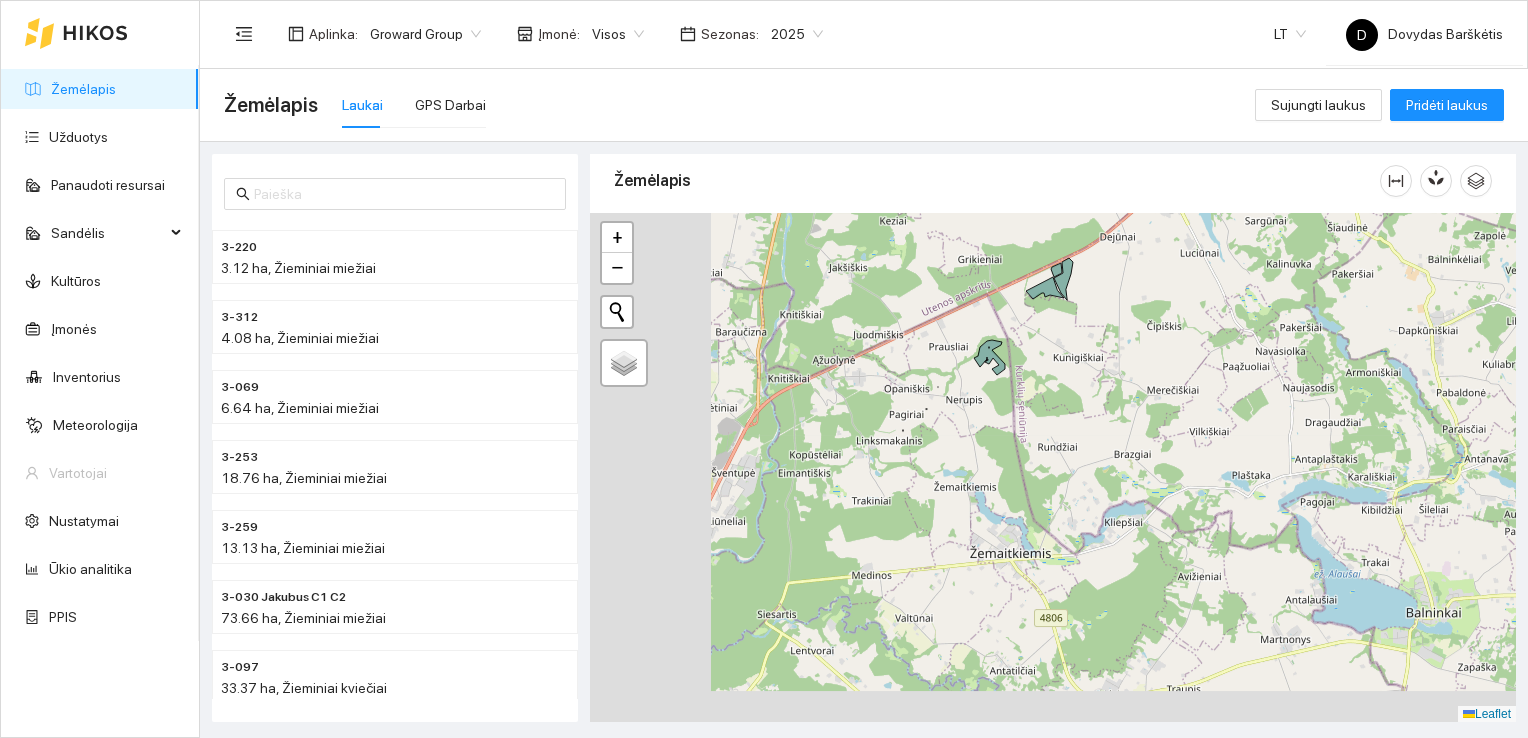 drag, startPoint x: 906, startPoint y: 404, endPoint x: 1058, endPoint y: 317, distance: 175.13708 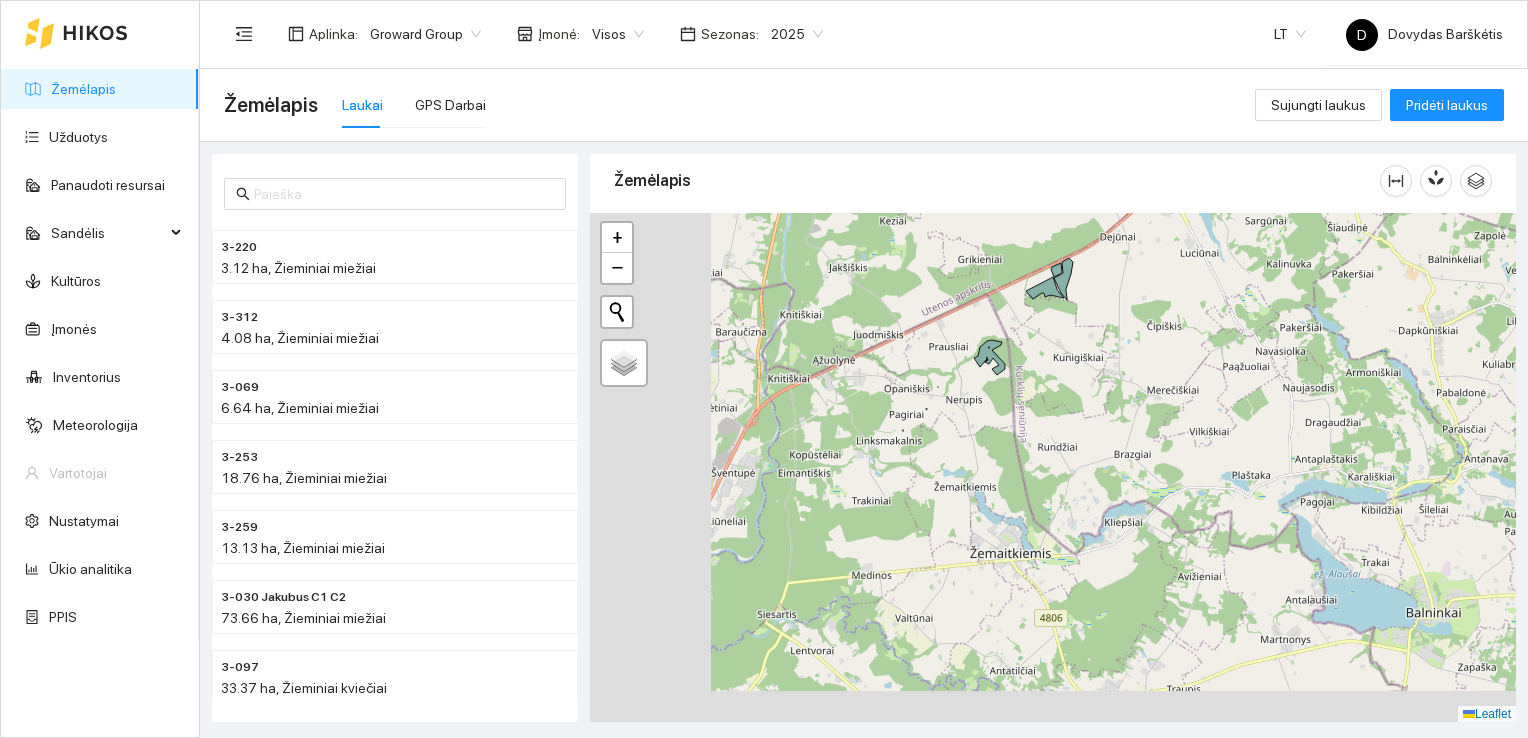 click at bounding box center [1053, 468] 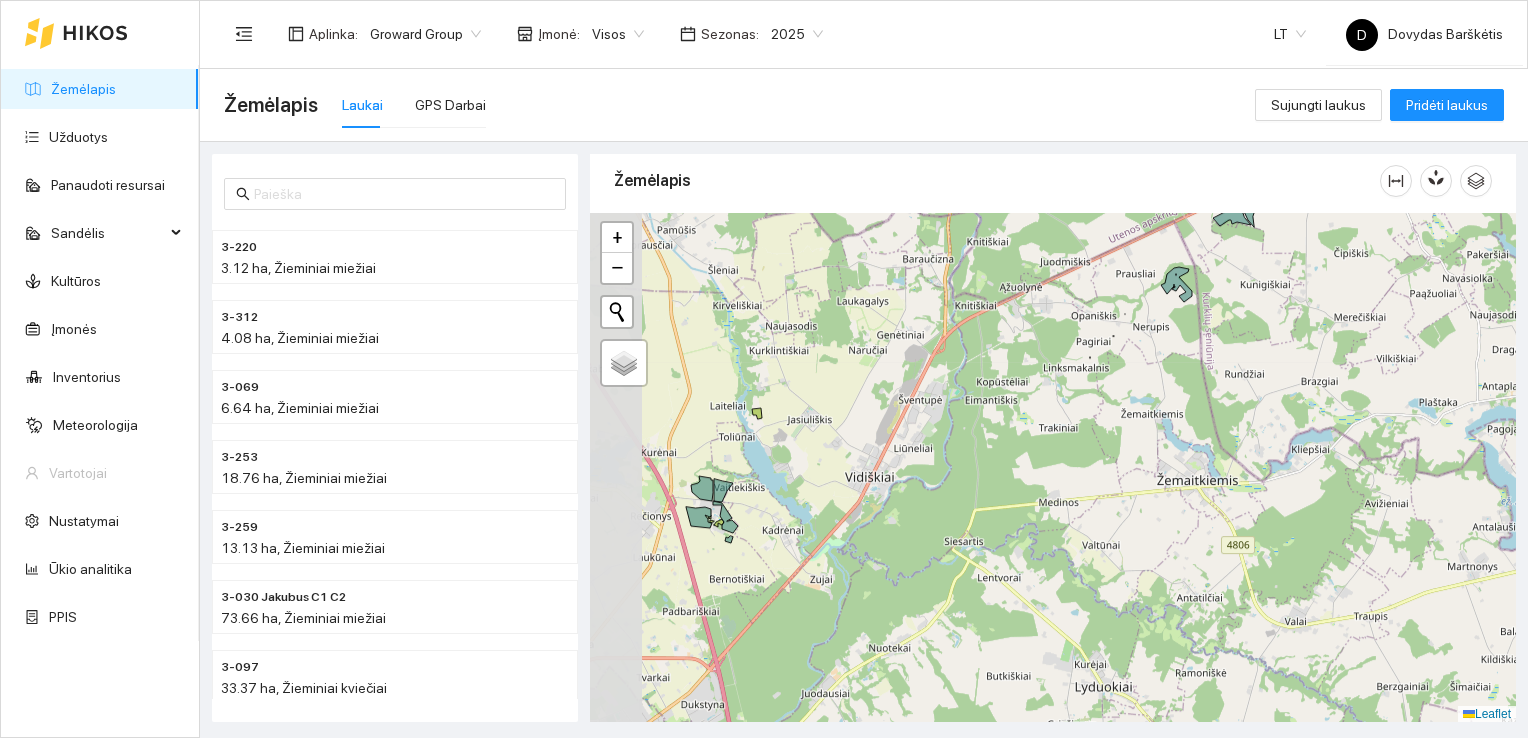 drag, startPoint x: 855, startPoint y: 422, endPoint x: 1029, endPoint y: 358, distance: 185.39687 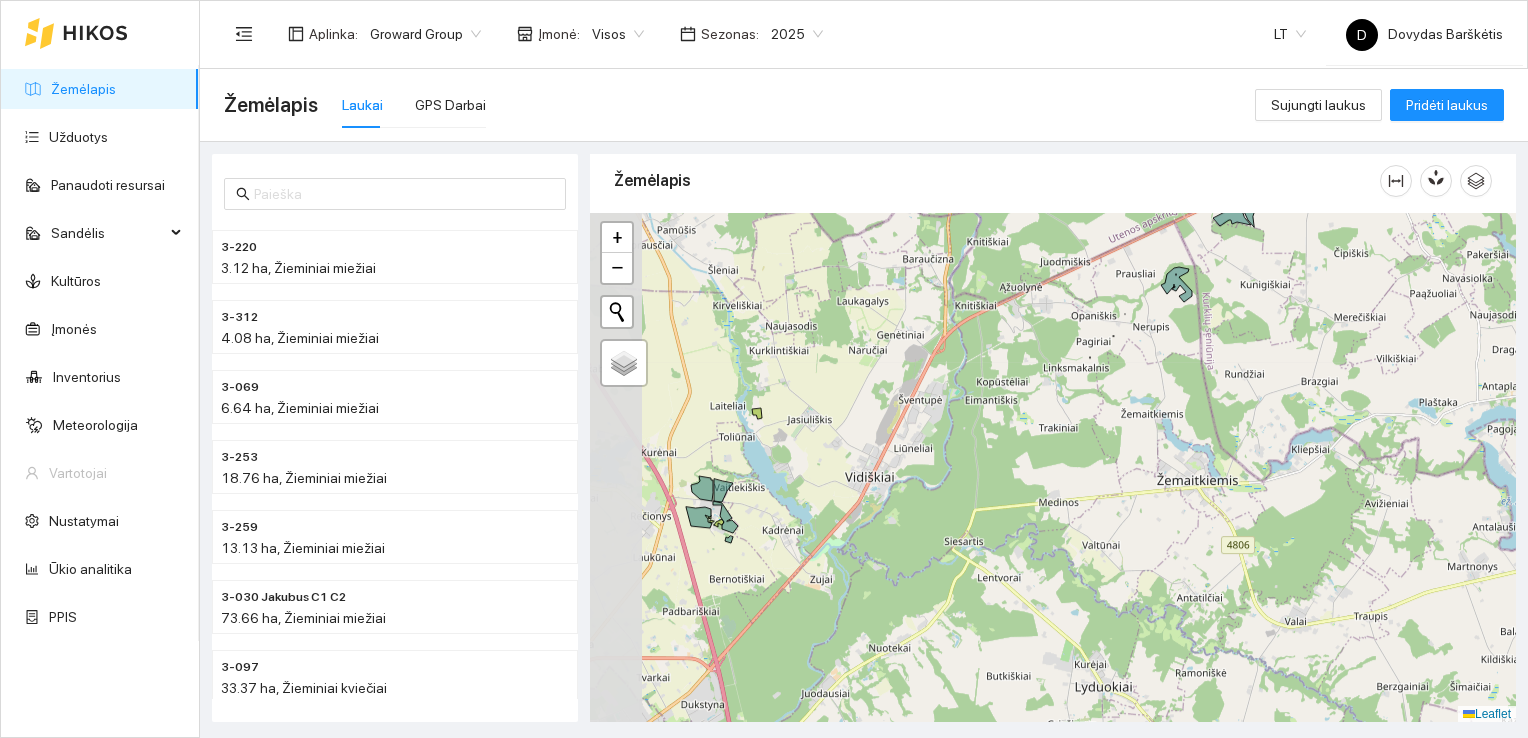 click at bounding box center (1053, 468) 